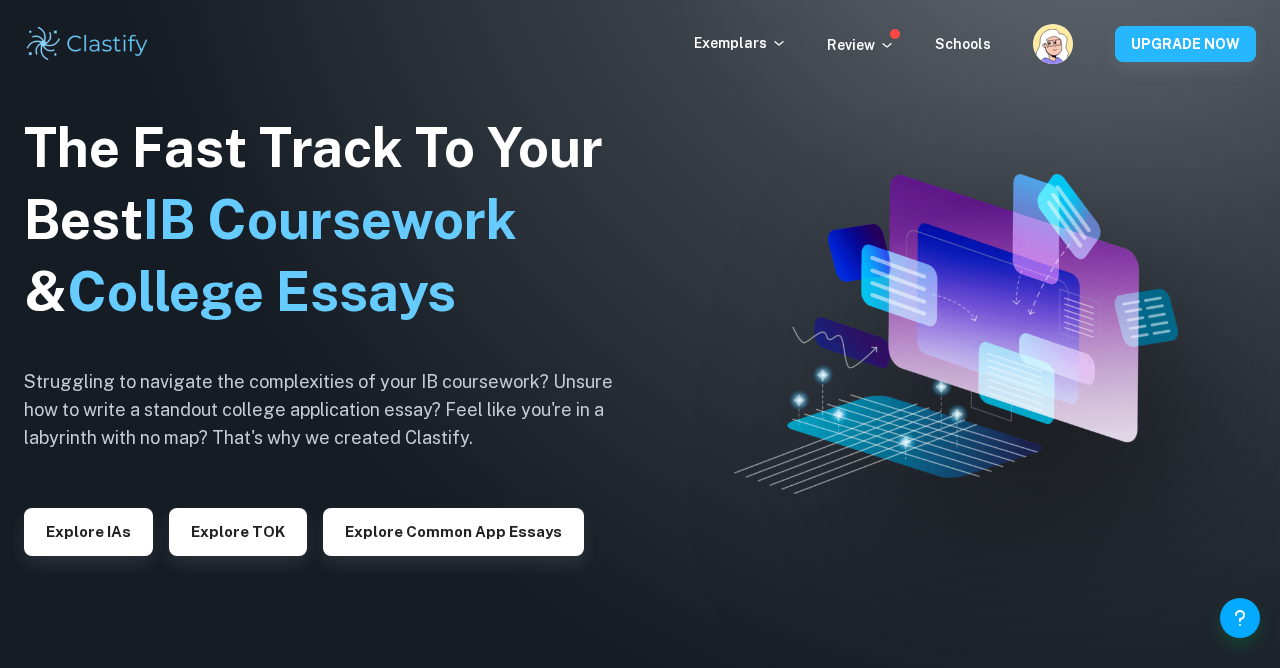scroll, scrollTop: 0, scrollLeft: 0, axis: both 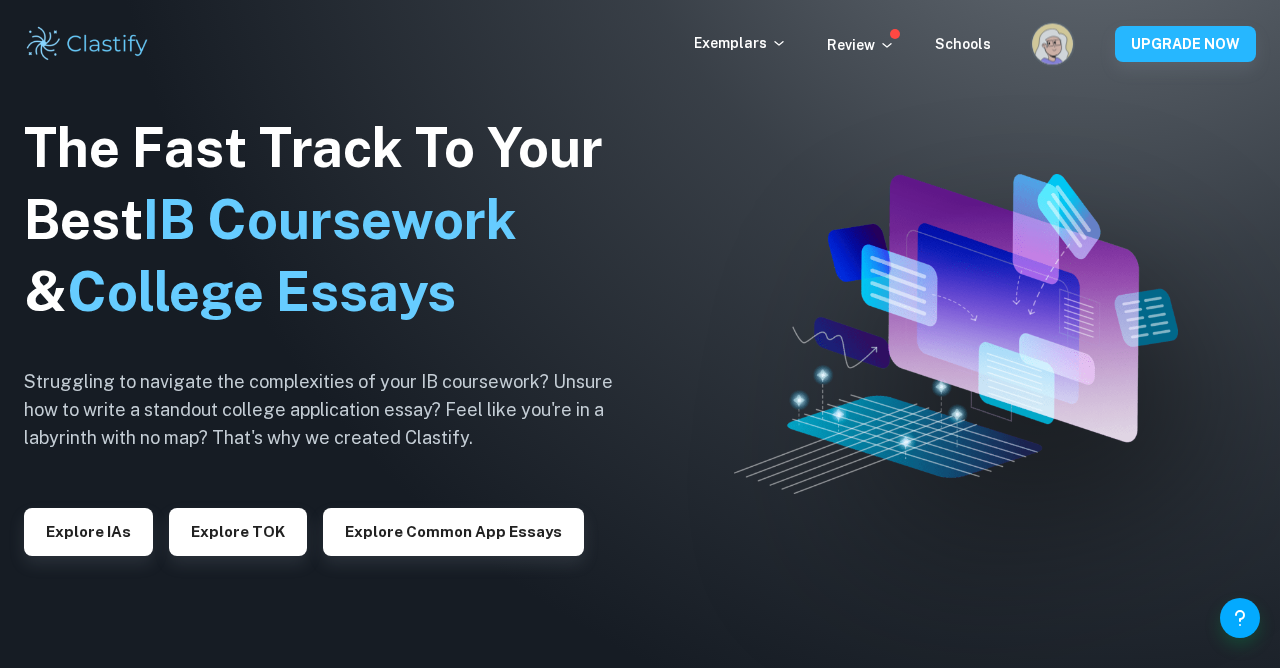 click 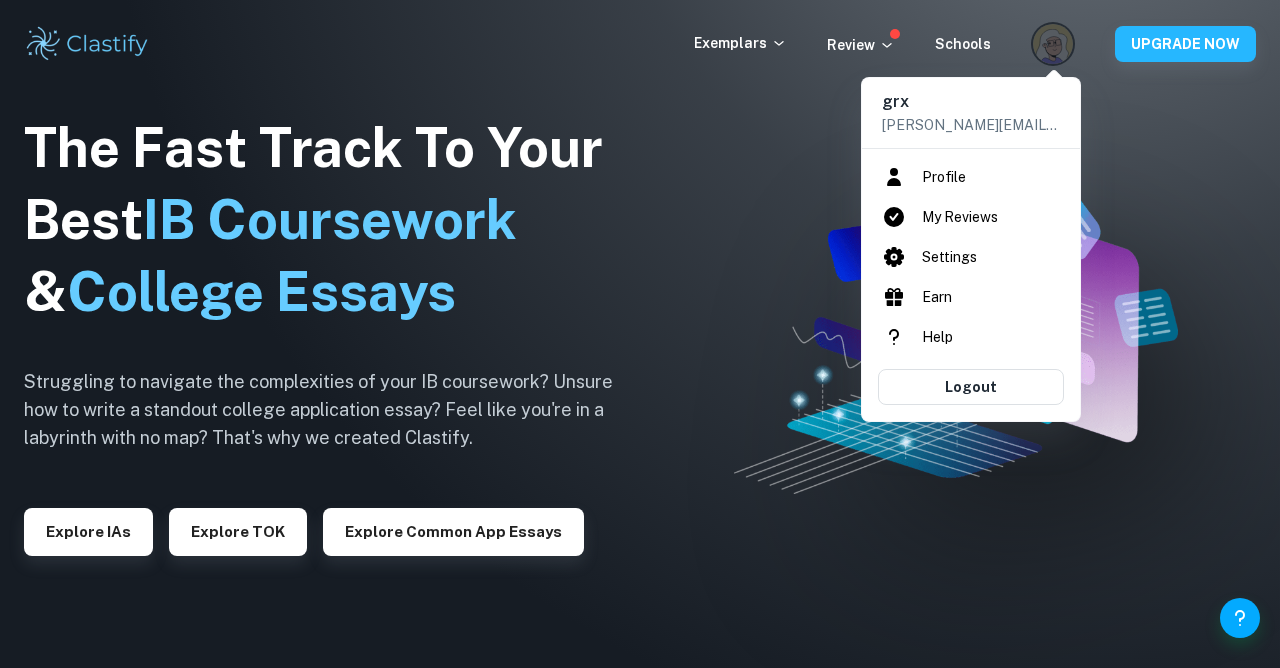 click on "Profile" at bounding box center (971, 177) 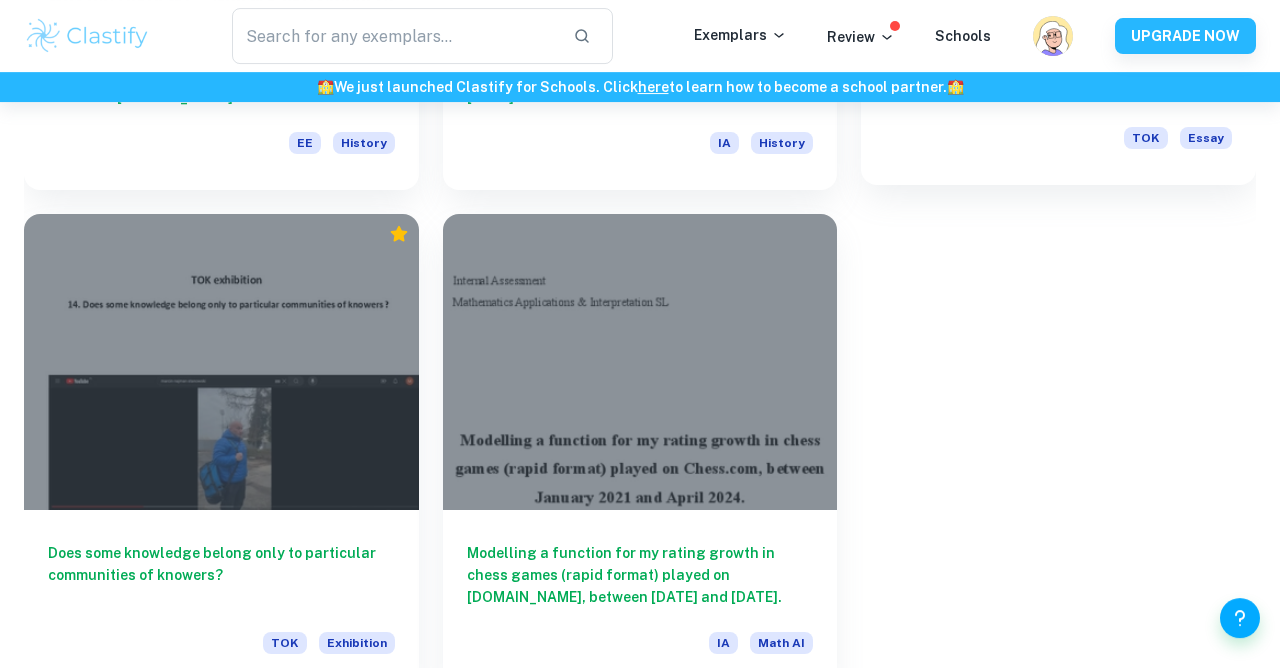 scroll, scrollTop: 891, scrollLeft: 0, axis: vertical 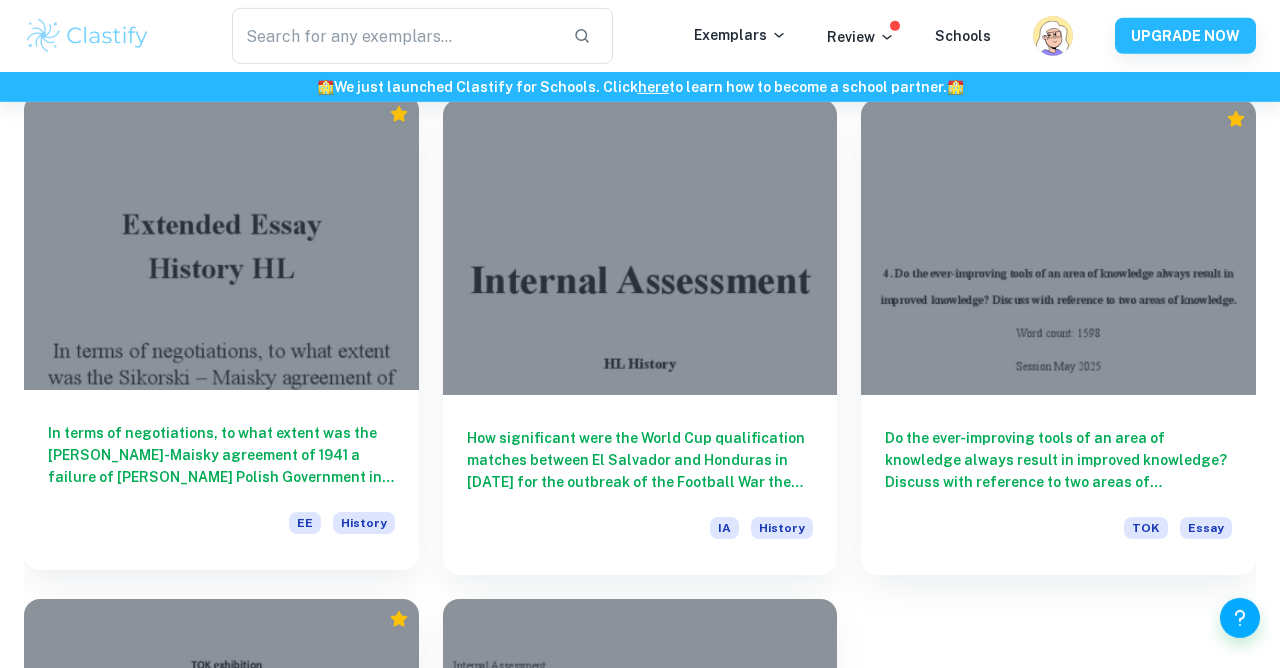 click on "In terms of negotiations, to what extent was the [PERSON_NAME]-Maisky agreement of 1941 a failure of [PERSON_NAME] Polish Government in Exile?" at bounding box center [221, 455] 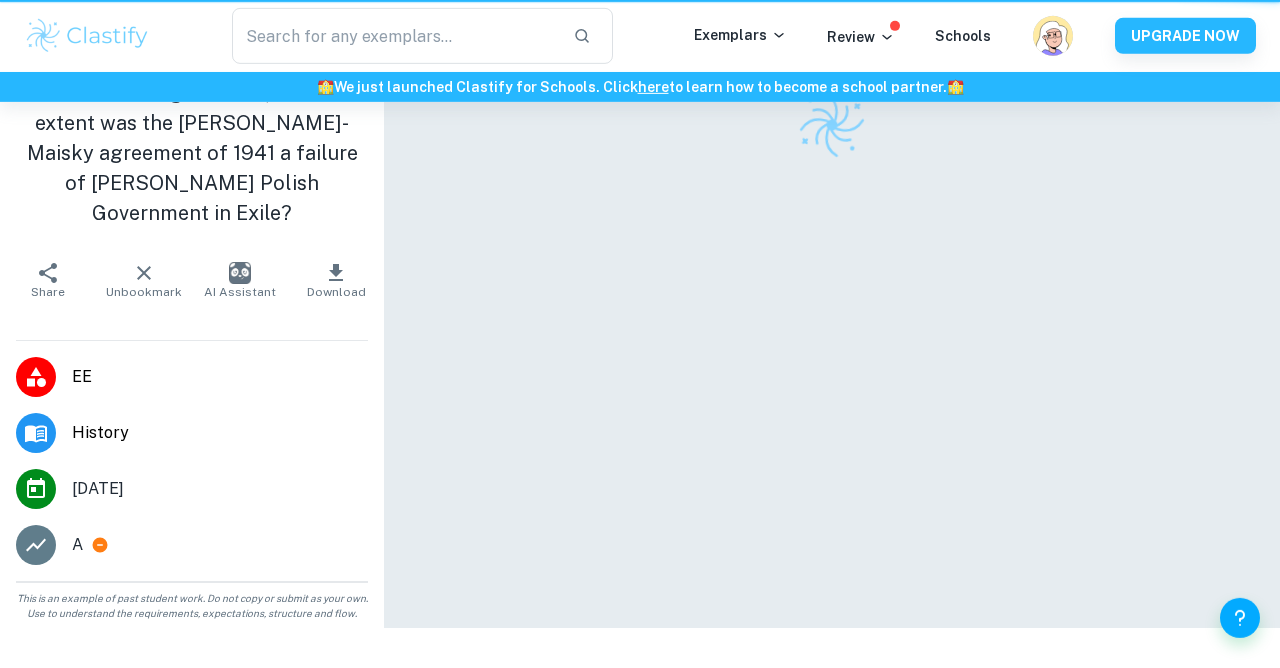 scroll, scrollTop: 0, scrollLeft: 0, axis: both 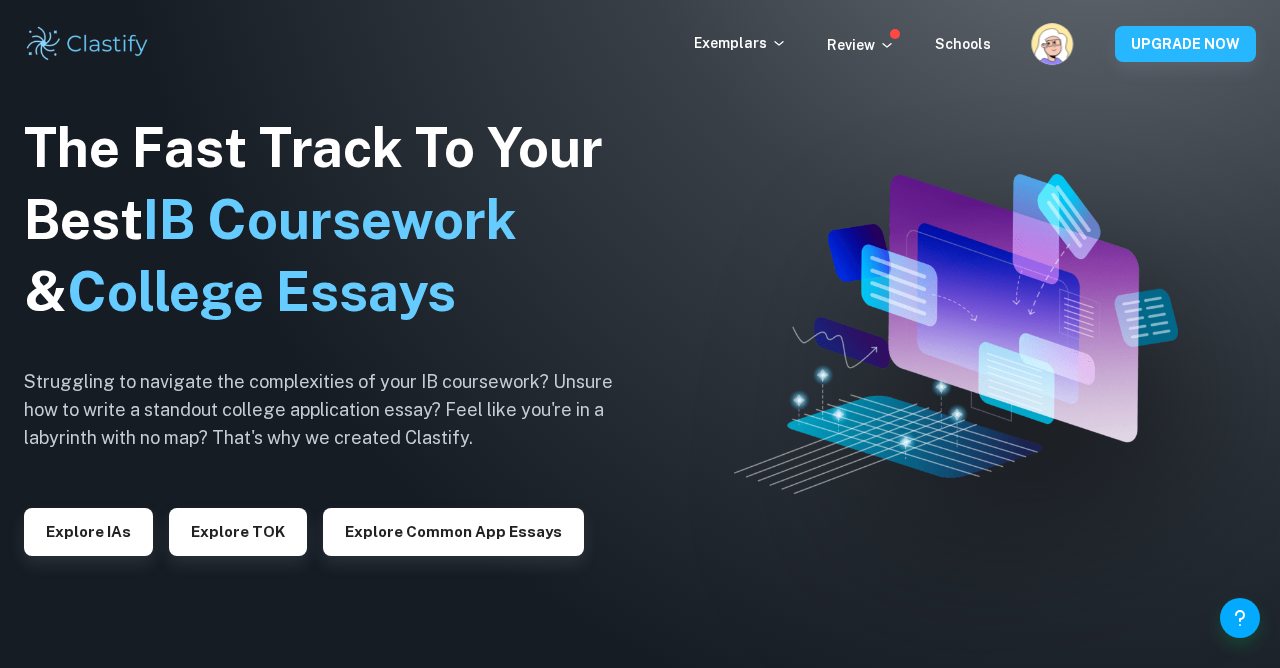 click 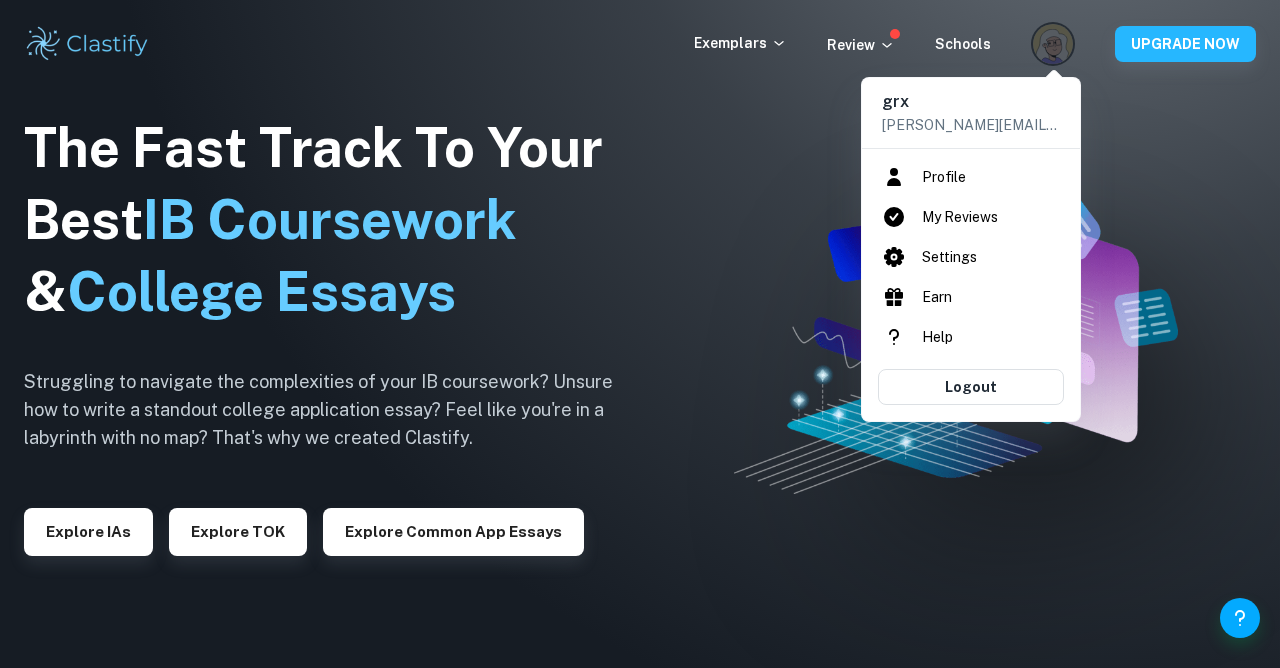 click on "Profile" at bounding box center (971, 177) 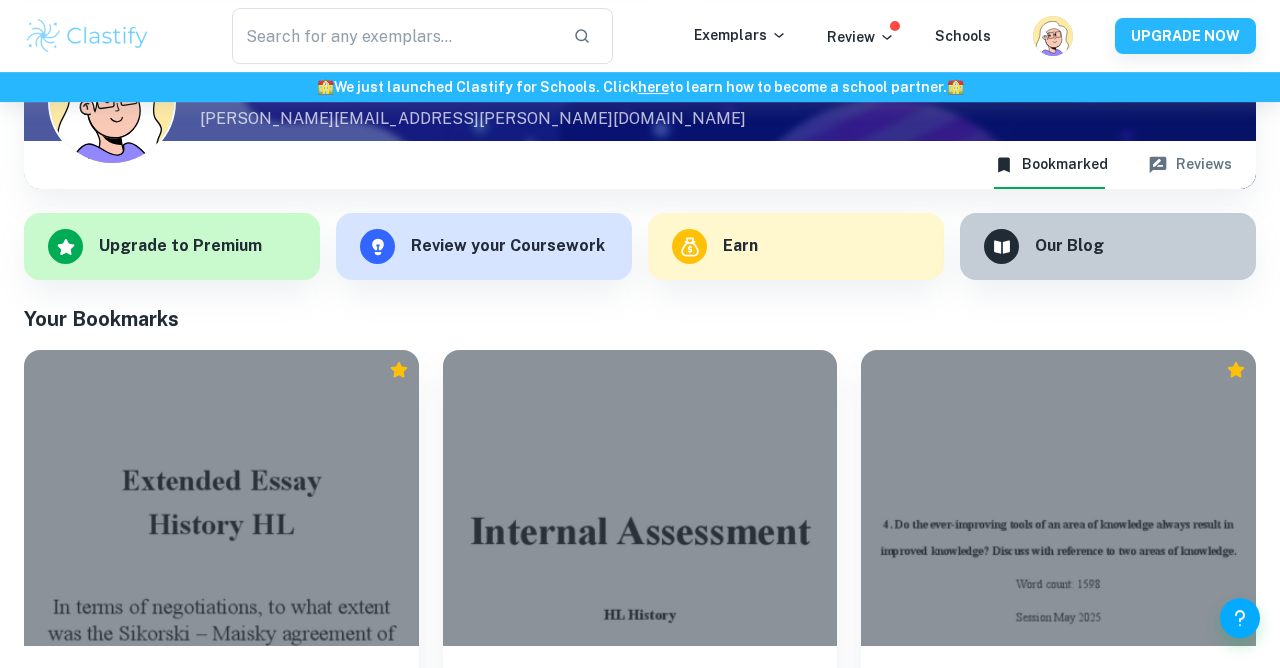 scroll, scrollTop: 0, scrollLeft: 0, axis: both 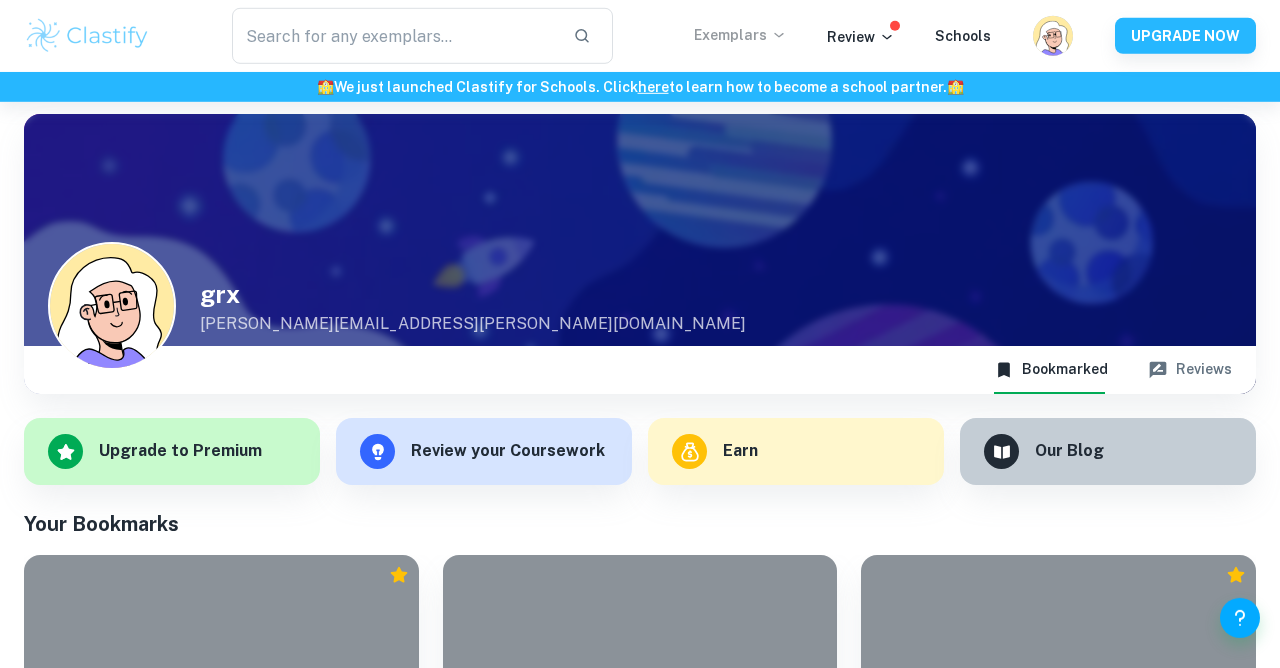 click on "Exemplars" at bounding box center [740, 35] 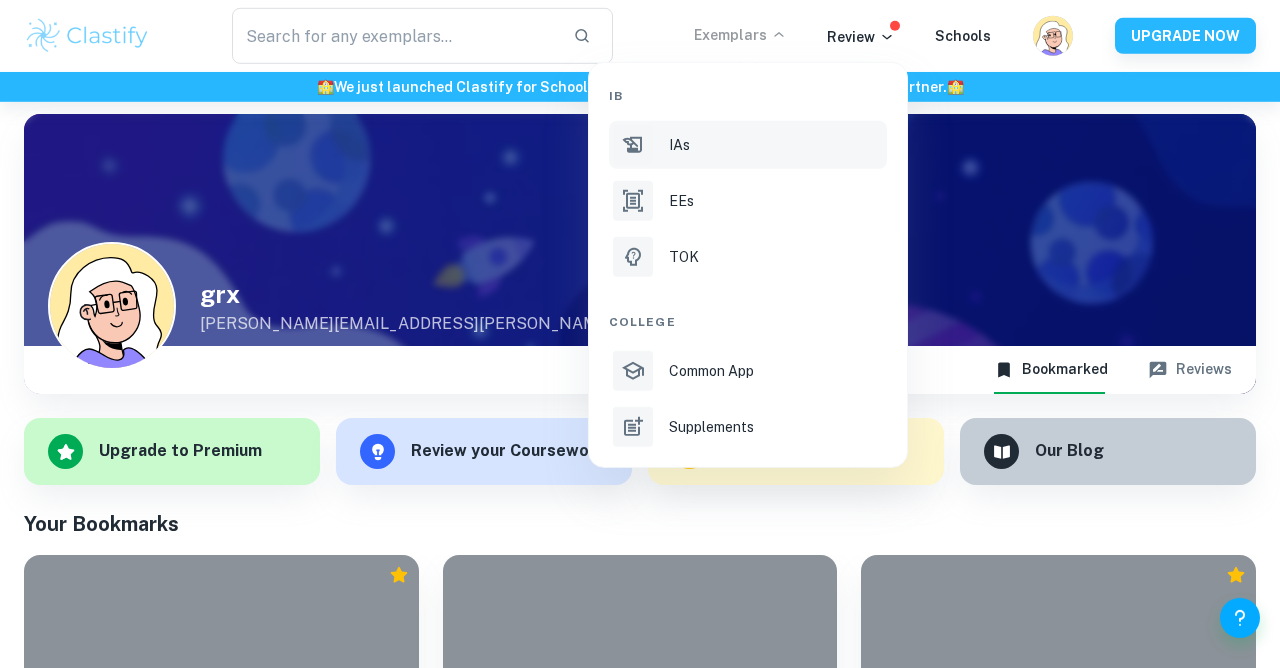 click on "IAs" at bounding box center (748, 145) 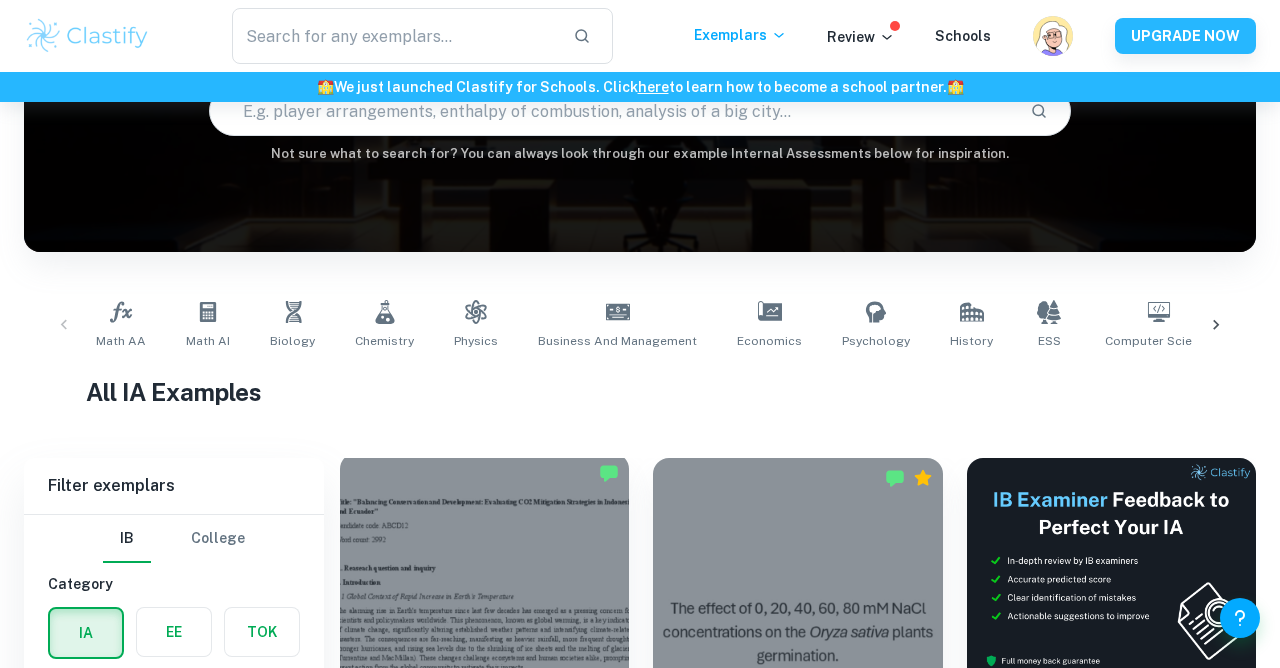 scroll, scrollTop: 540, scrollLeft: 0, axis: vertical 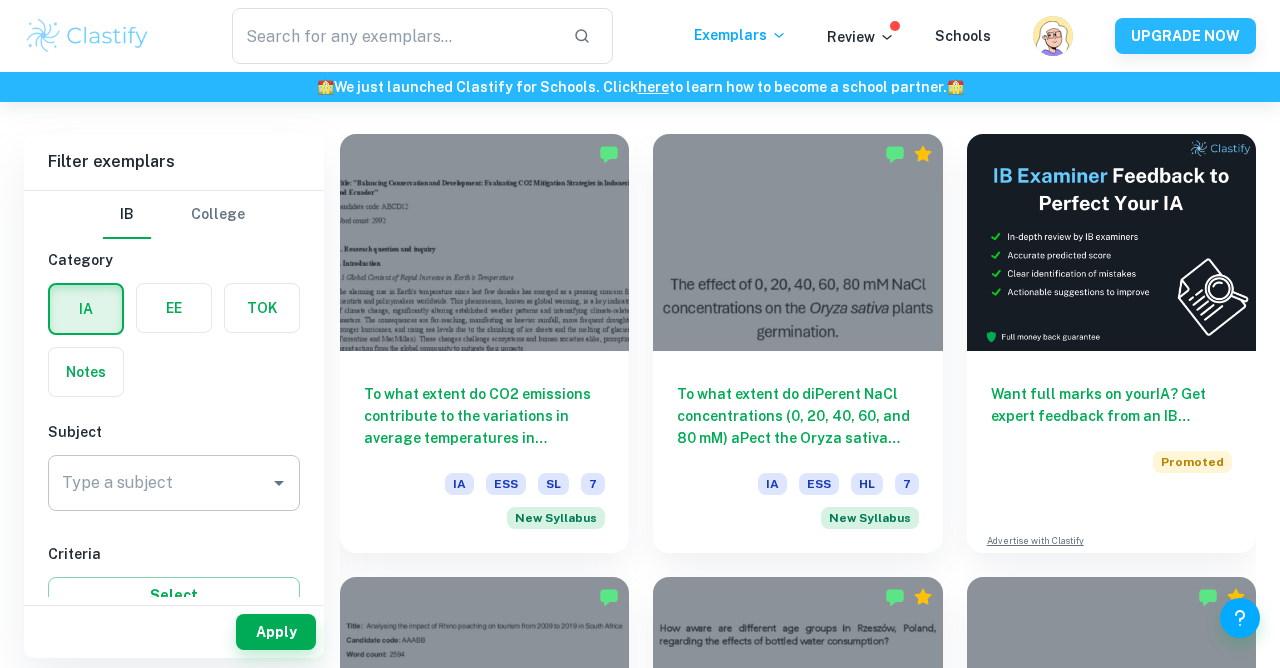 click on "Type a subject" at bounding box center [159, 483] 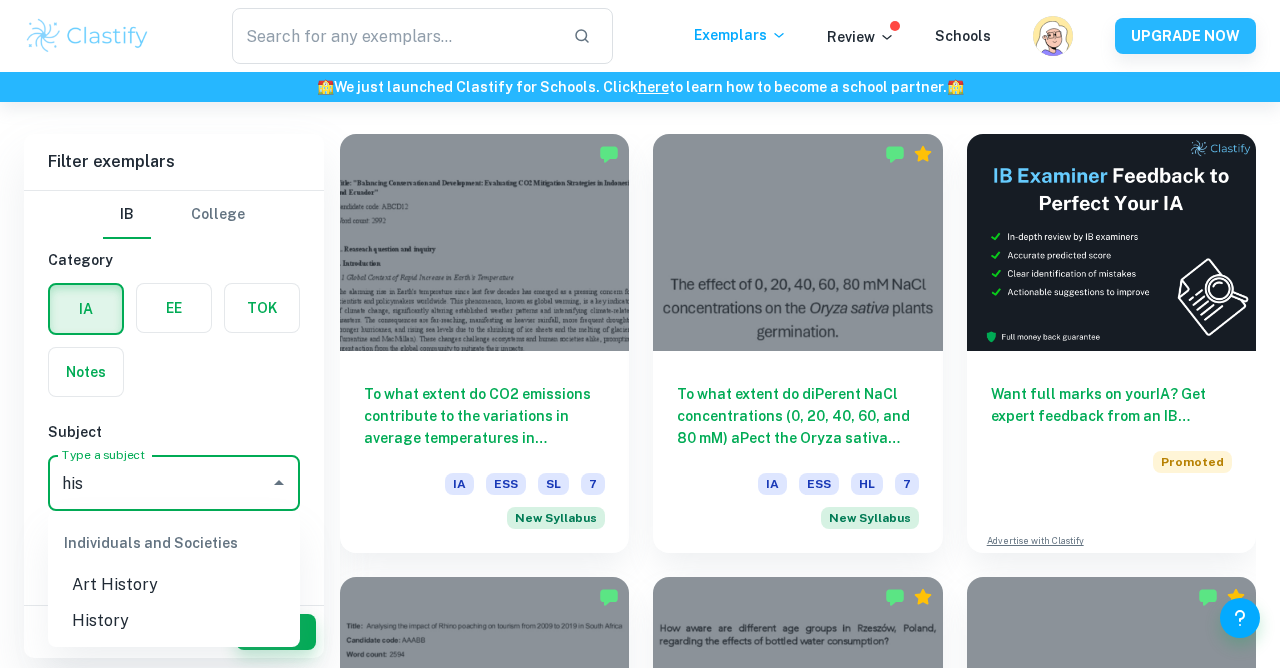 click on "History" at bounding box center [174, 621] 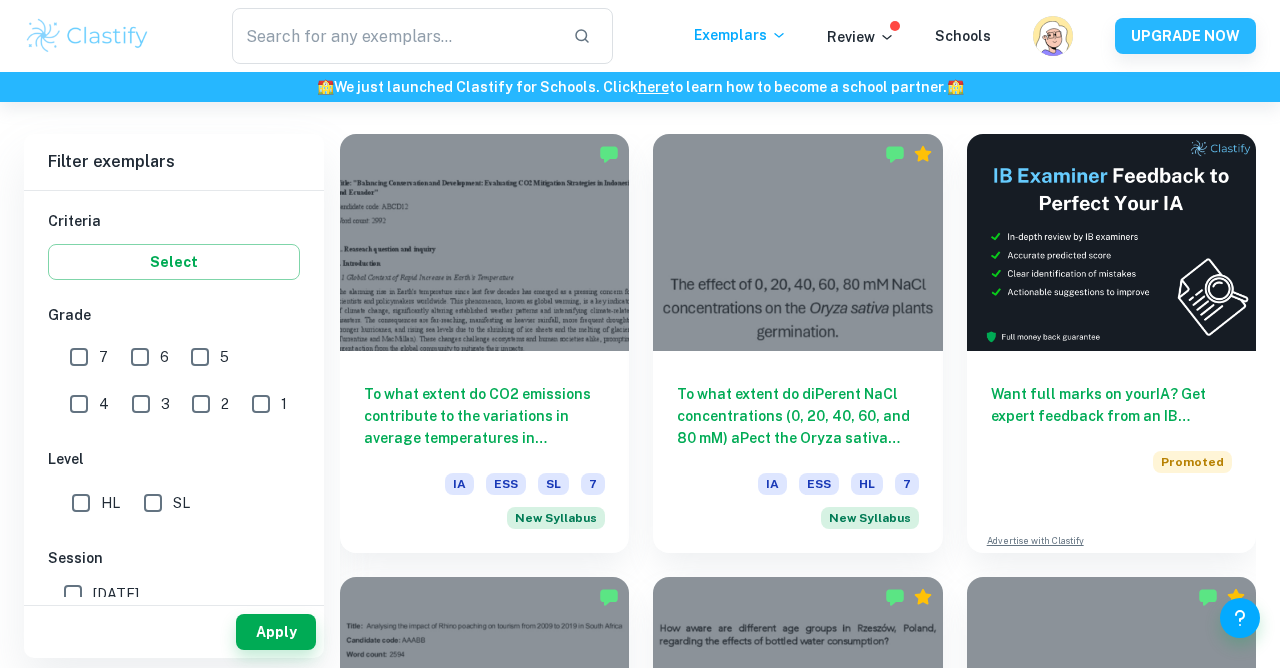 scroll, scrollTop: 444, scrollLeft: 0, axis: vertical 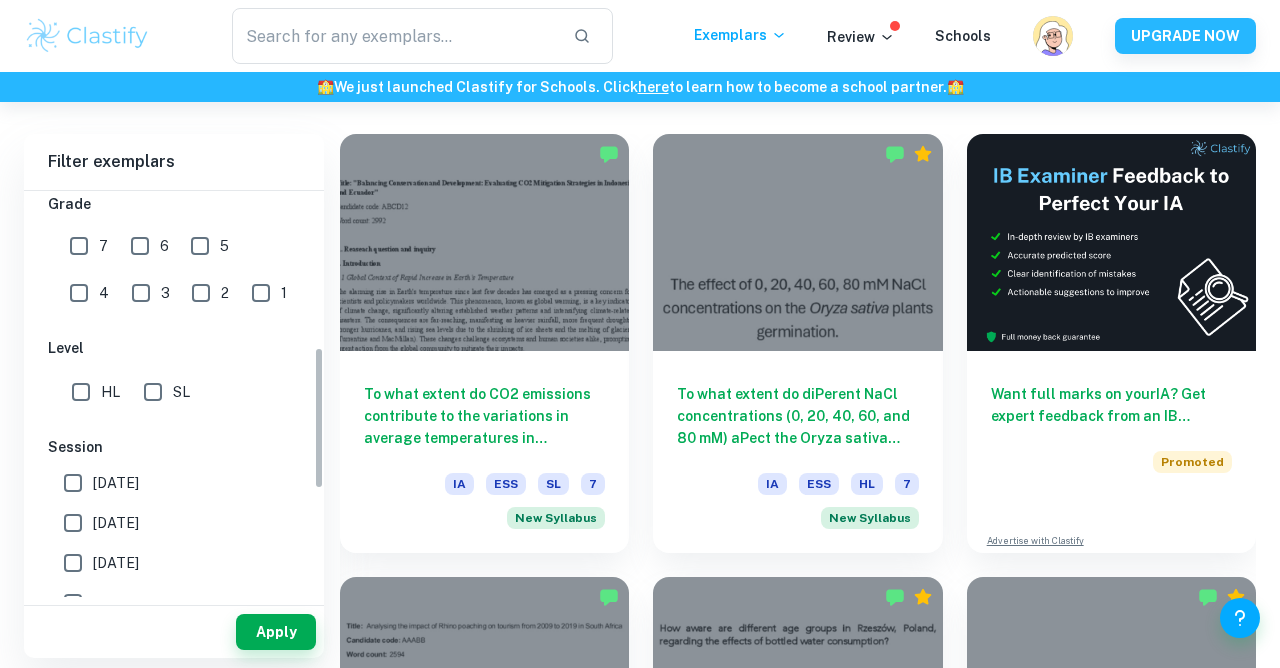 type on "History" 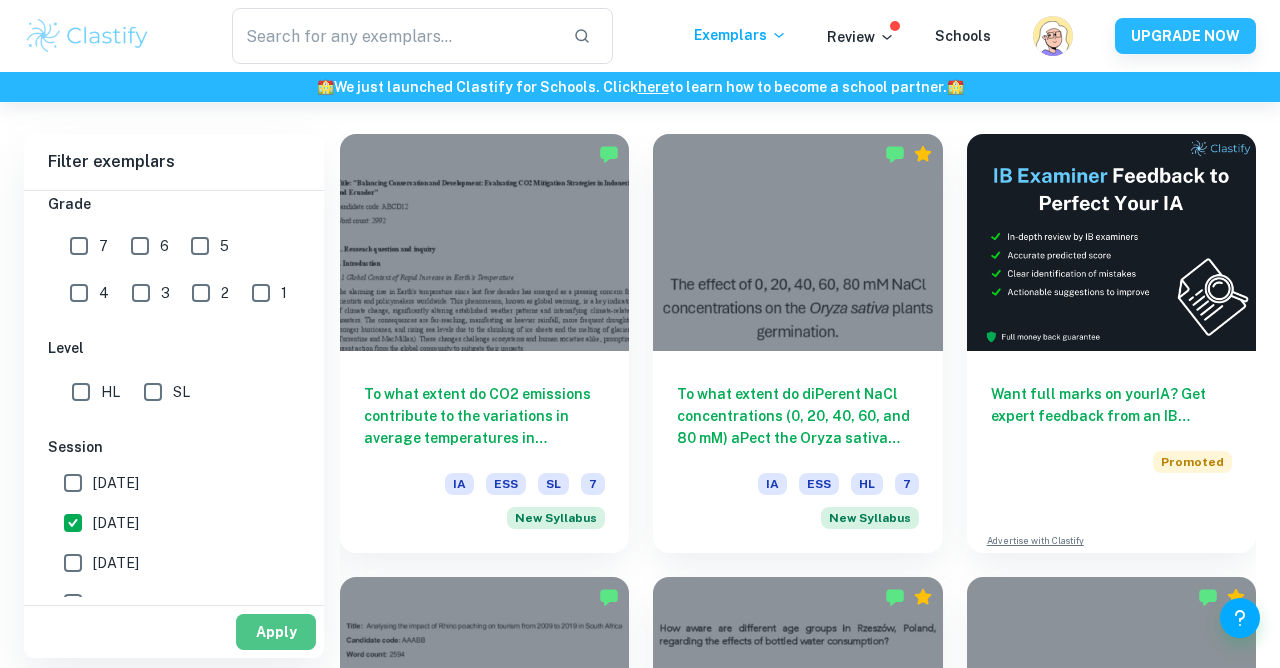 click on "Apply" at bounding box center [276, 632] 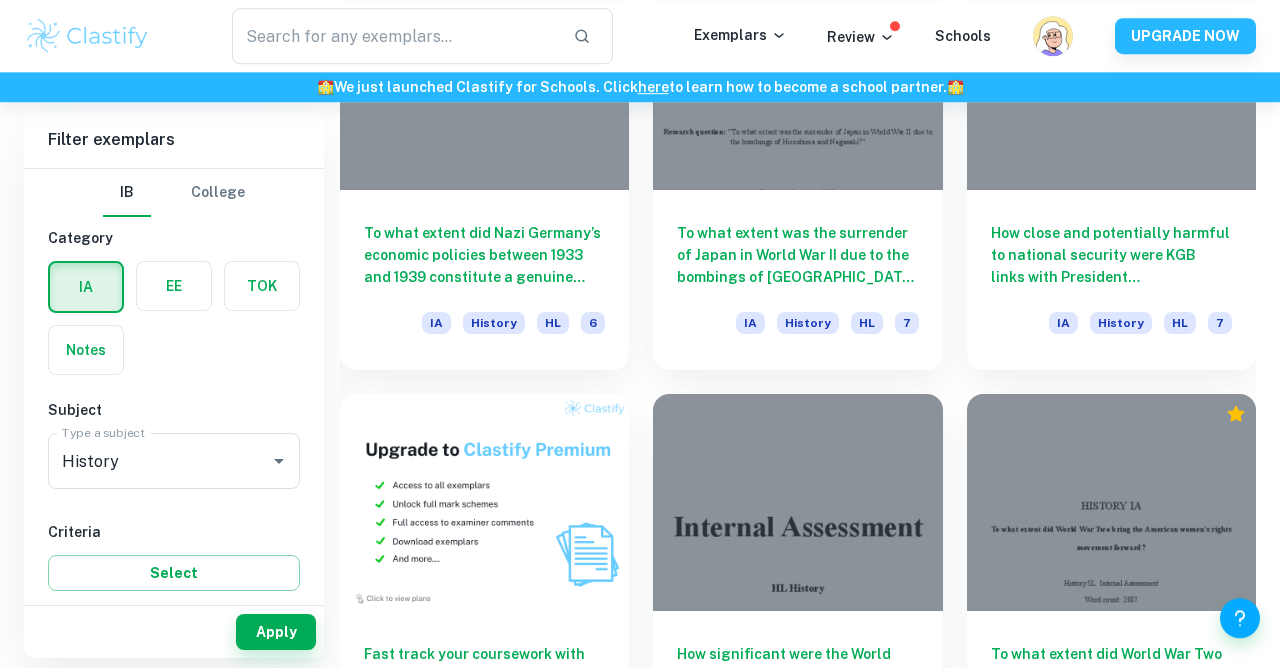 scroll, scrollTop: 1092, scrollLeft: 0, axis: vertical 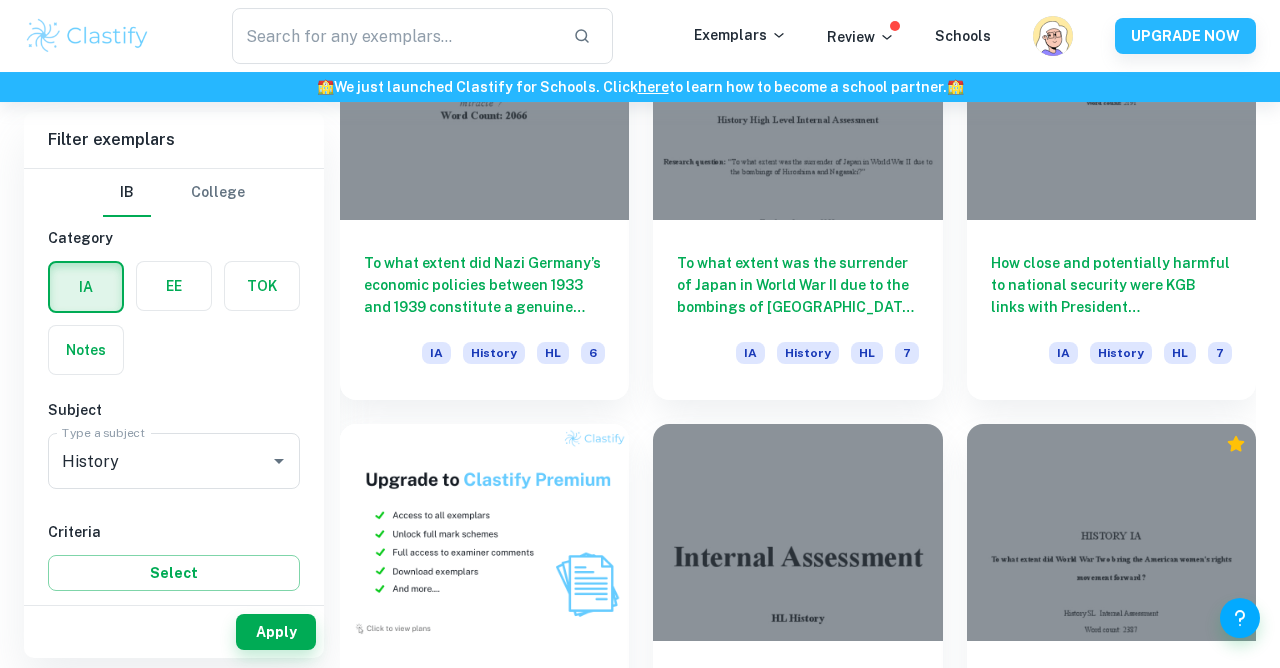 click on "Home IA History IB History IA examples Type a search phrase to find the most relevant  History   IA    examples for you ​ Not sure what to search for? You can always look through our example Internal Assessments below for inspiration. World War II Cold War Civil Rights Movement Soviet Union Imperialism Communism Revolution Colonialism Economic Policy Political Leadership Military Strategy Human Rights Social Movements International Relations Cultural Impact Diplomatic Relations Technological Advancements Historical Interpretation All History IA Examples Filter Filter exemplars IB College Category IA EE TOK Notes Subject Type a subject History Type a subject Criteria Select Grade 7 6 5 4 3 2 1 Level HL SL Session [DATE] [DATE] [DATE] [DATE] [DATE] [DATE] [DATE] [DATE] [DATE] [DATE] Other   Apply Filter exemplars IB College Category IA EE TOK Notes Subject Type a subject History Type a subject Criteria Select Grade 7 6 5 4 3 2 1 Level HL SL Session [DATE] [DATE]" at bounding box center (640, -85) 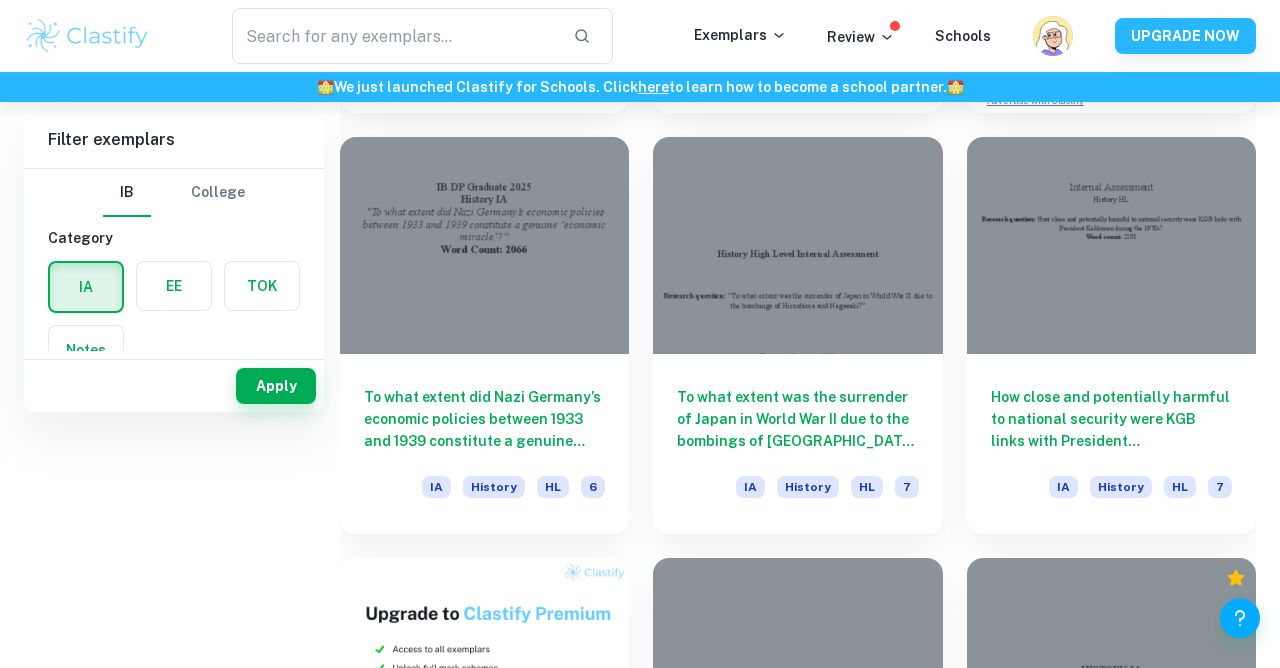 scroll, scrollTop: 250, scrollLeft: 0, axis: vertical 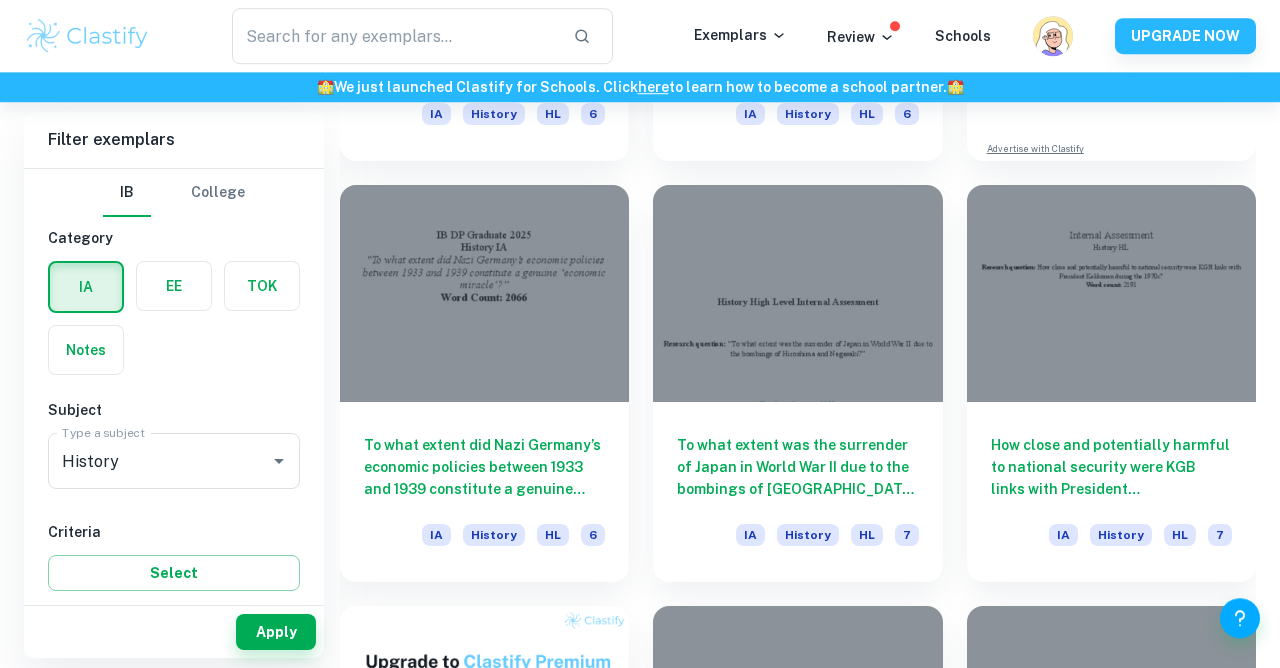 click on "EE" at bounding box center [168, 281] 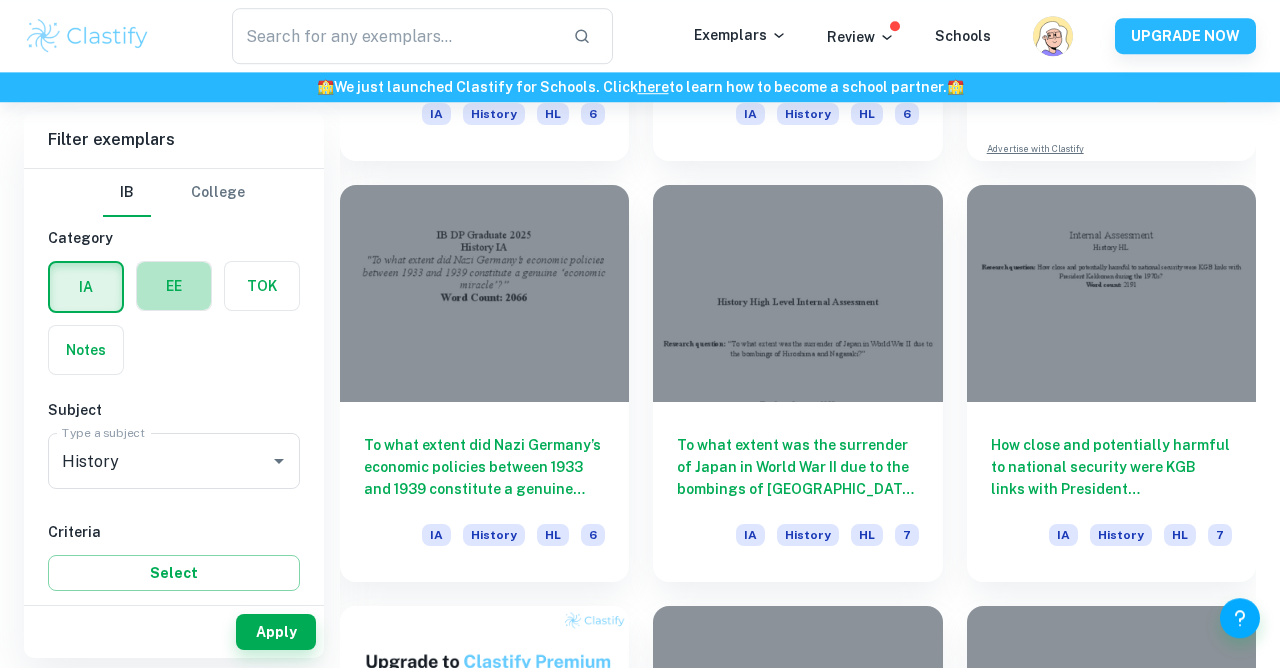click at bounding box center [174, 286] 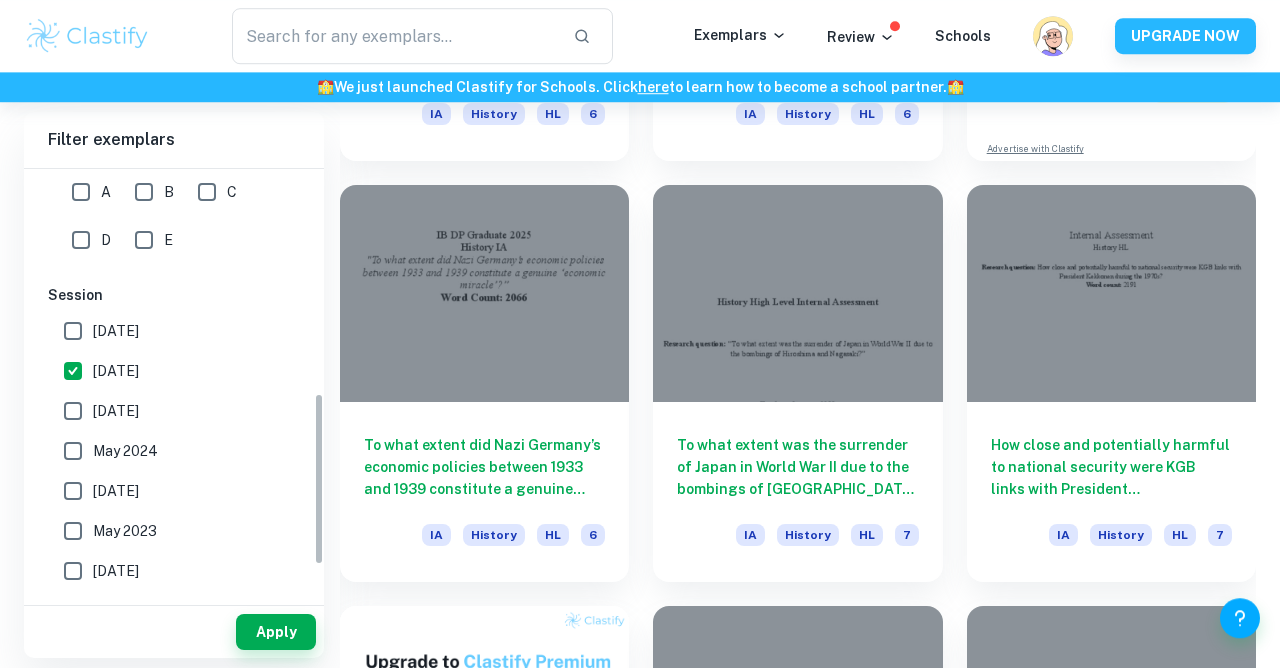 scroll, scrollTop: 555, scrollLeft: 0, axis: vertical 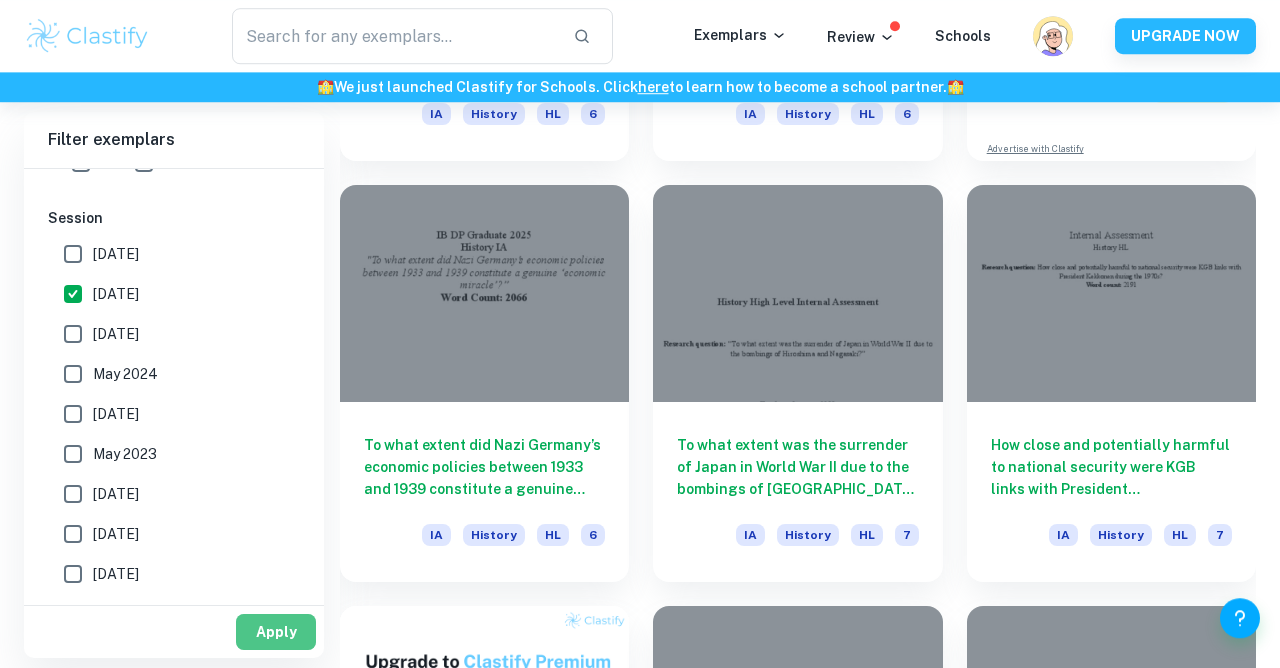 click on "Apply" at bounding box center (276, 632) 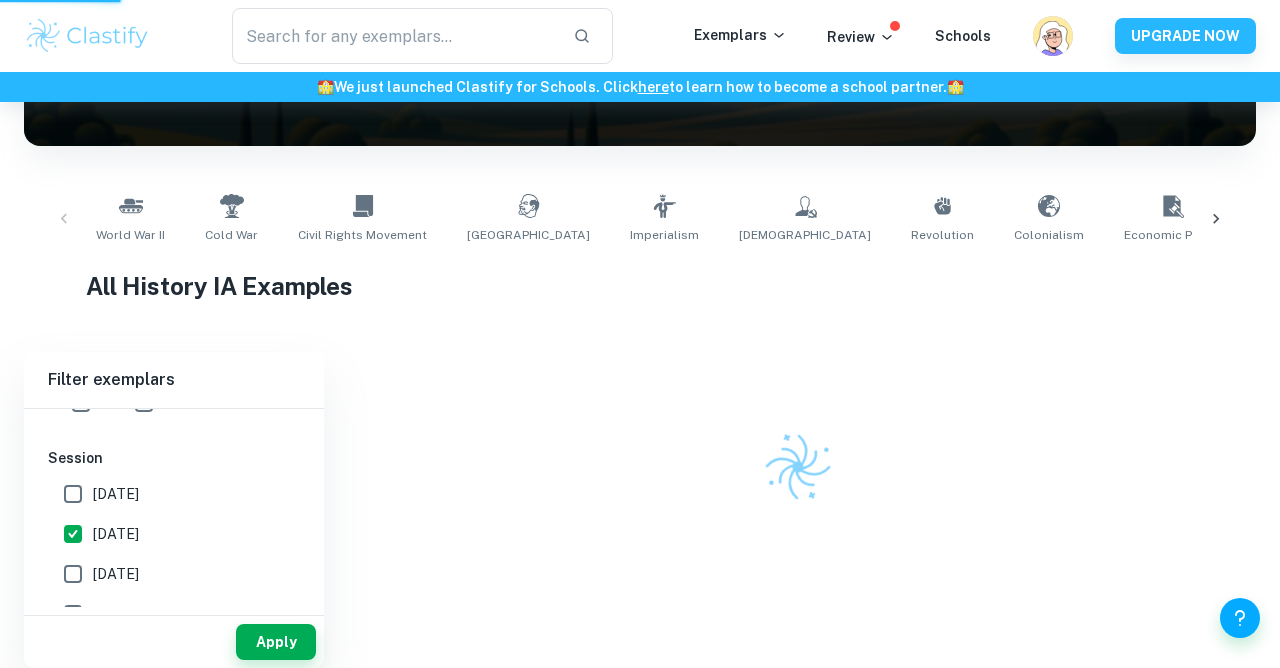 scroll, scrollTop: 306, scrollLeft: 0, axis: vertical 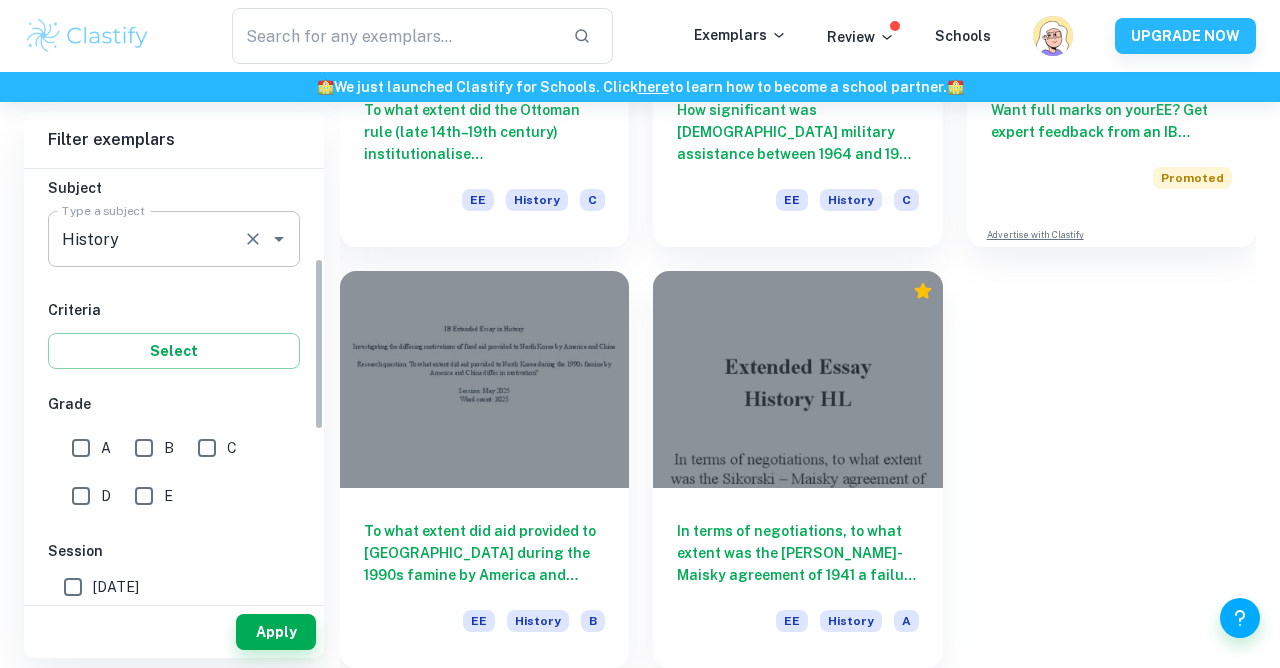 click 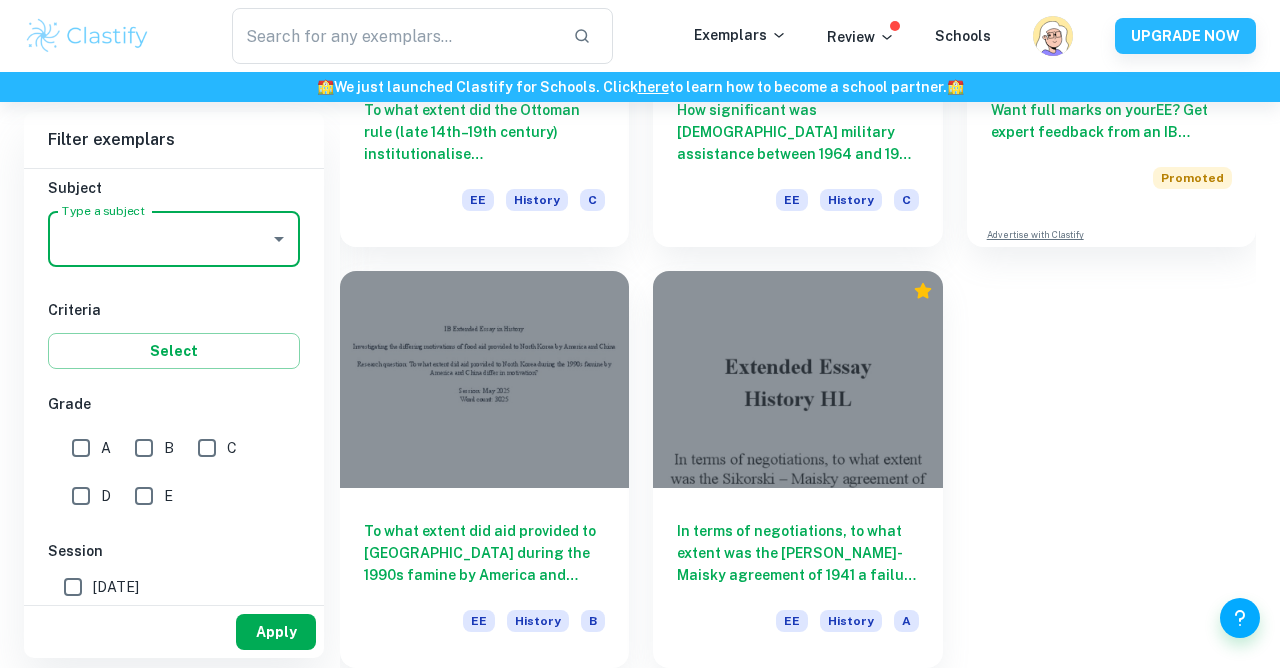 click on "Apply" at bounding box center (276, 632) 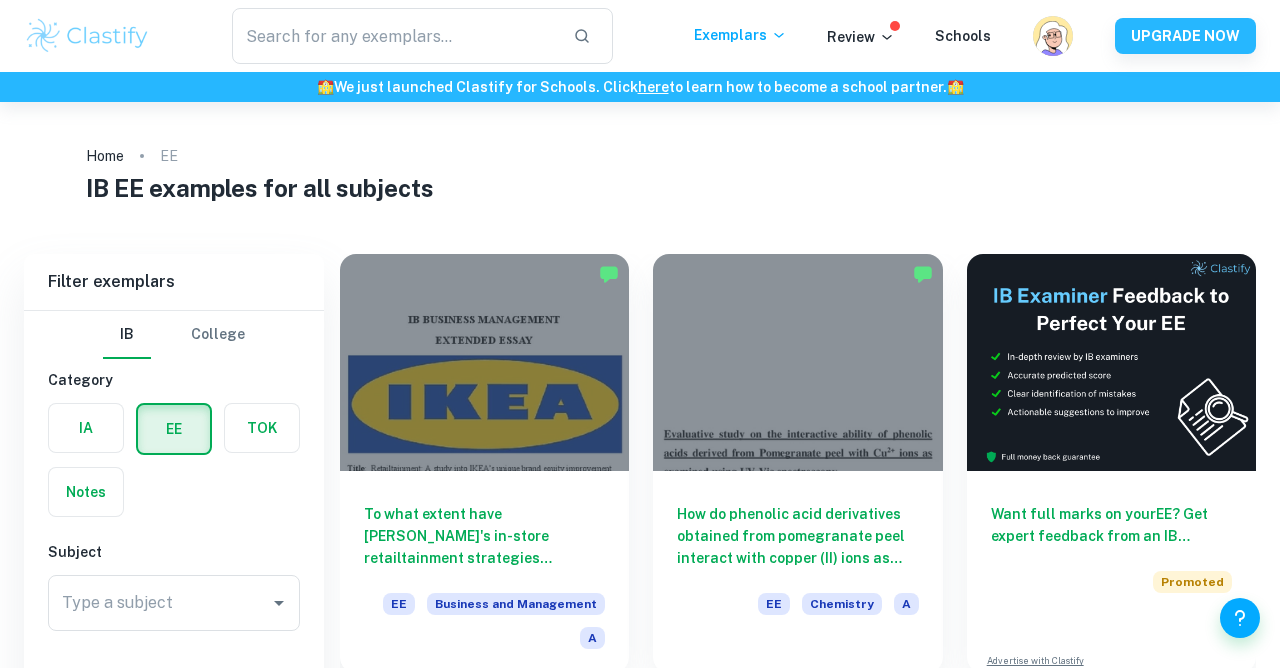 scroll, scrollTop: 216, scrollLeft: 0, axis: vertical 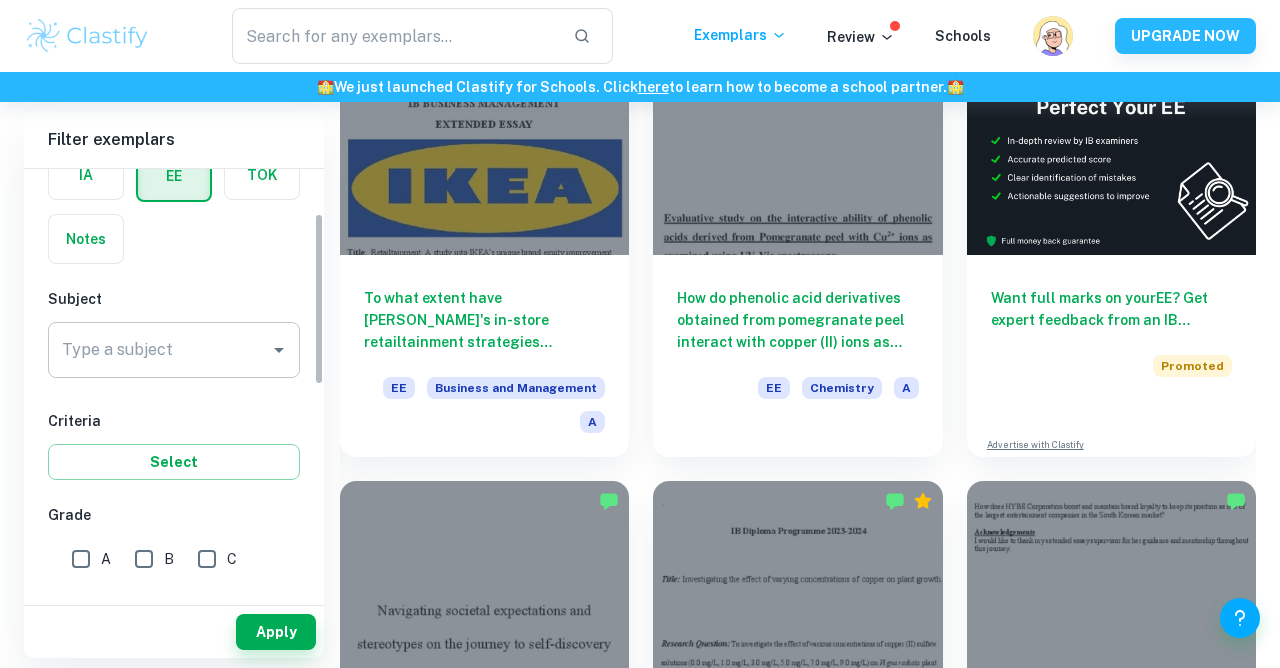 click on "Type a subject" at bounding box center (159, 350) 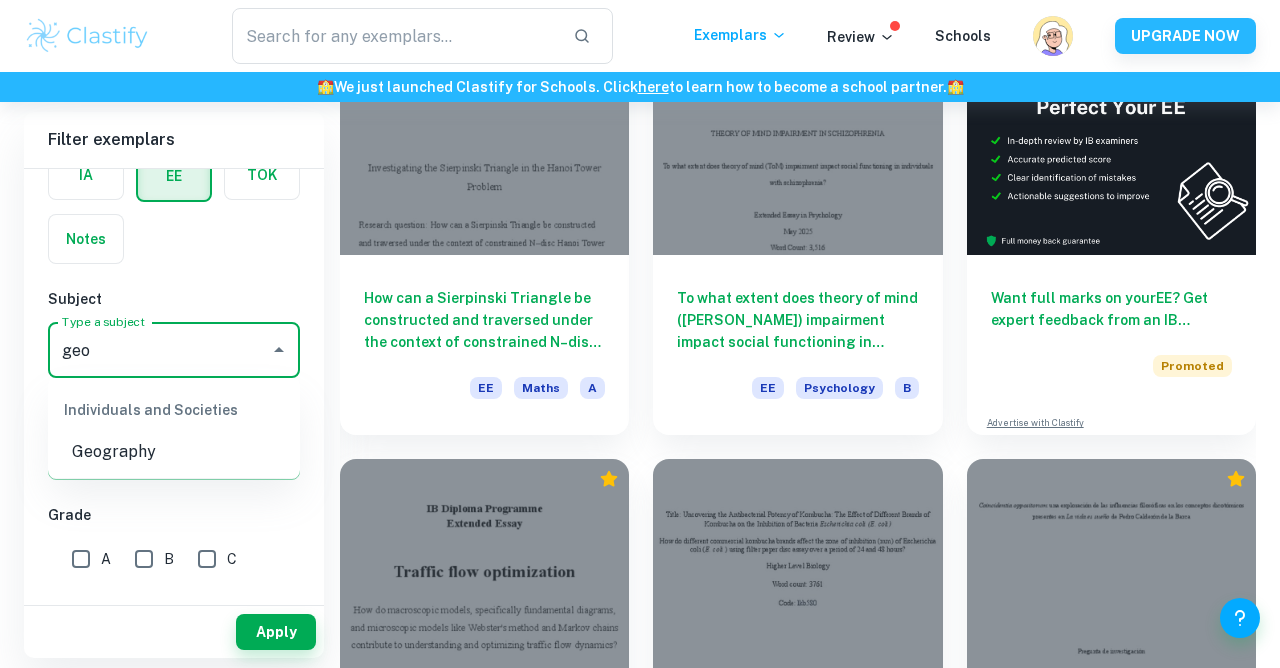 click on "Geography" at bounding box center (174, 452) 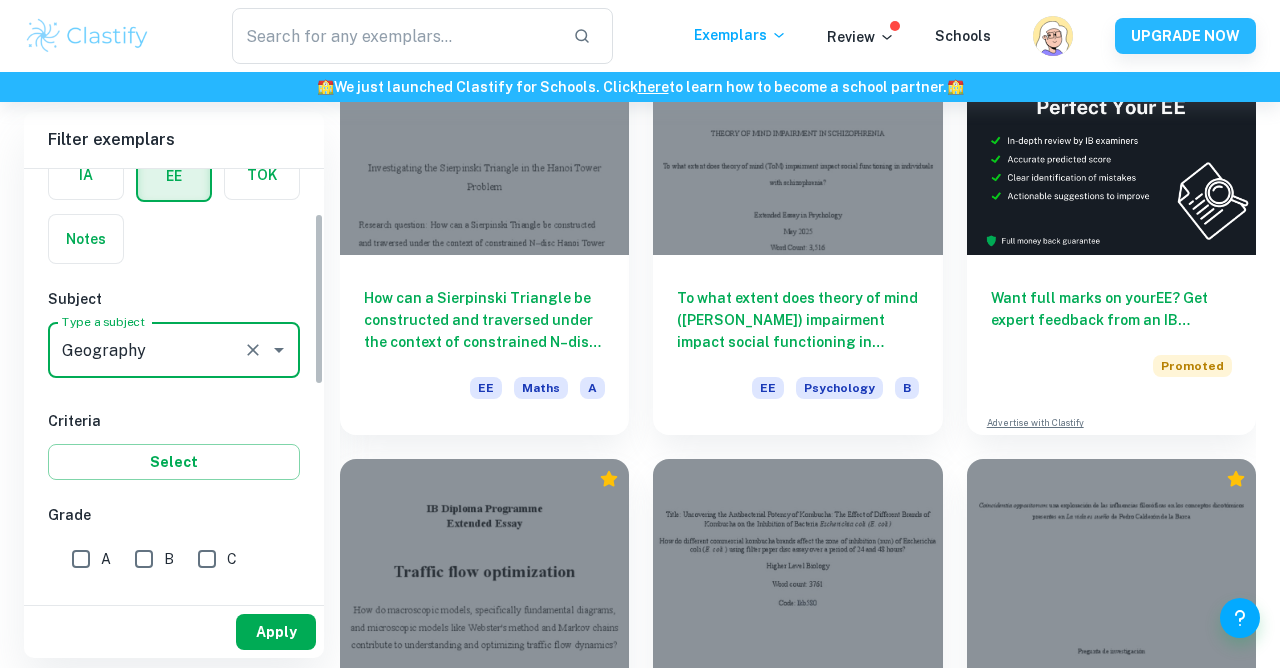 type on "Geography" 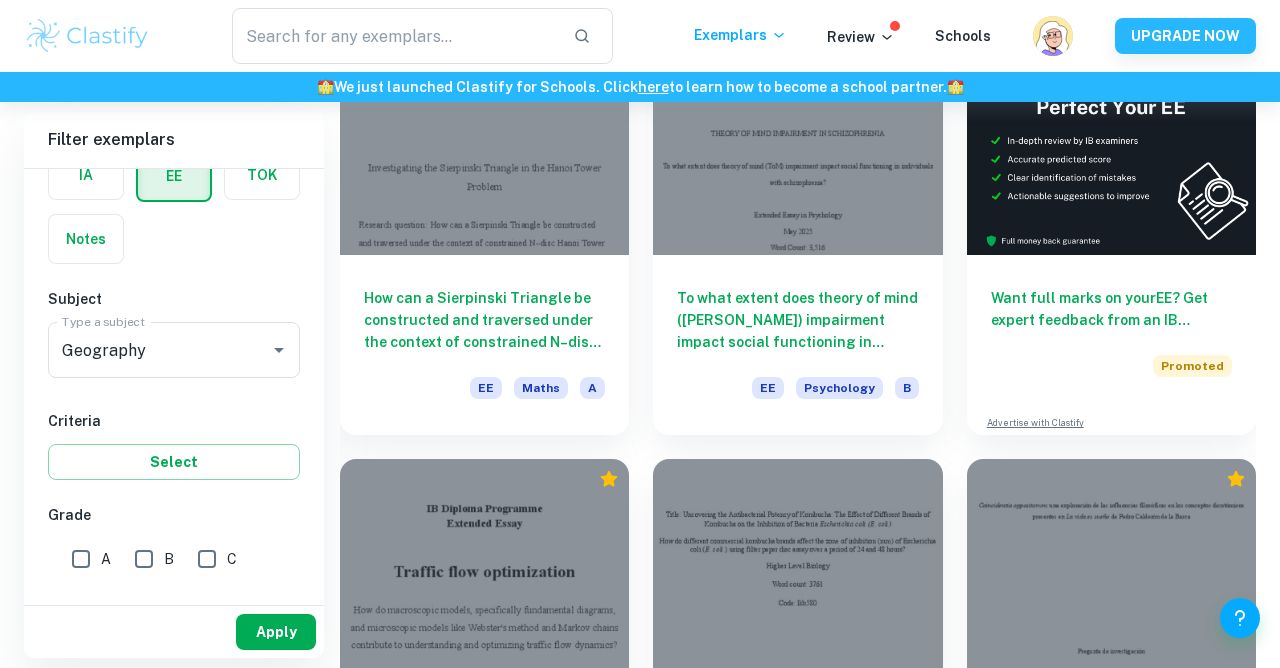 click on "Apply" at bounding box center (276, 632) 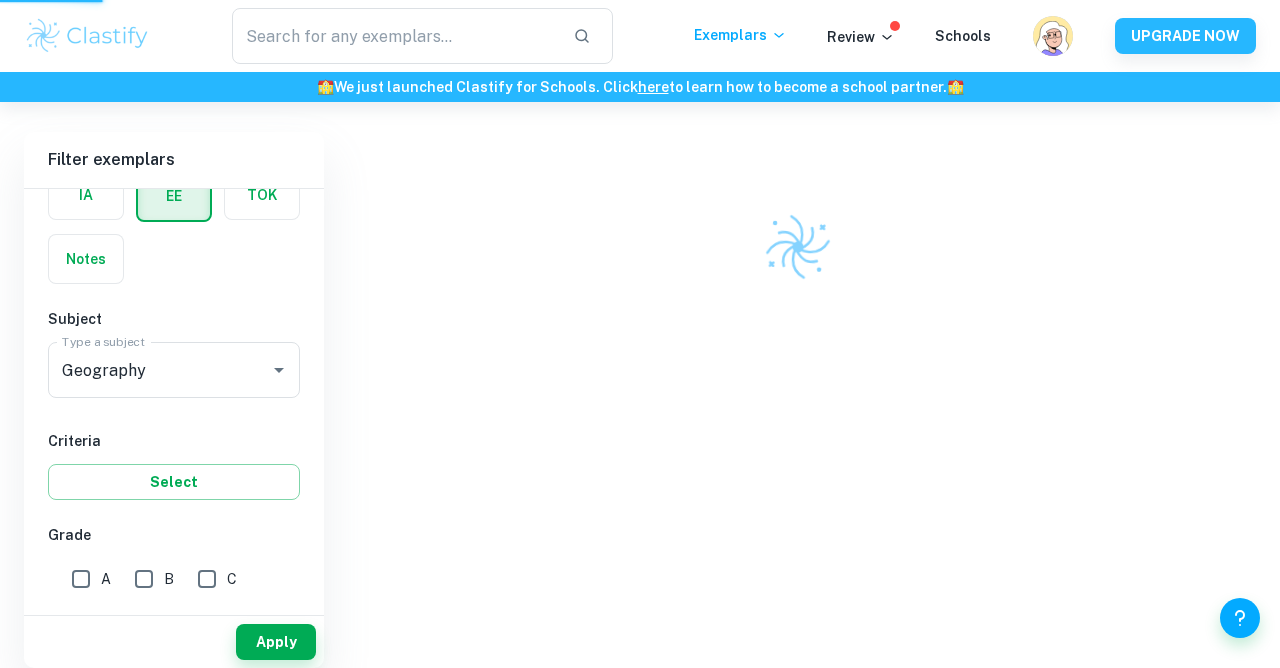 scroll, scrollTop: 102, scrollLeft: 0, axis: vertical 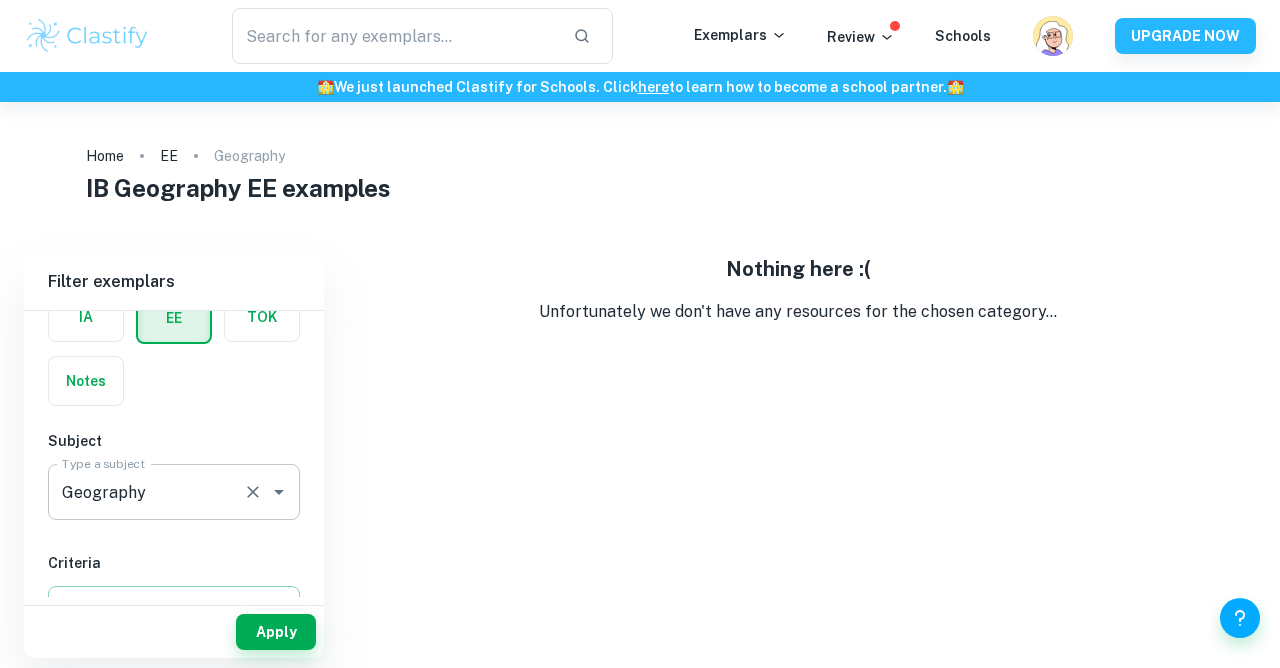 click 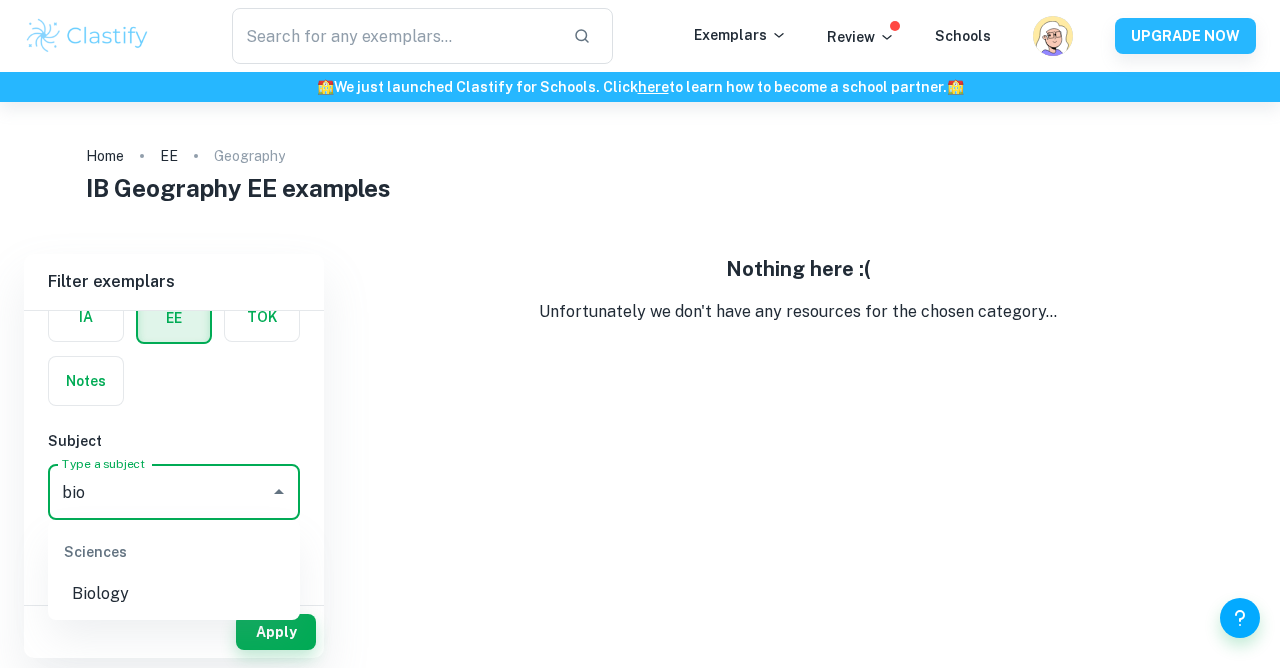 click on "Biology" at bounding box center (174, 594) 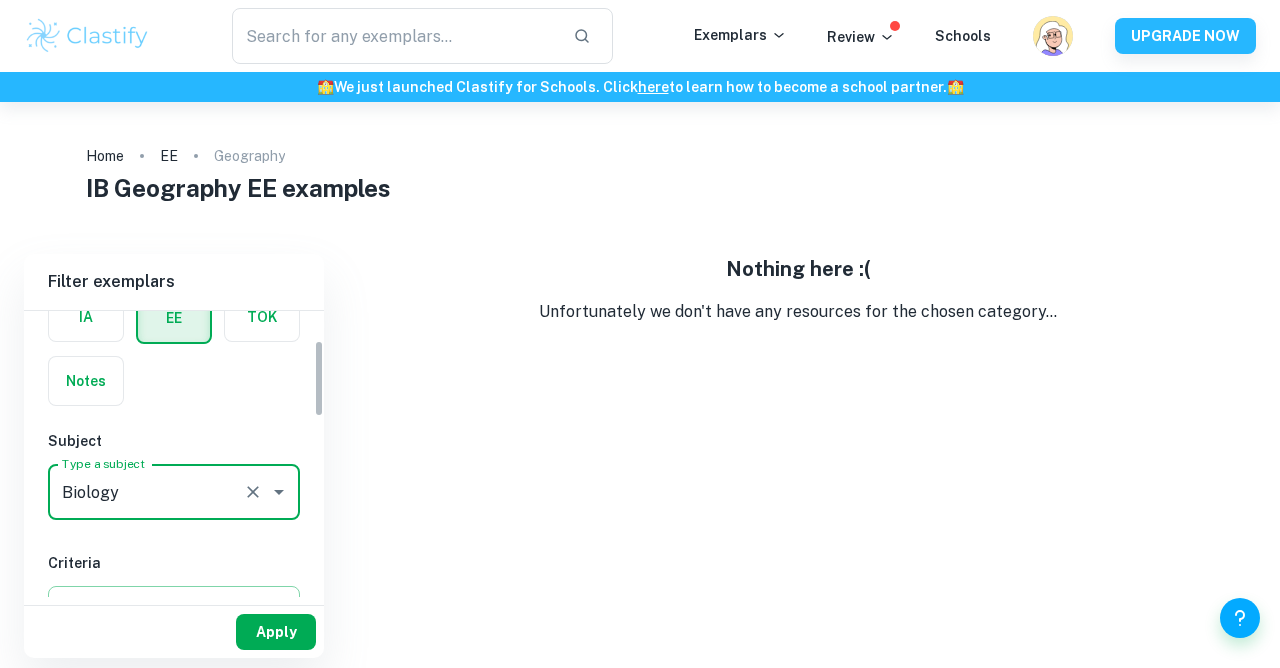 type on "Biology" 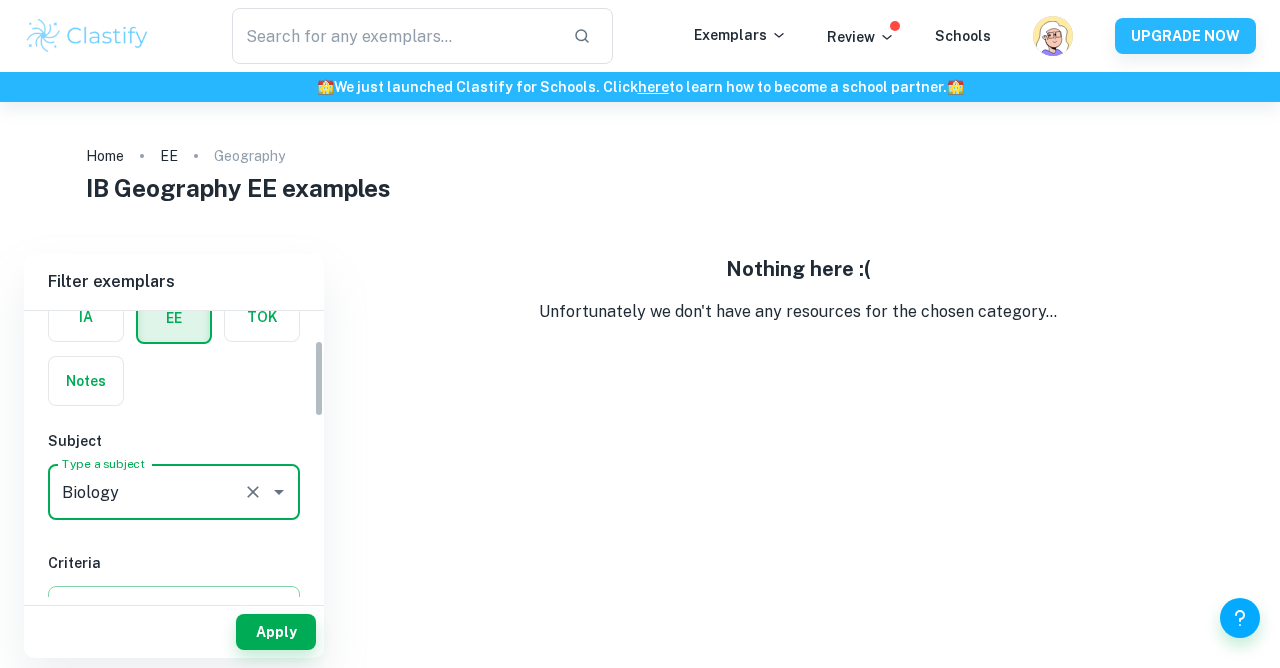 drag, startPoint x: 260, startPoint y: 626, endPoint x: 259, endPoint y: 612, distance: 14.035668 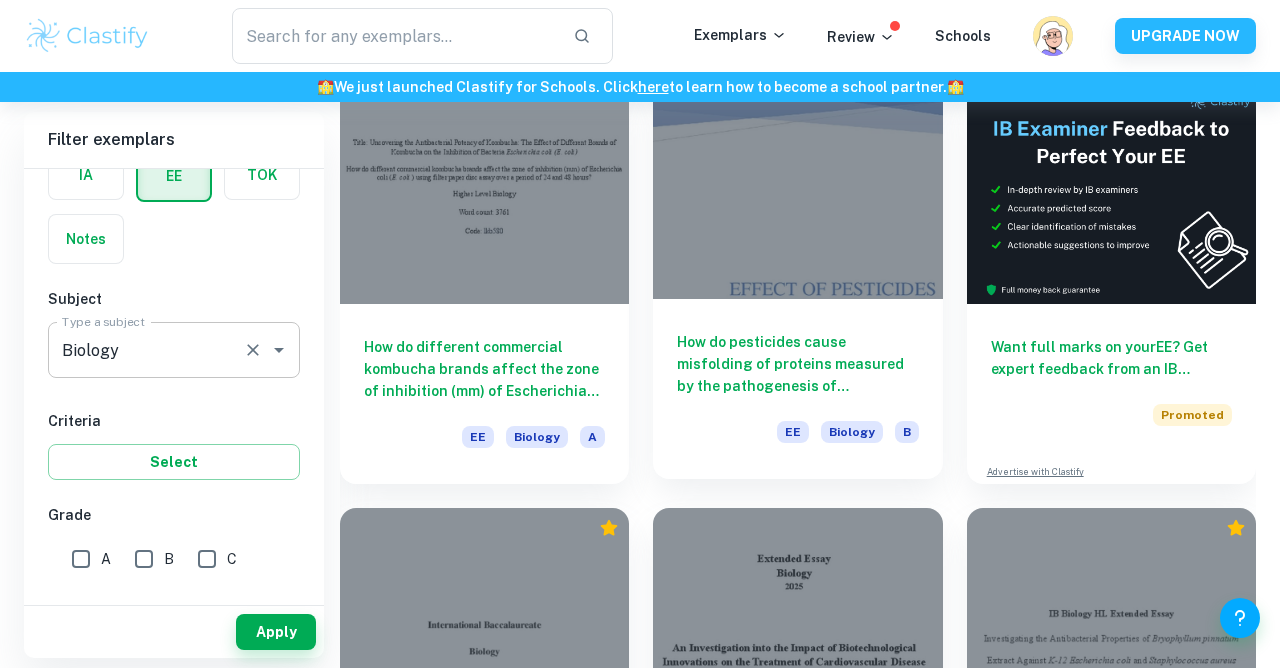 scroll, scrollTop: 166, scrollLeft: 0, axis: vertical 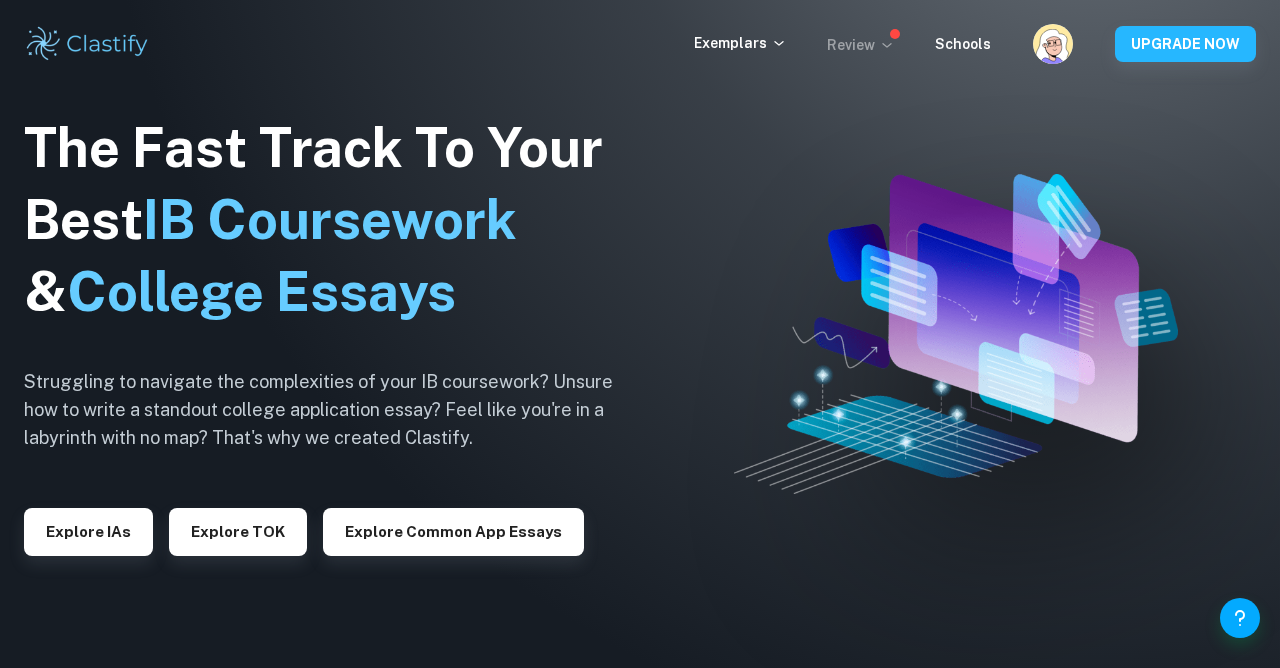 click on "Review" at bounding box center (861, 45) 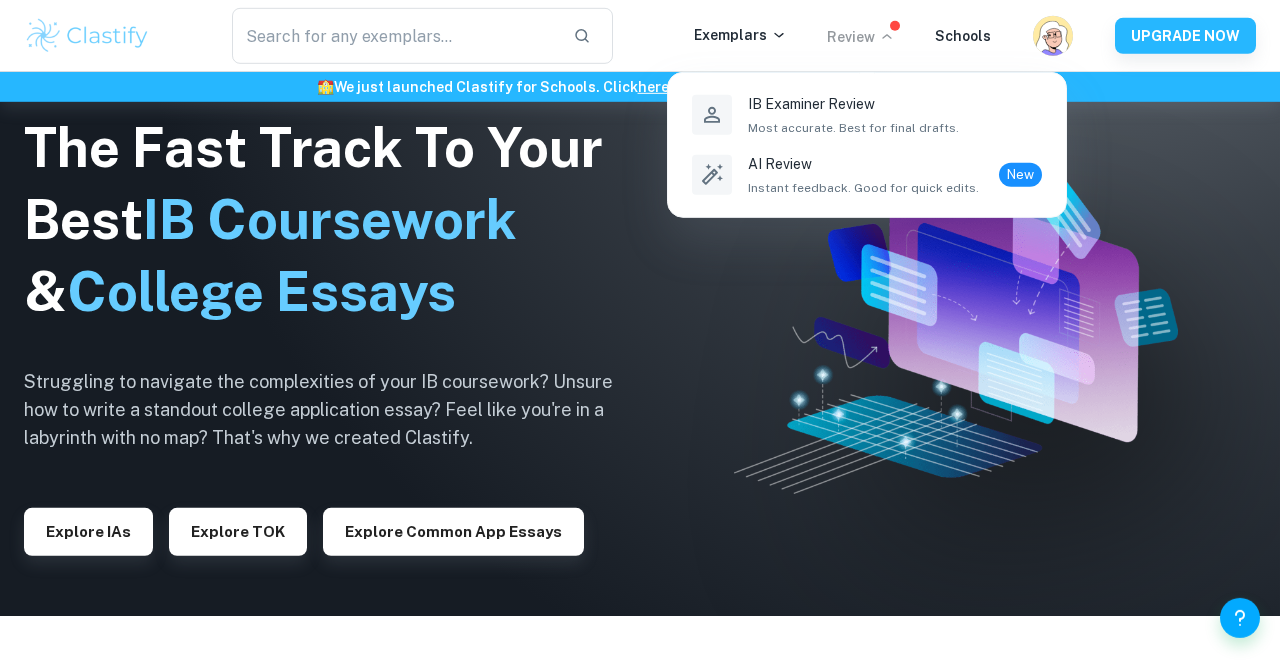 scroll, scrollTop: 108, scrollLeft: 0, axis: vertical 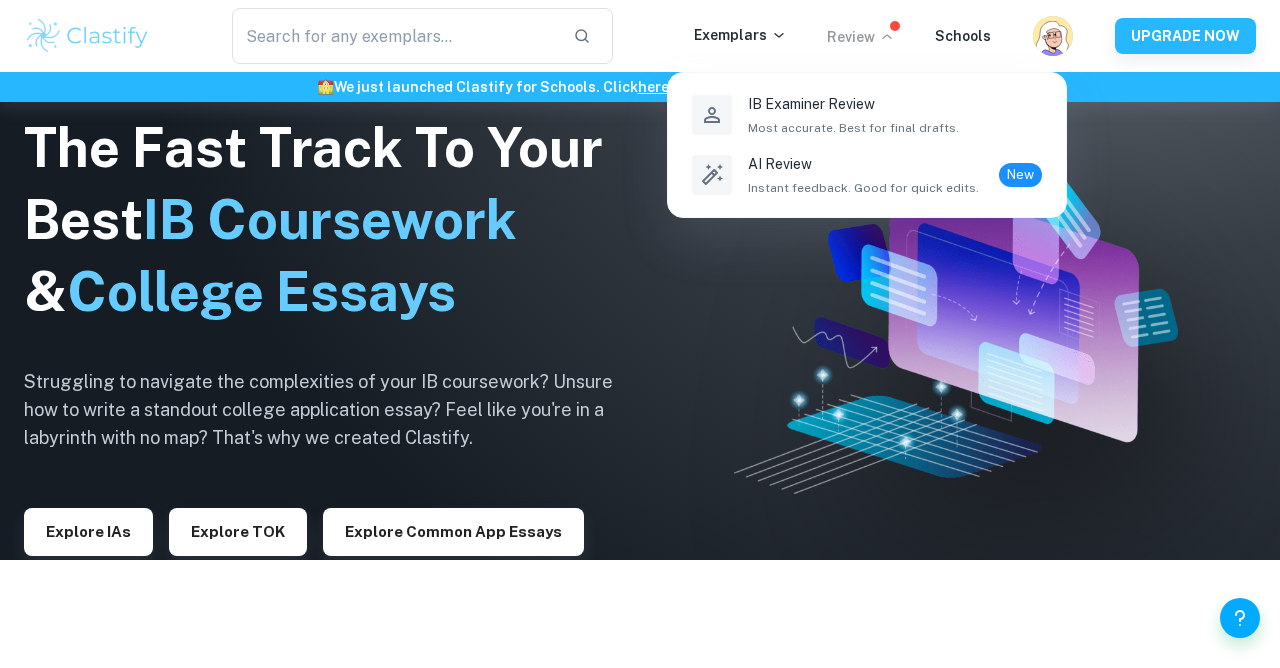 click at bounding box center (640, 334) 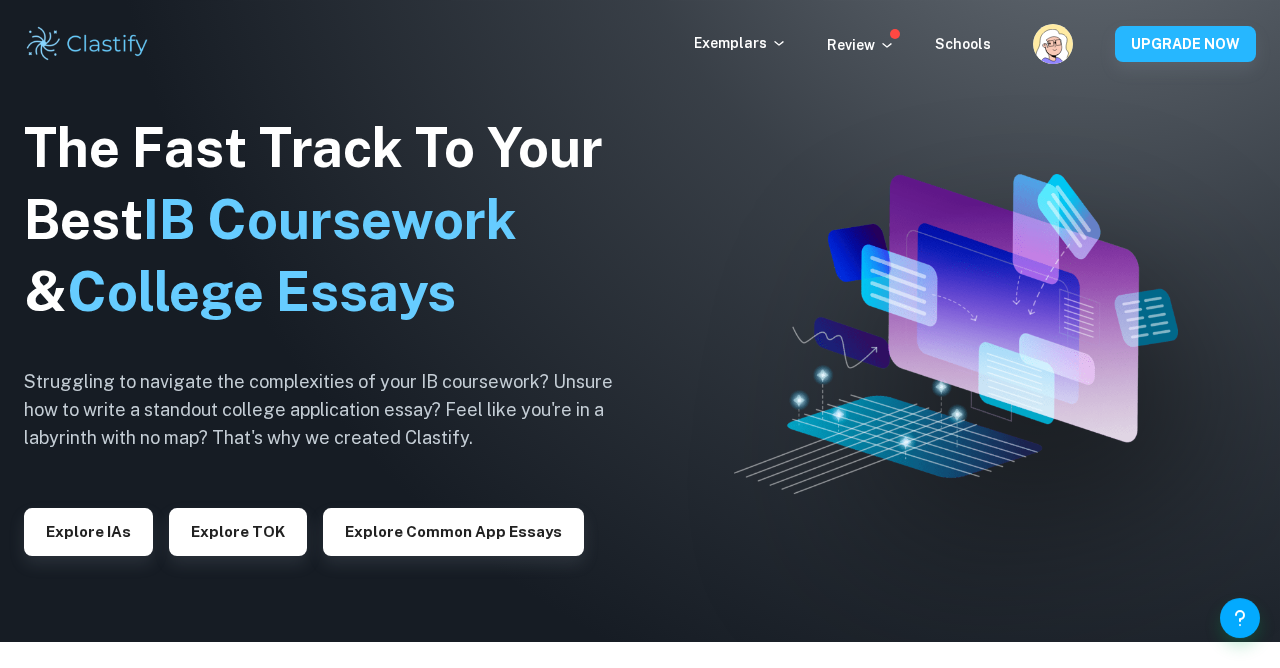 scroll, scrollTop: 9, scrollLeft: 0, axis: vertical 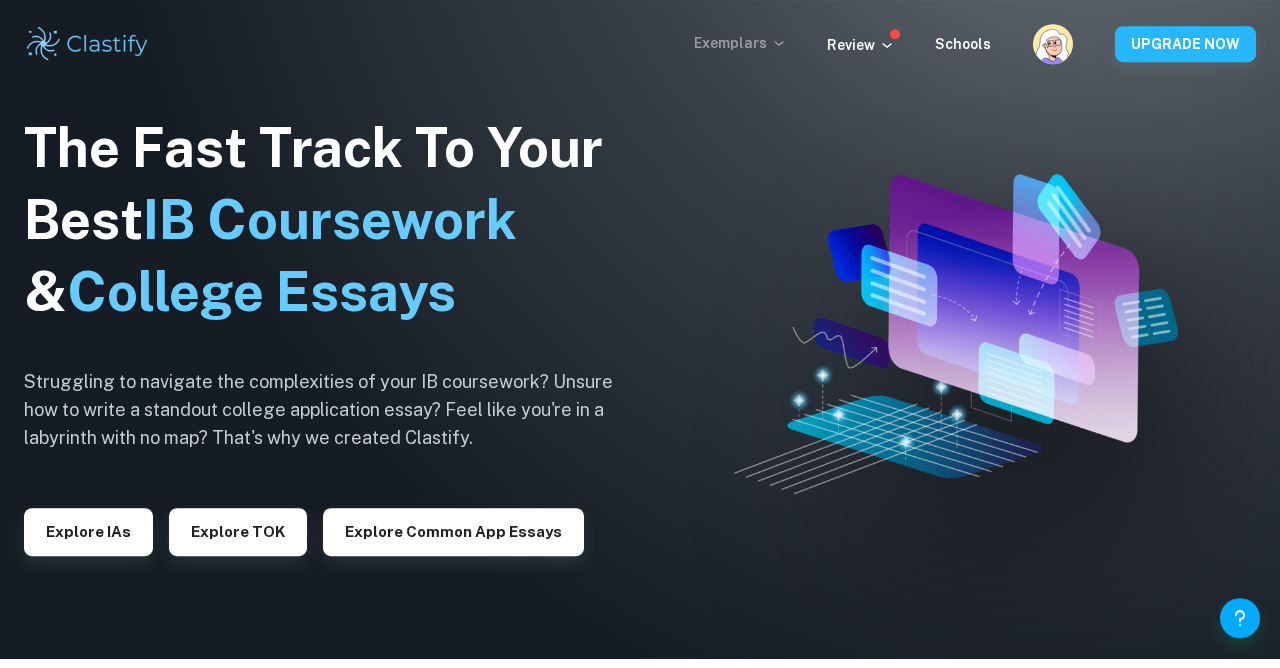 click on "Exemplars" at bounding box center (740, 43) 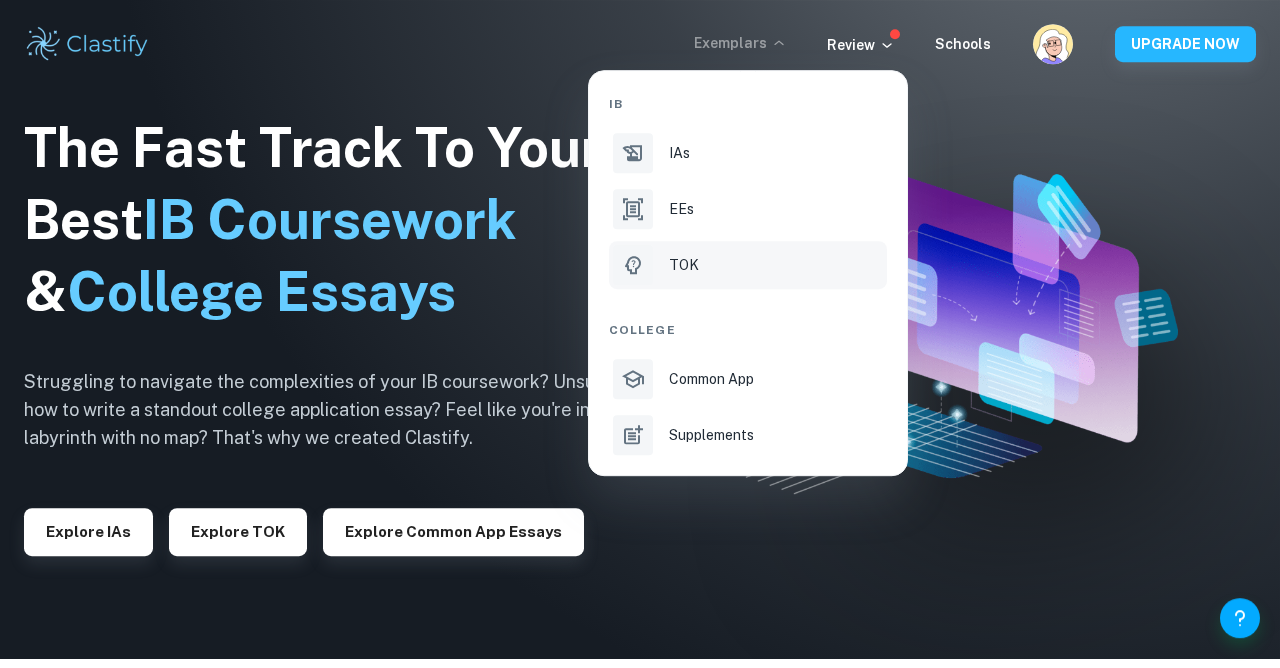 click on "TOK" at bounding box center (748, 265) 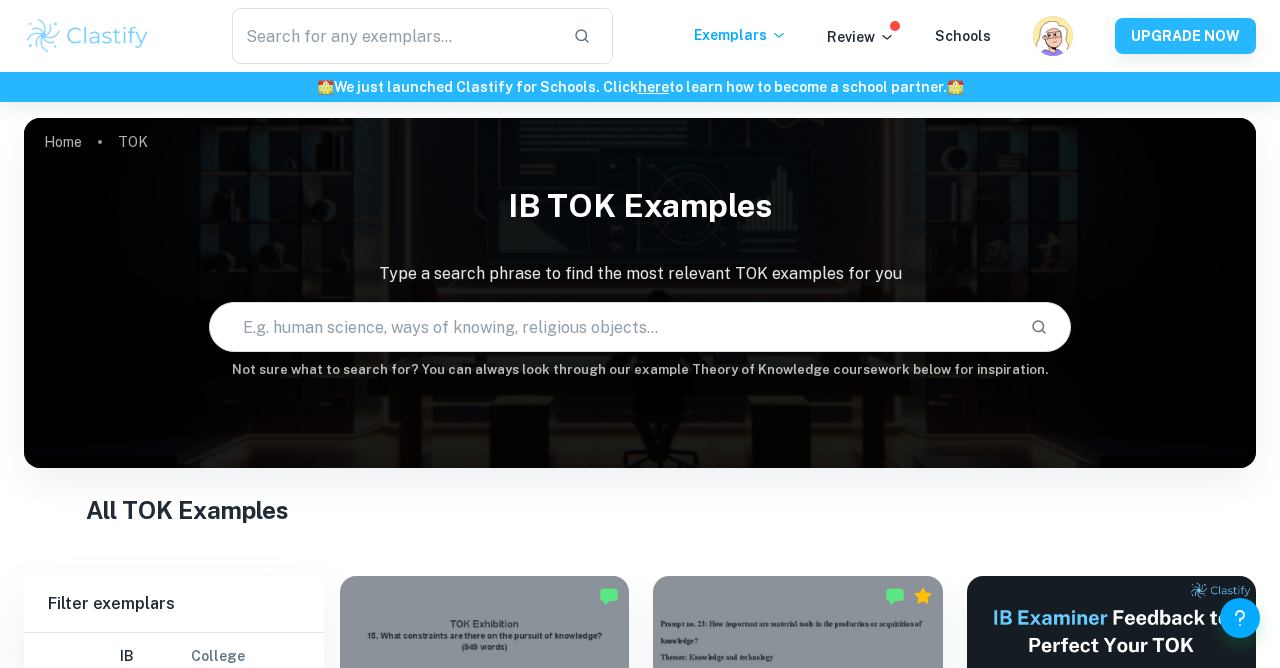 scroll, scrollTop: 432, scrollLeft: 0, axis: vertical 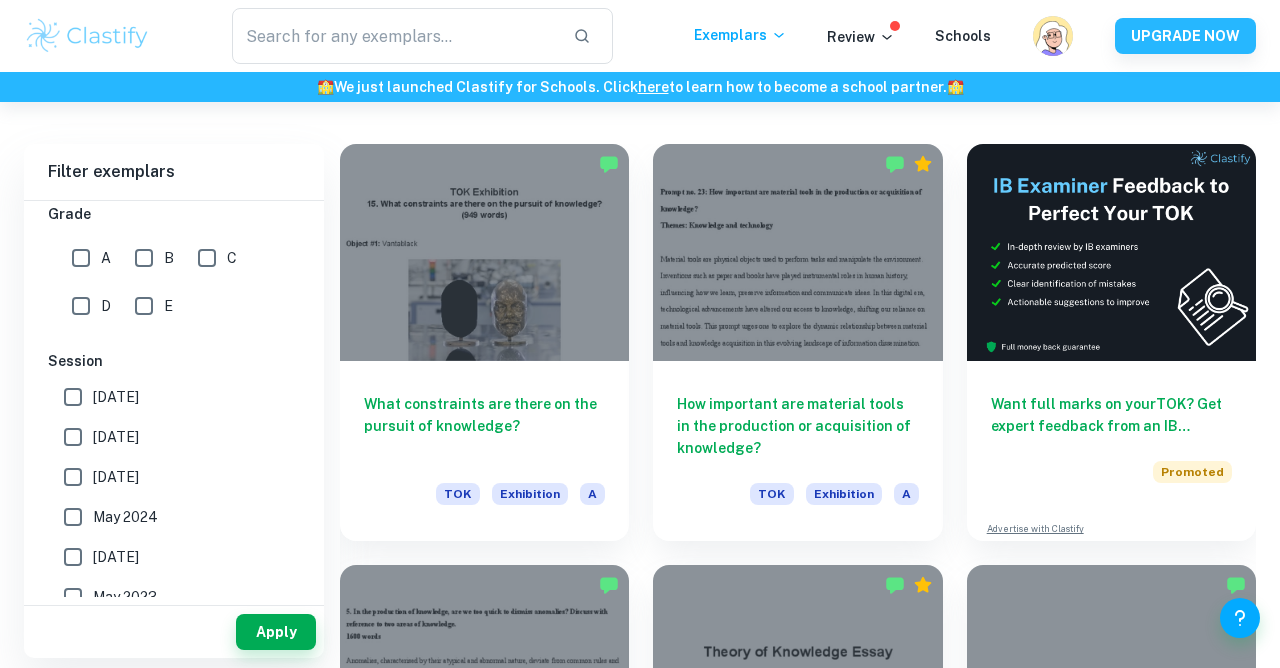 click on "[DATE]" at bounding box center (116, 437) 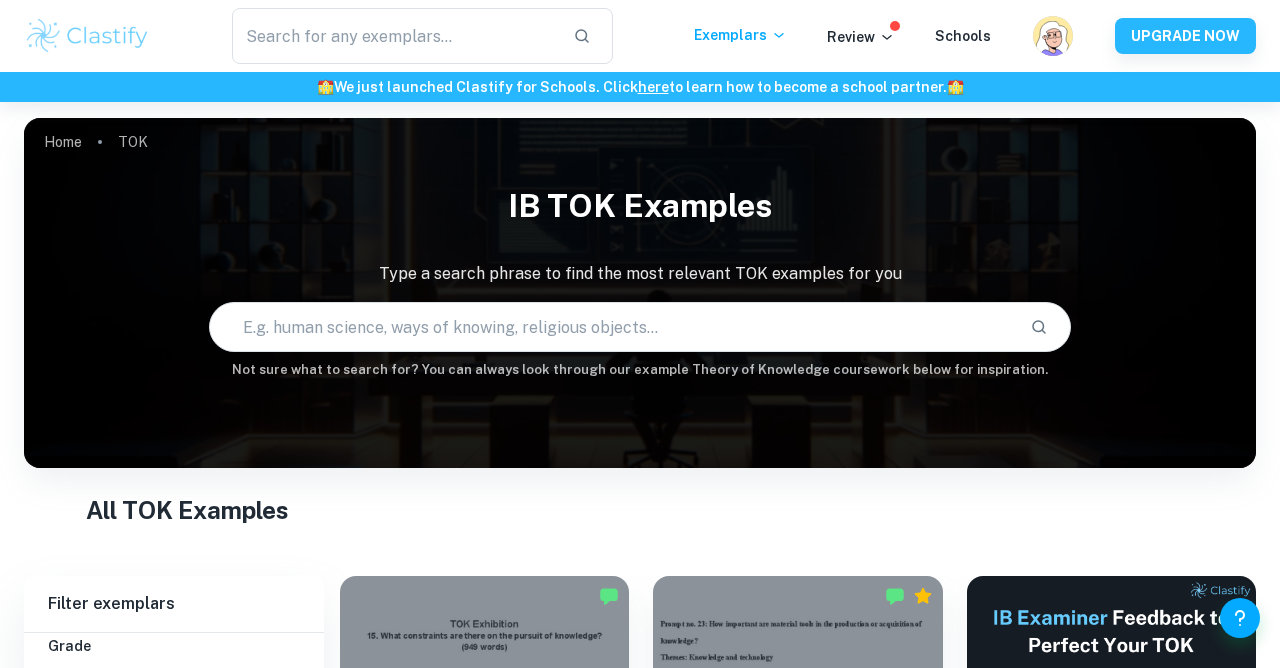 scroll, scrollTop: 324, scrollLeft: 0, axis: vertical 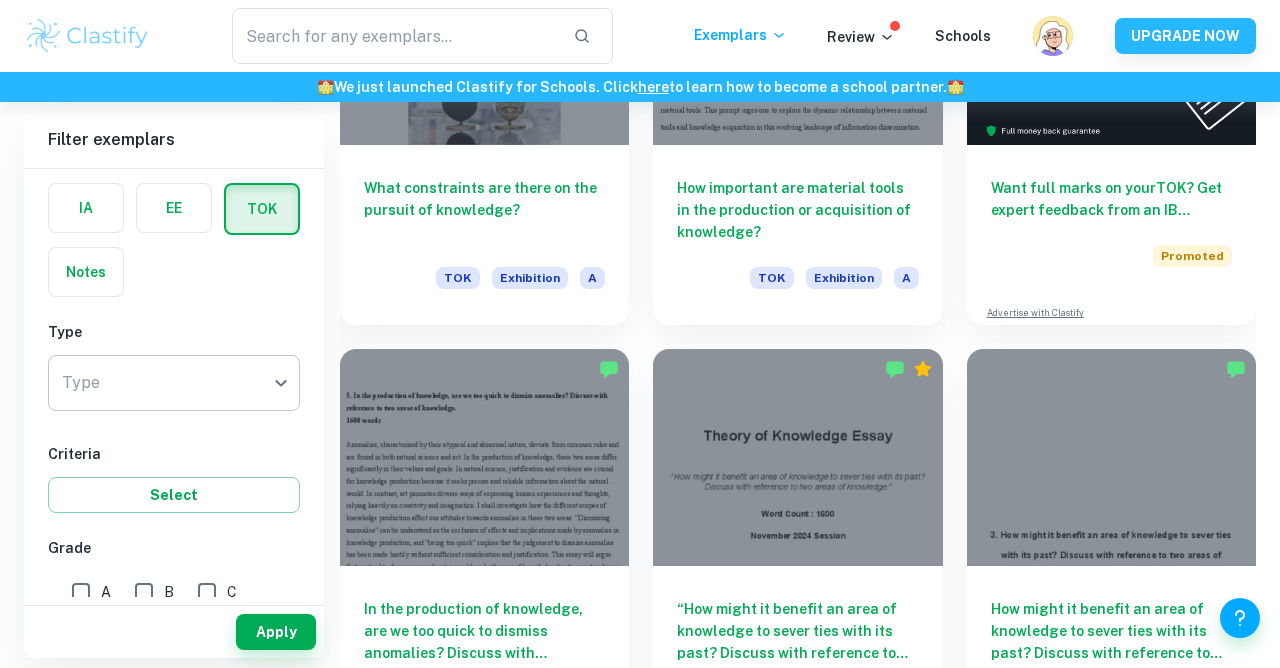 click on "We value your privacy We use cookies to enhance your browsing experience, serve personalised ads or content, and analyse our traffic. By clicking "Accept All", you consent to our use of cookies.   Cookie Policy Customise   Reject All   Accept All   Customise Consent Preferences   We use cookies to help you navigate efficiently and perform certain functions. You will find detailed information about all cookies under each consent category below. The cookies that are categorised as "Necessary" are stored on your browser as they are essential for enabling the basic functionalities of the site. ...  Show more For more information on how Google's third-party cookies operate and handle your data, see:   Google Privacy Policy Necessary Always Active Necessary cookies are required to enable the basic features of this site, such as providing secure log-in or adjusting your consent preferences. These cookies do not store any personally identifiable data. Functional Analytics Performance Advertisement Uncategorised" at bounding box center (640, -212) 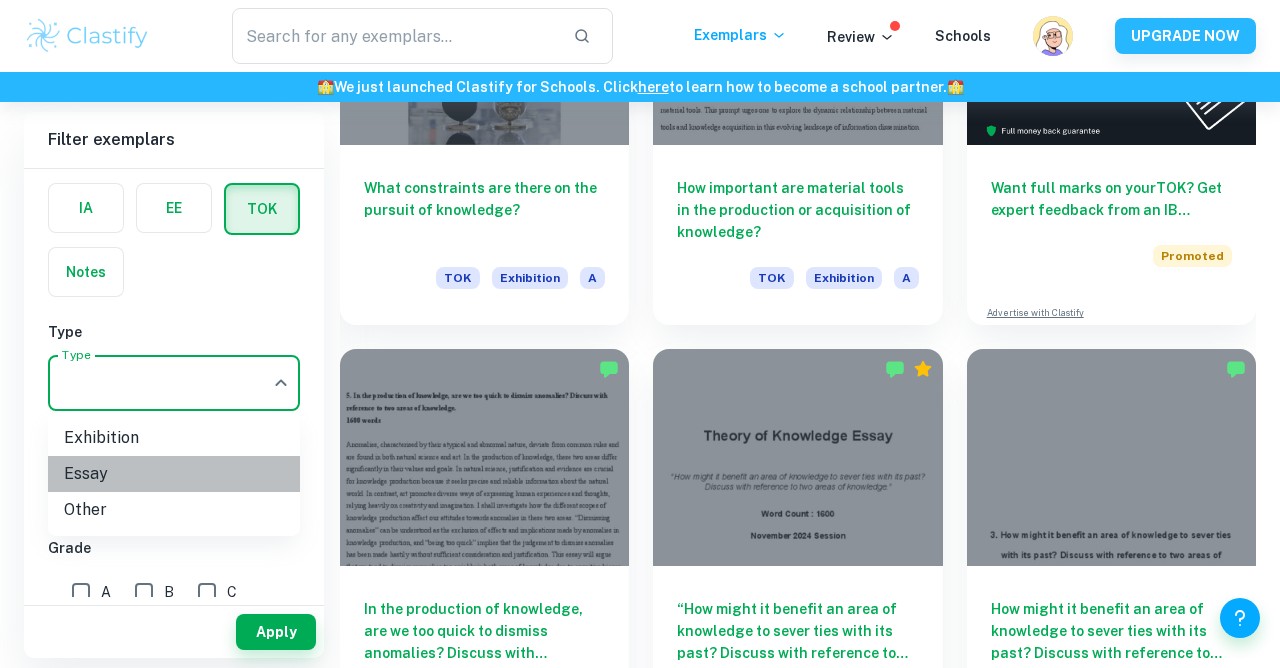click on "Essay" at bounding box center [174, 474] 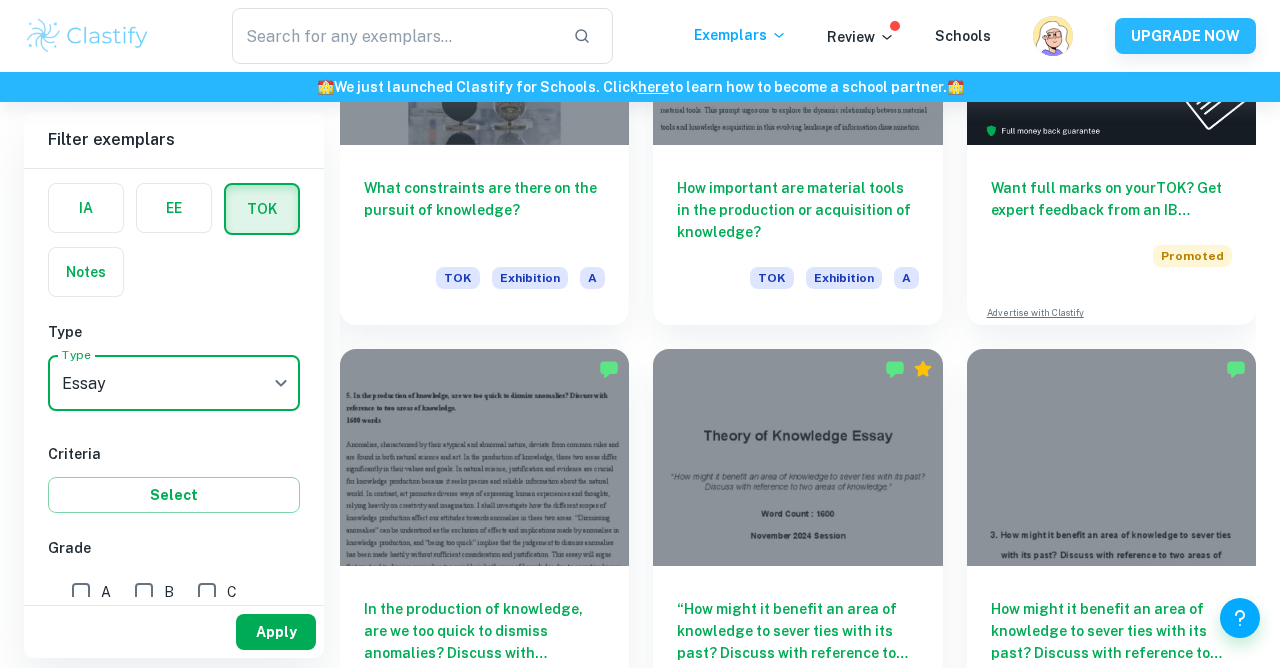 click on "Apply" at bounding box center (276, 632) 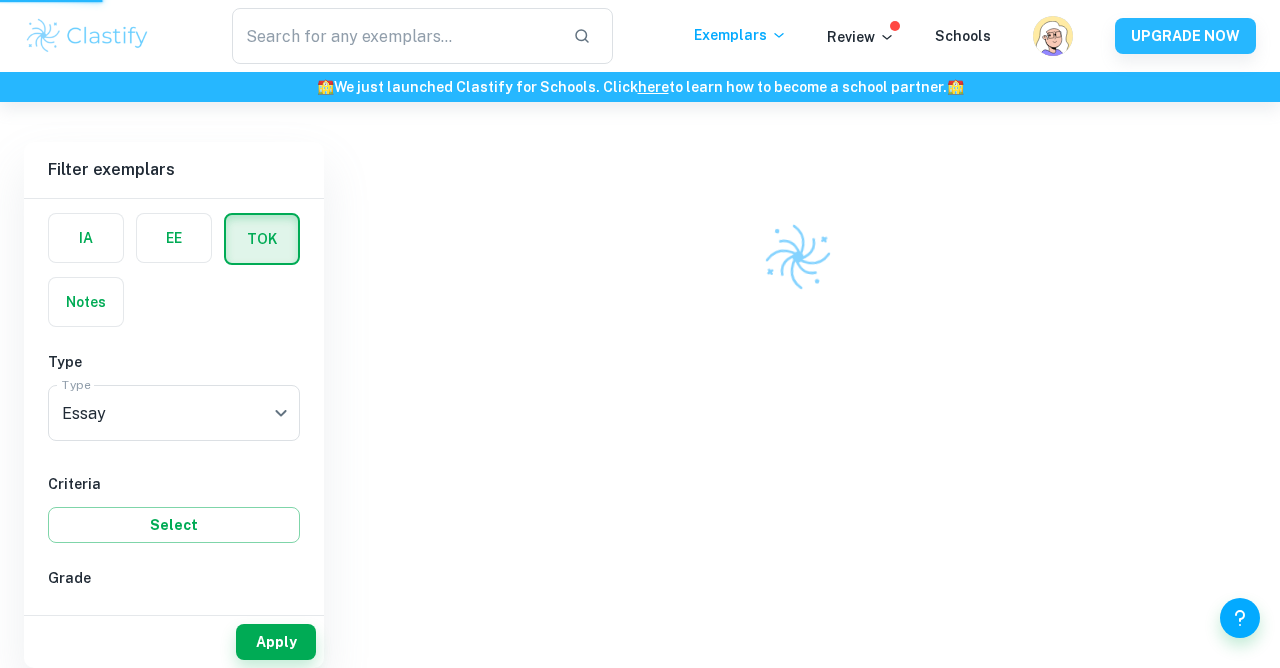 scroll, scrollTop: 404, scrollLeft: 0, axis: vertical 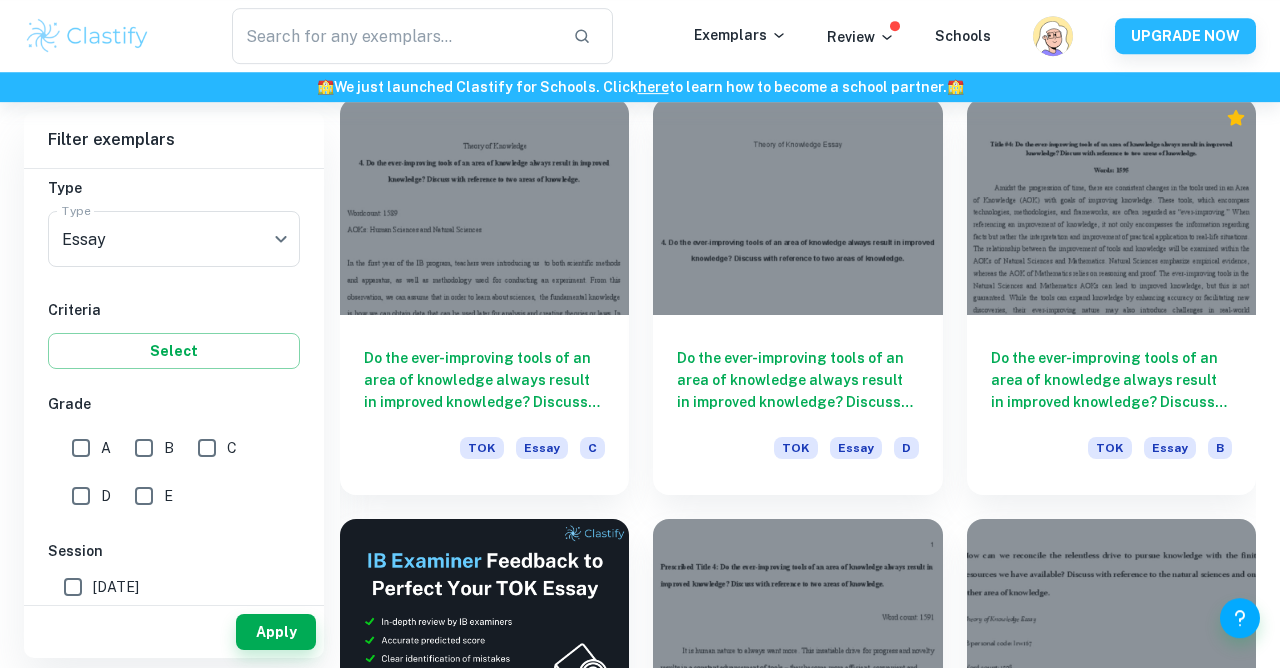 click on "E" at bounding box center [144, 496] 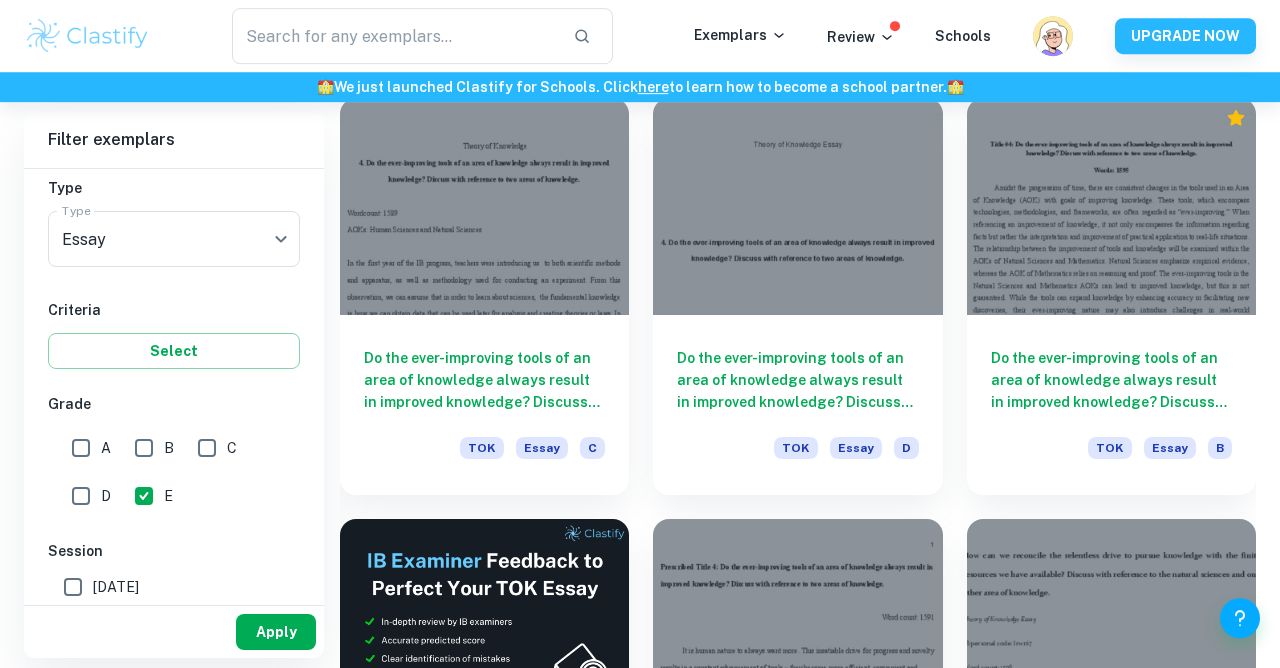 click on "Apply" at bounding box center [276, 632] 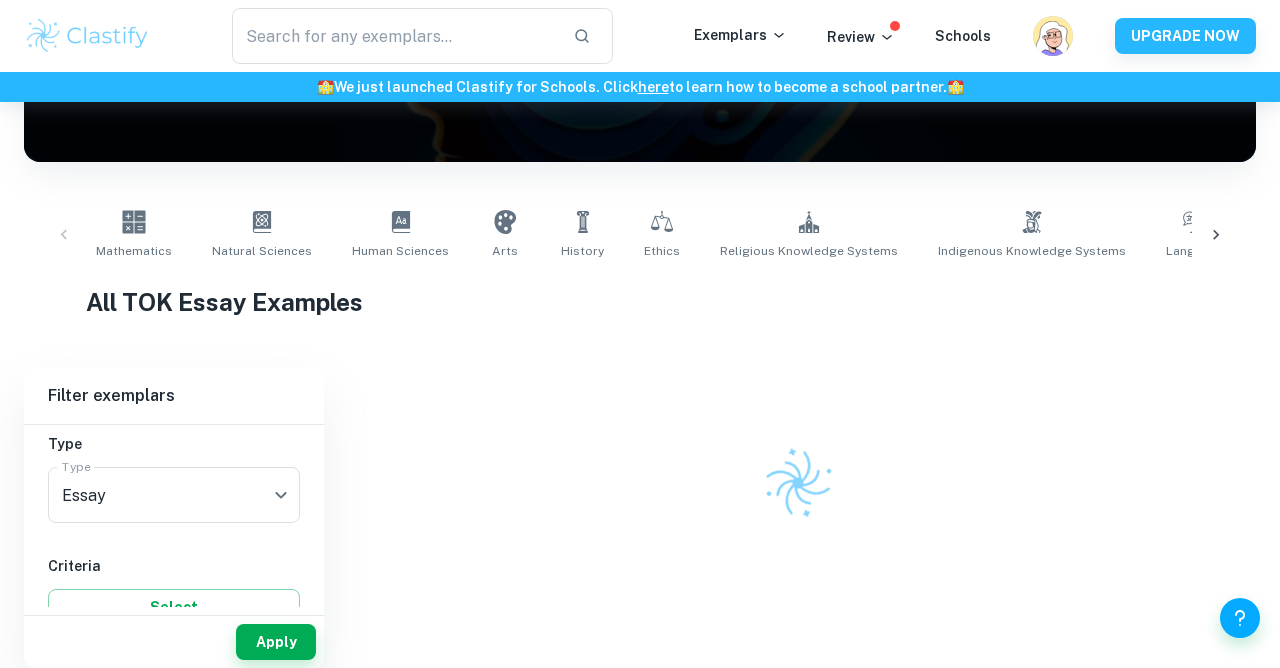 scroll, scrollTop: 306, scrollLeft: 0, axis: vertical 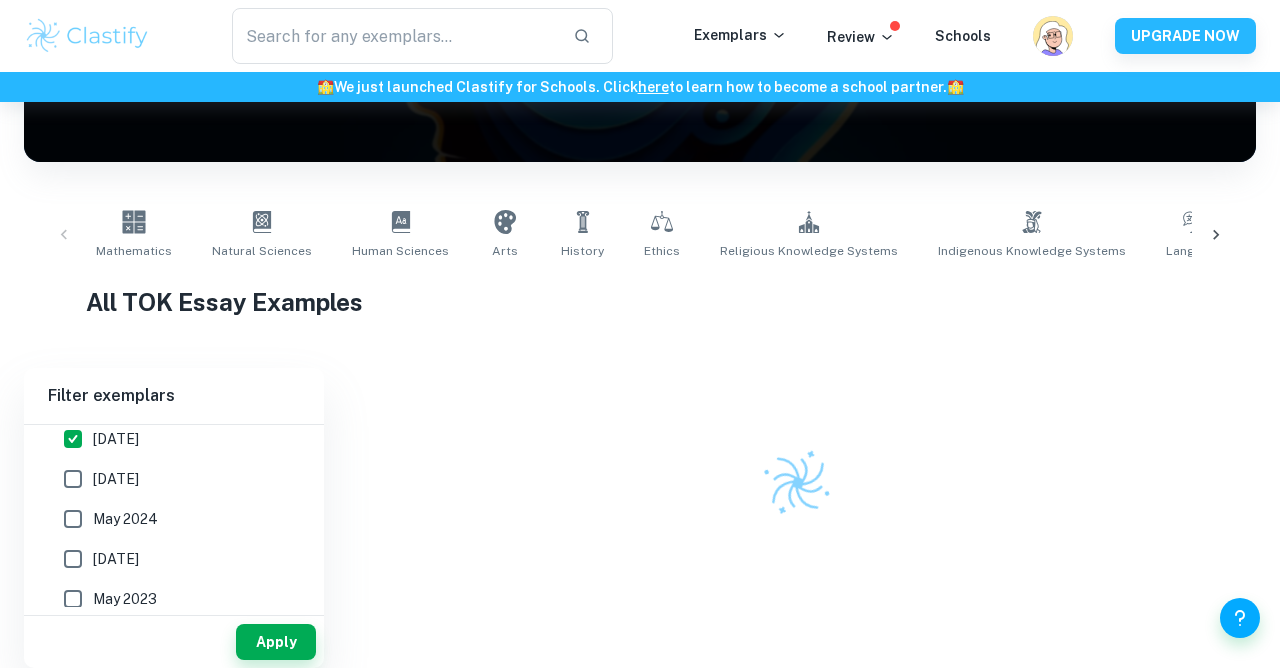 click on "[DATE]" at bounding box center [116, 439] 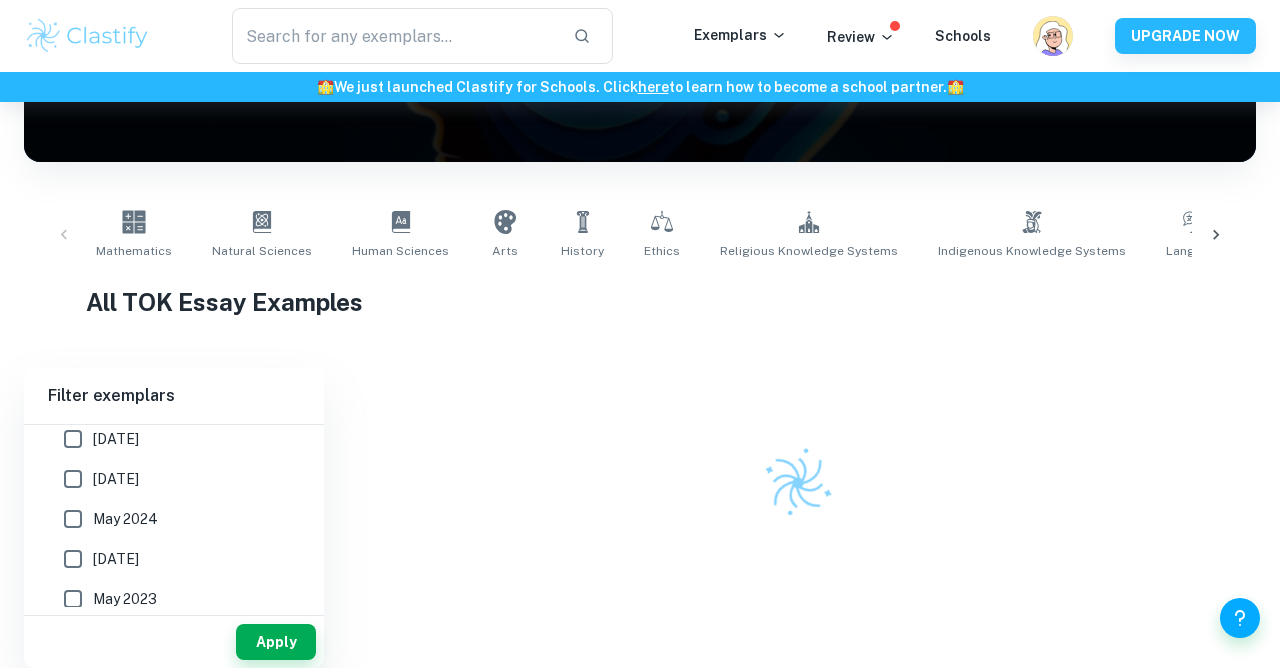 drag, startPoint x: 262, startPoint y: 644, endPoint x: 263, endPoint y: 578, distance: 66.007576 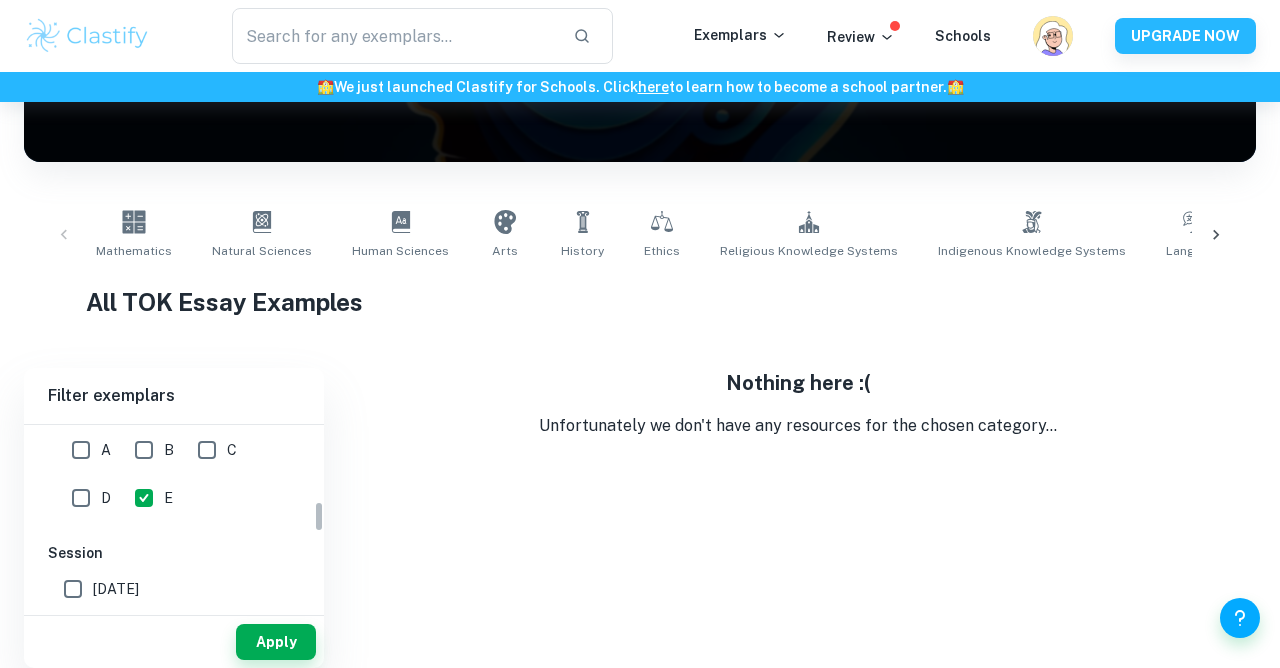scroll, scrollTop: 444, scrollLeft: 0, axis: vertical 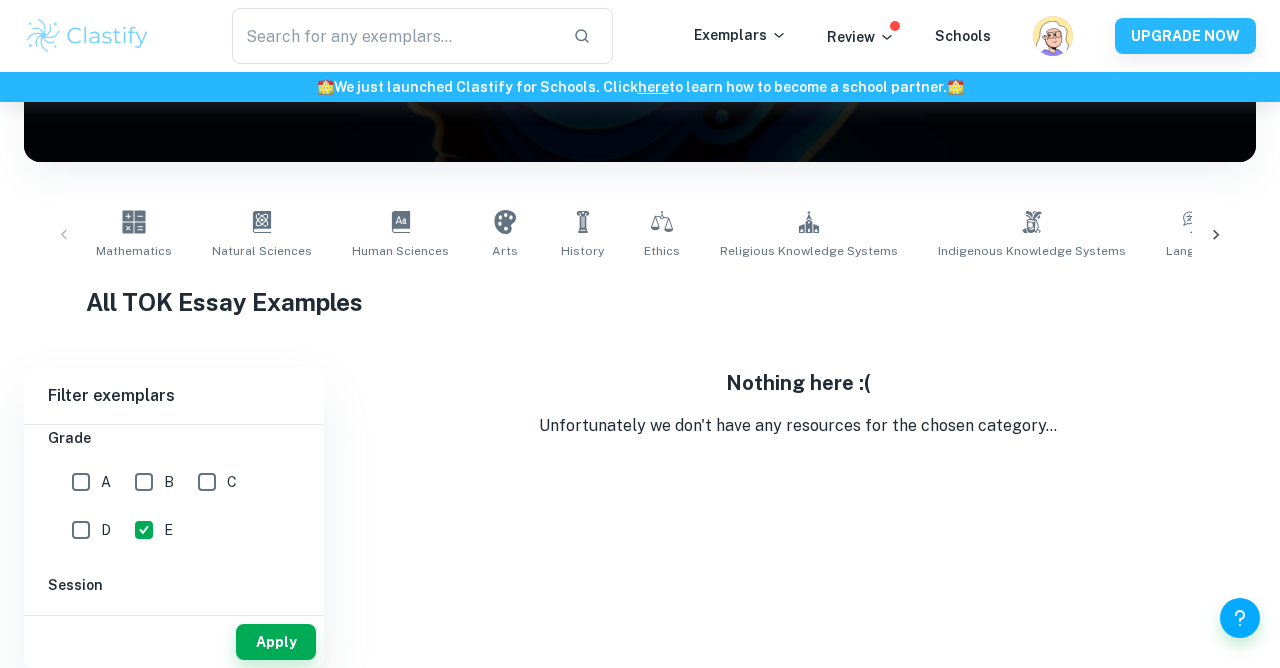 click on "Apply" at bounding box center (174, 642) 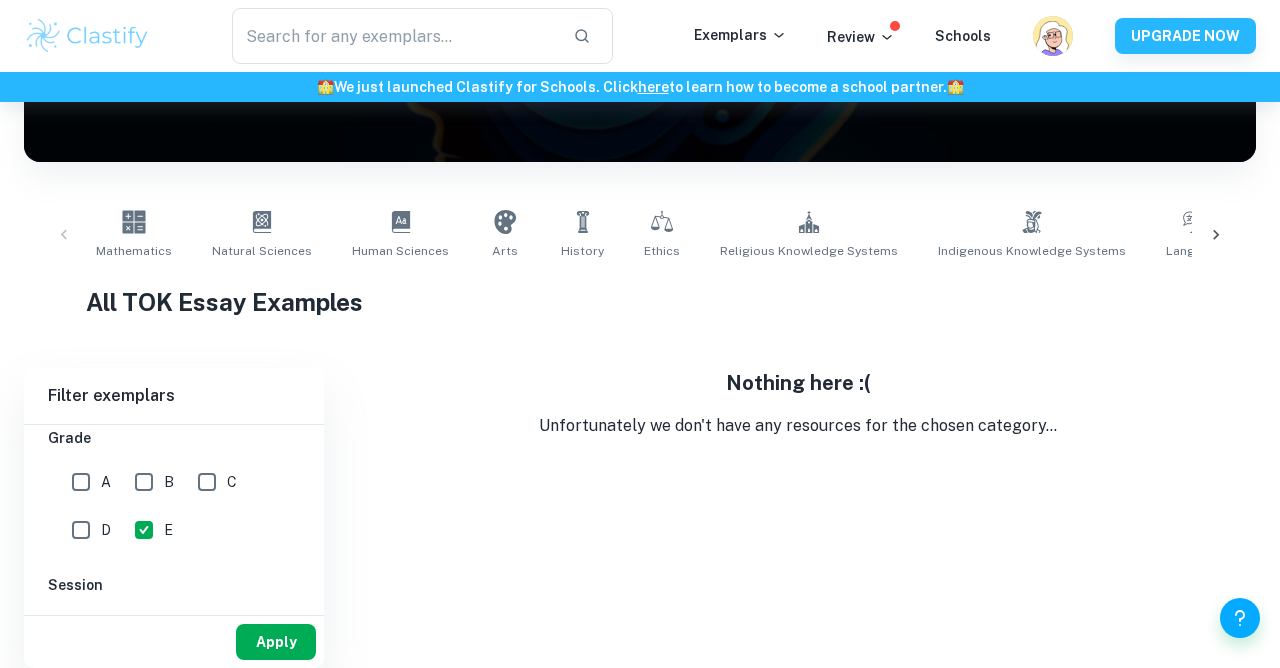 click on "Apply" at bounding box center [276, 642] 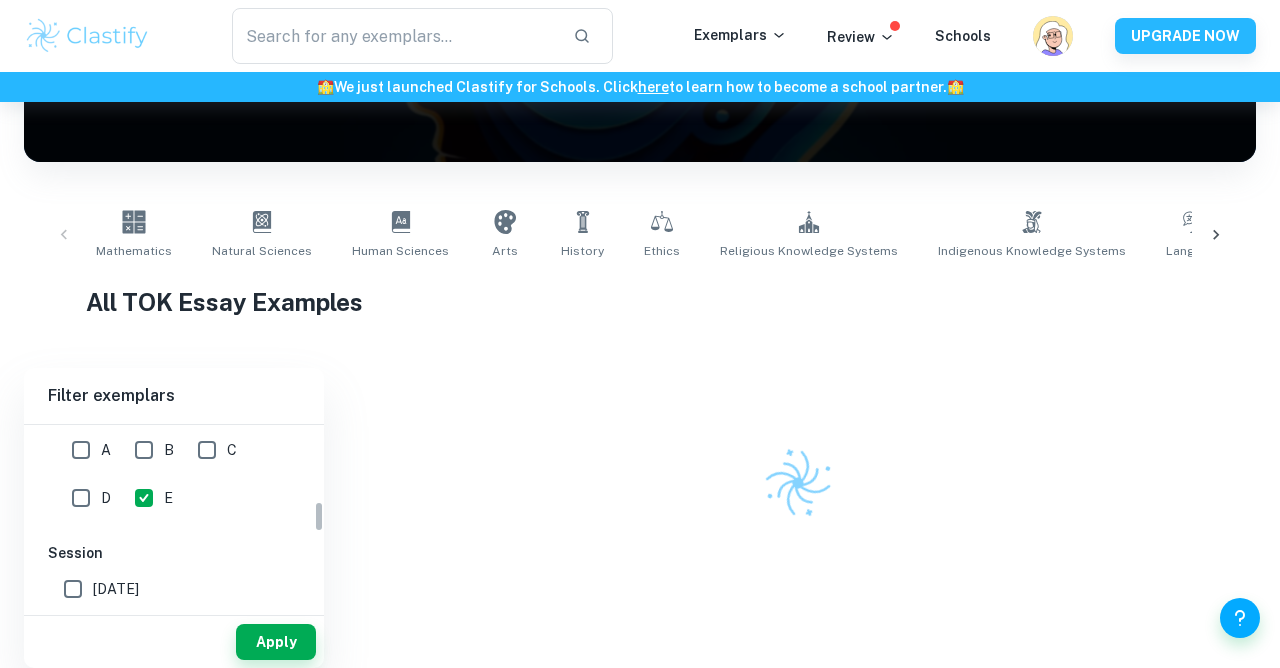 scroll, scrollTop: 444, scrollLeft: 0, axis: vertical 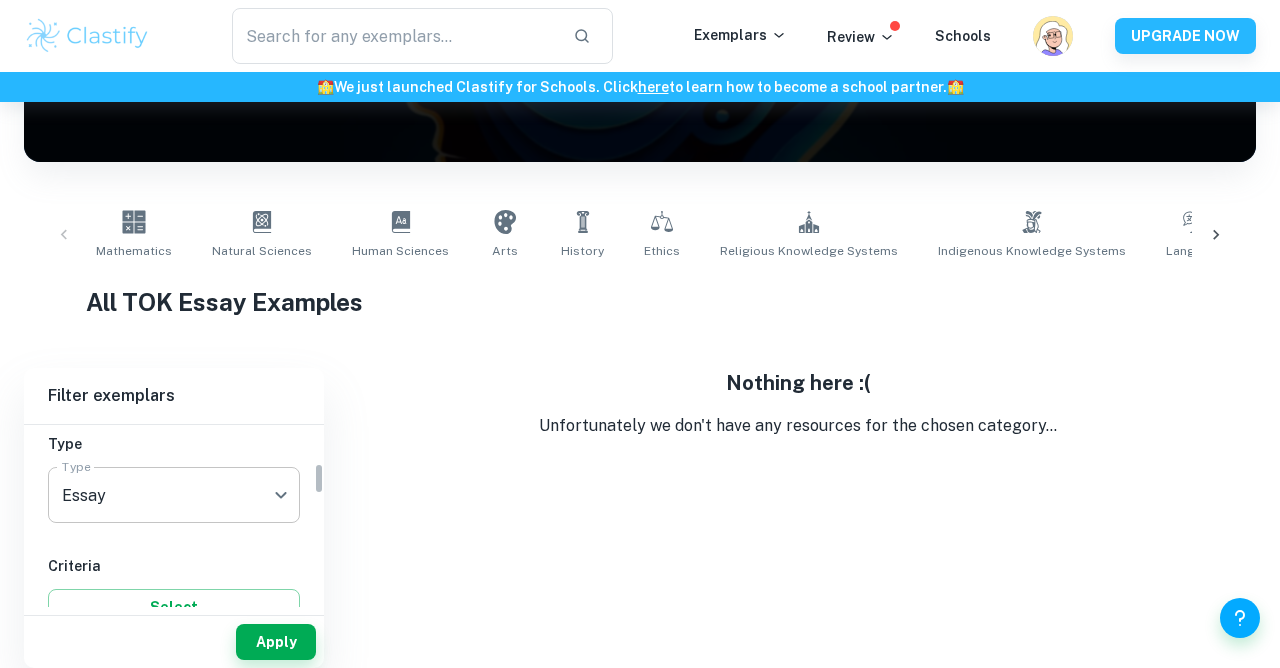 click on "We value your privacy We use cookies to enhance your browsing experience, serve personalised ads or content, and analyse our traffic. By clicking "Accept All", you consent to our use of cookies.   Cookie Policy Customise   Reject All   Accept All   Customise Consent Preferences   We use cookies to help you navigate efficiently and perform certain functions. You will find detailed information about all cookies under each consent category below. The cookies that are categorised as "Necessary" are stored on your browser as they are essential for enabling the basic functionalities of the site. ...  Show more For more information on how Google's third-party cookies operate and handle your data, see:   Google Privacy Policy Necessary Always Active Necessary cookies are required to enable the basic features of this site, such as providing secure log-in or adjusting your consent preferences. These cookies do not store any personally identifiable data. Functional Analytics Performance Advertisement Uncategorised" at bounding box center (640, 130) 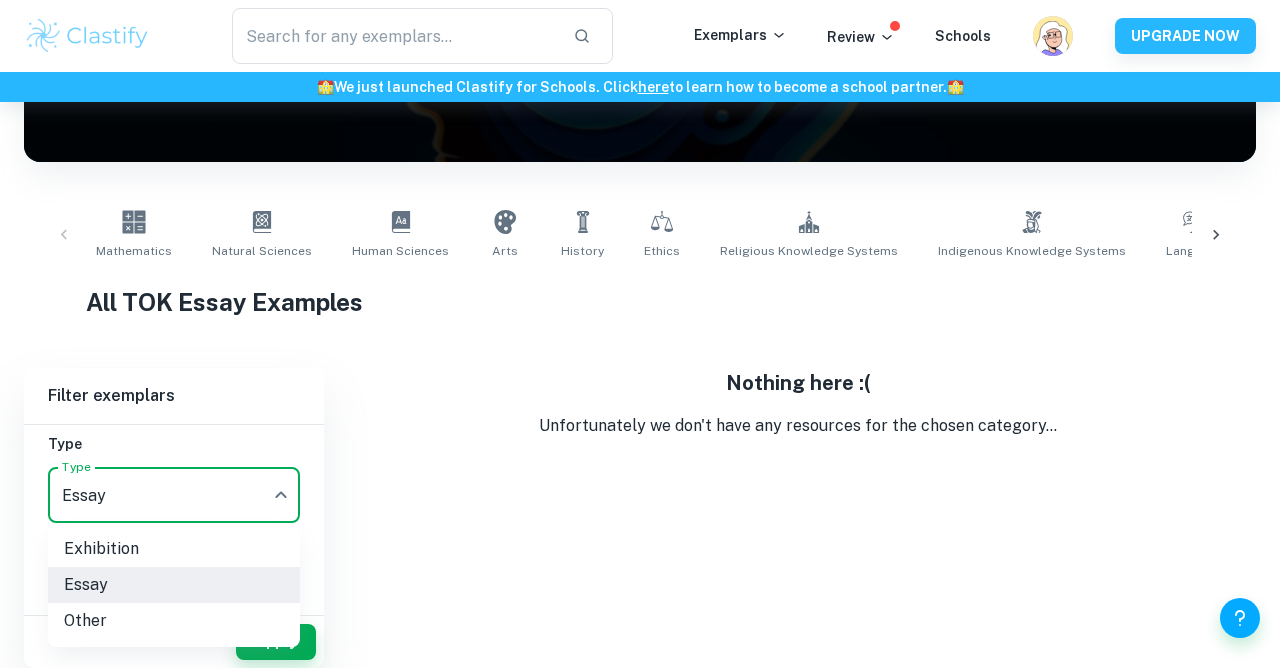 click on "Exhibition" at bounding box center (174, 549) 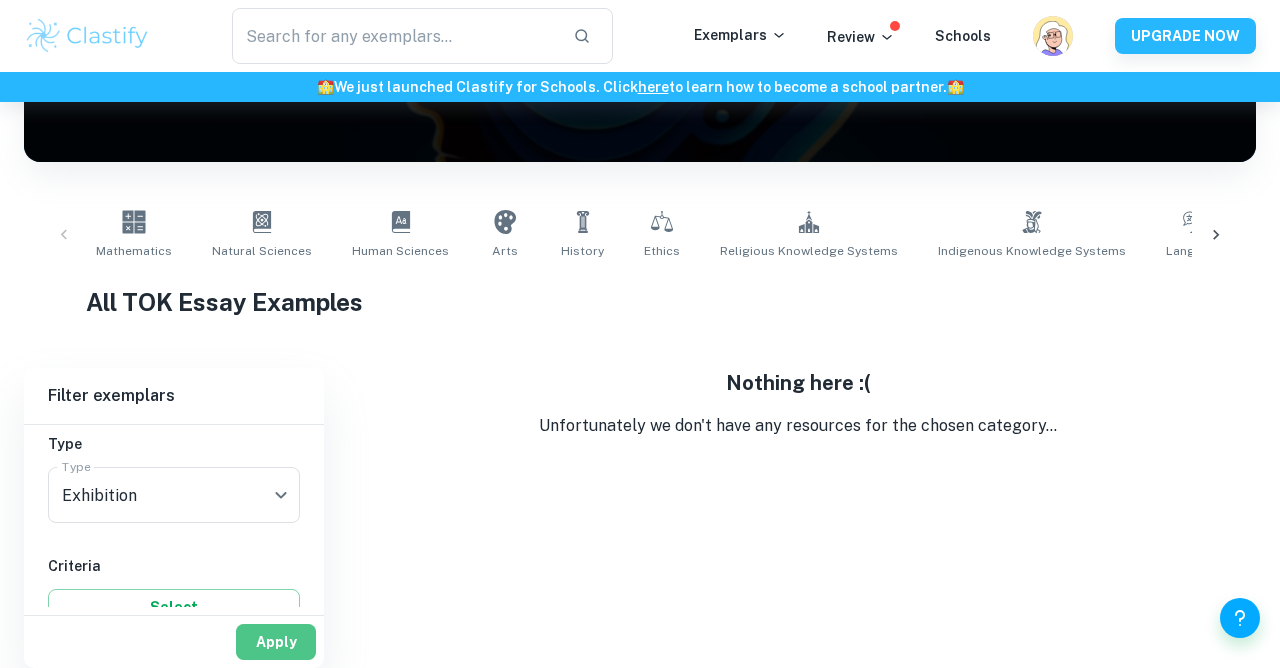 click on "Apply" at bounding box center (276, 642) 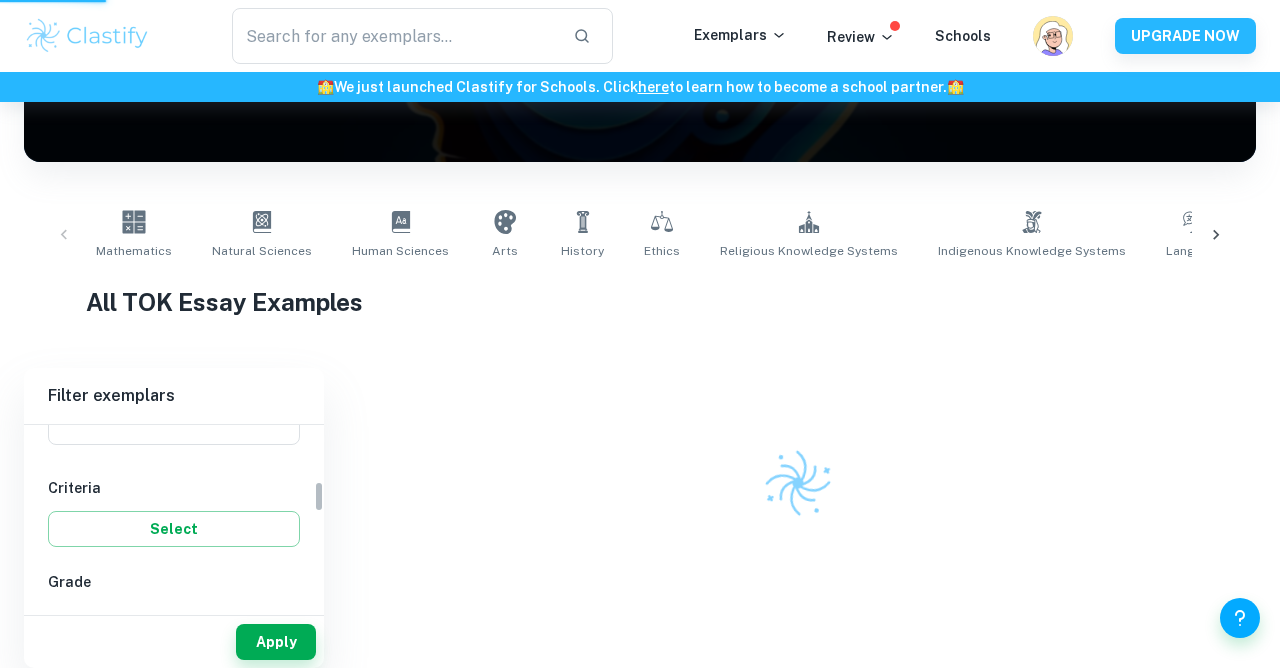 scroll, scrollTop: 333, scrollLeft: 0, axis: vertical 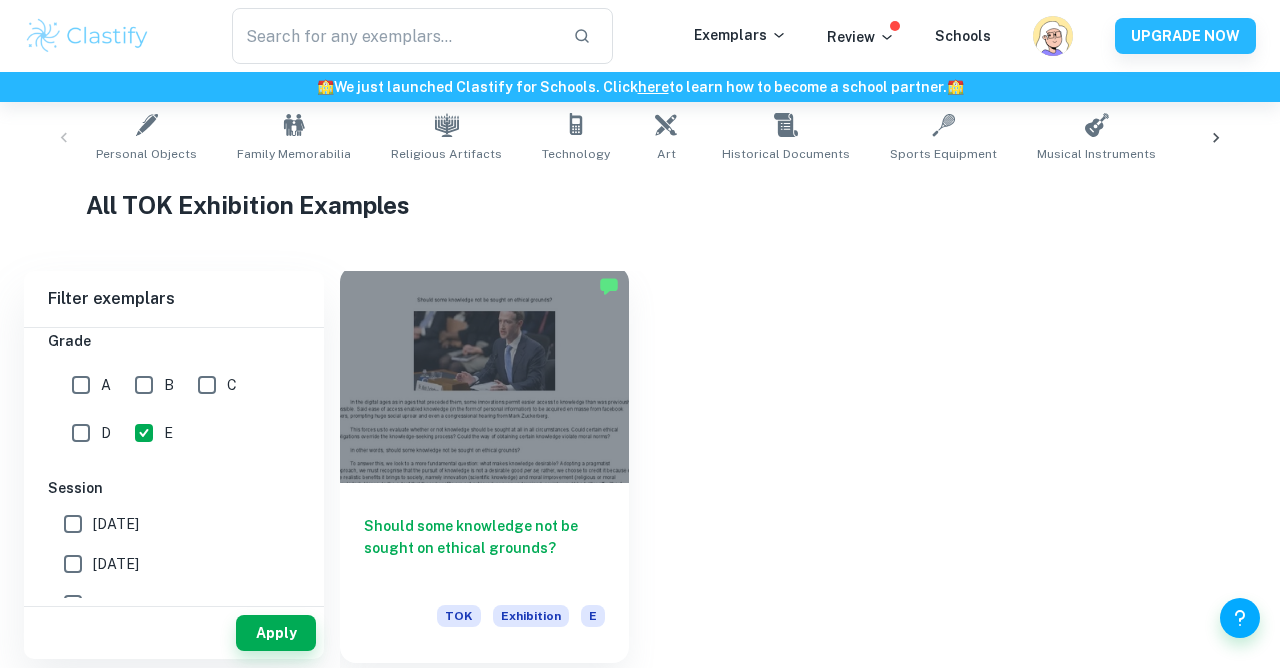 click on "Should some knowledge not be sought on ethical grounds?" at bounding box center [484, 548] 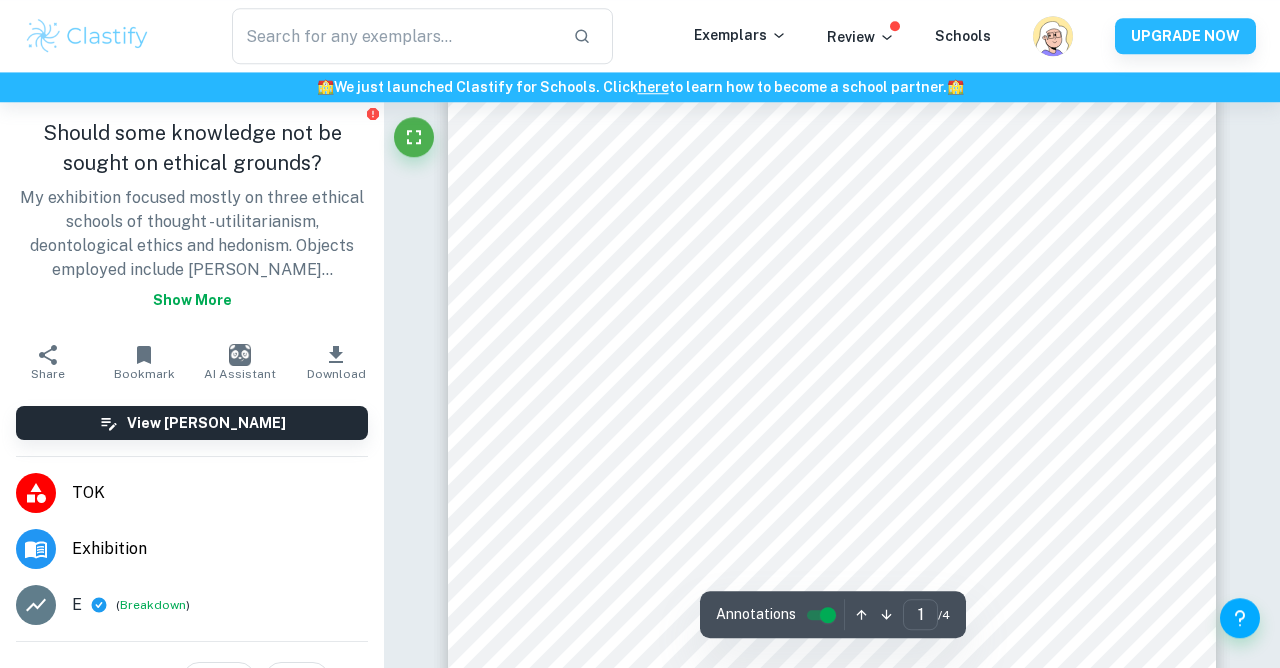 scroll, scrollTop: 108, scrollLeft: 0, axis: vertical 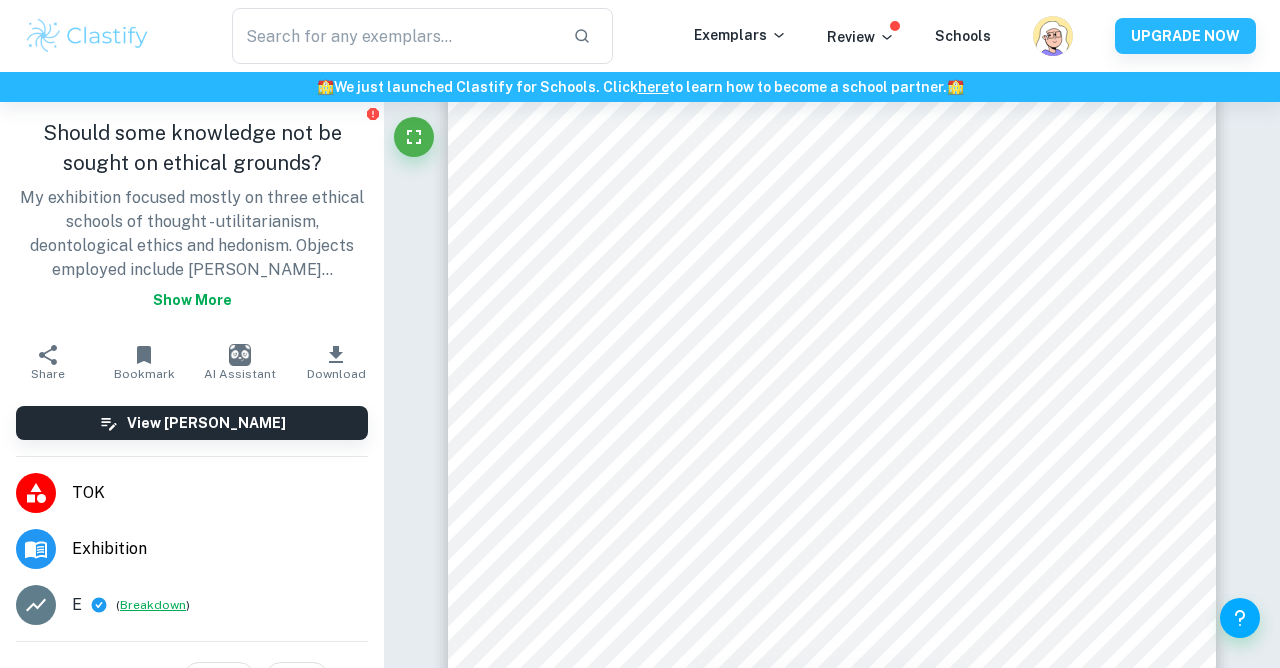 click on "Breakdown" at bounding box center (153, 605) 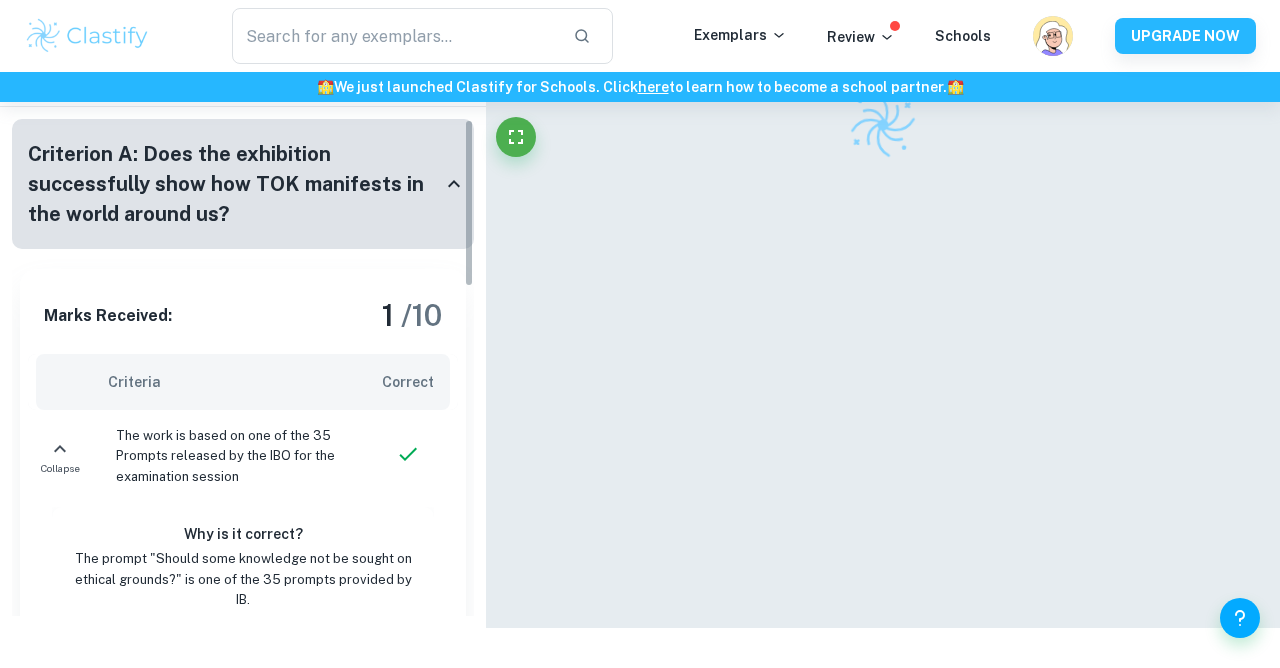 scroll, scrollTop: 102, scrollLeft: 0, axis: vertical 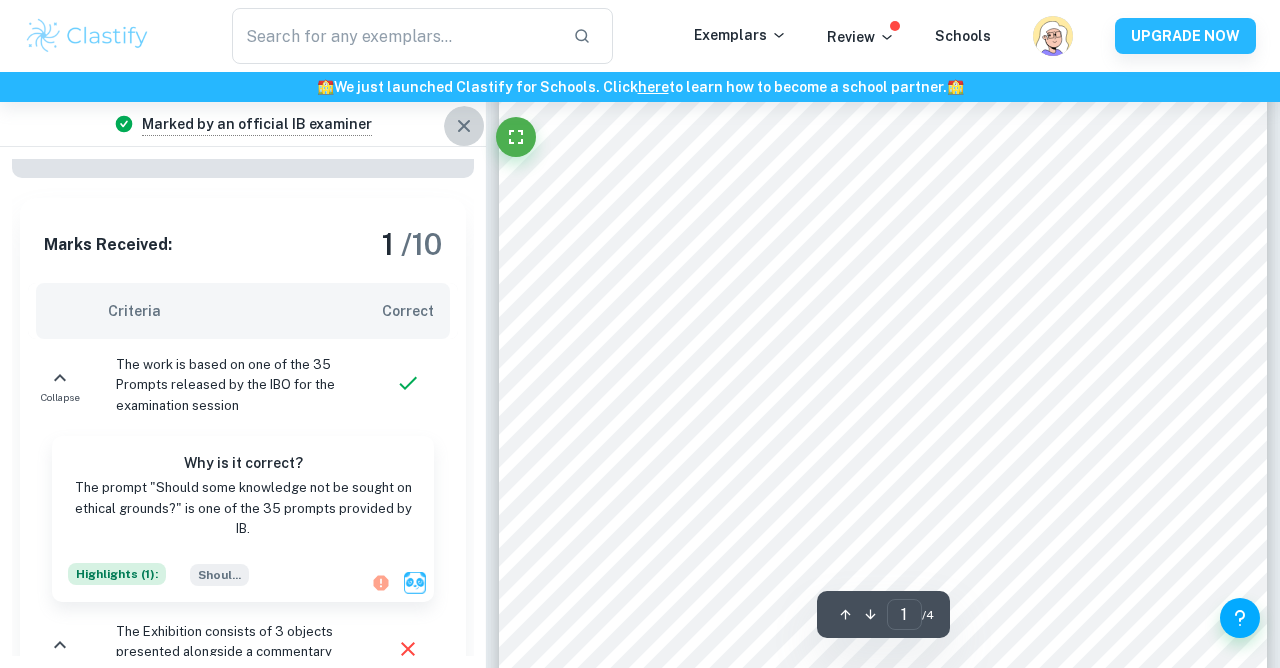 click at bounding box center (464, 126) 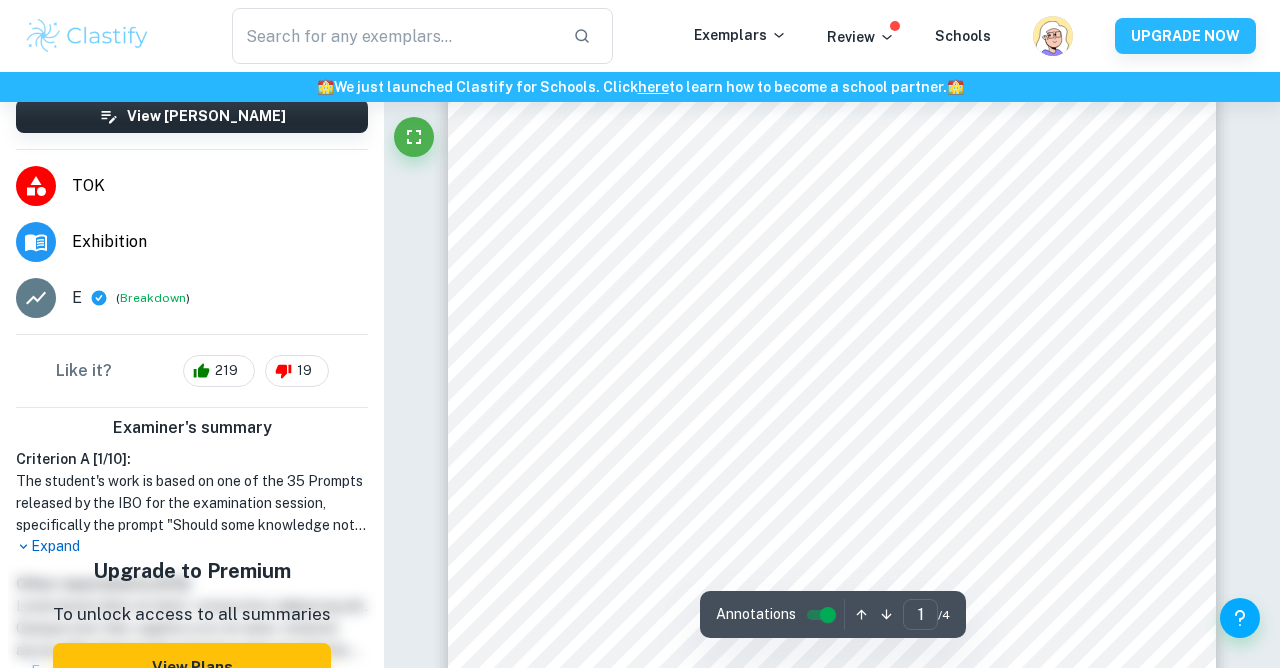 scroll, scrollTop: 333, scrollLeft: 0, axis: vertical 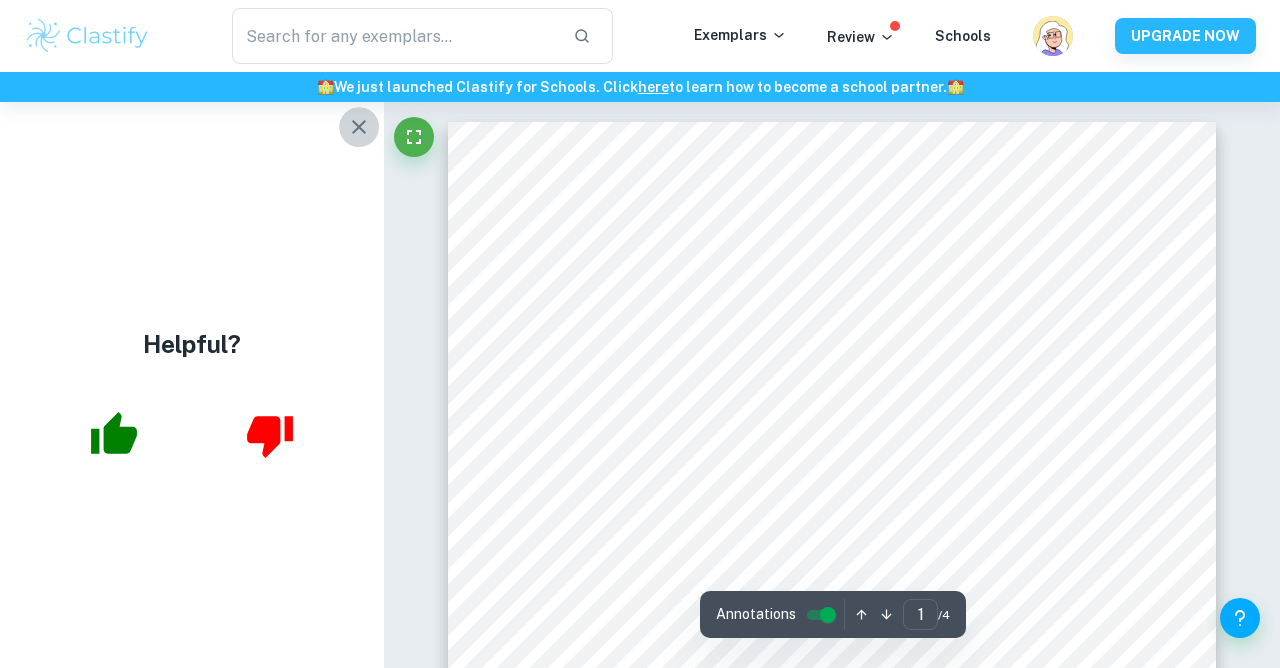 click 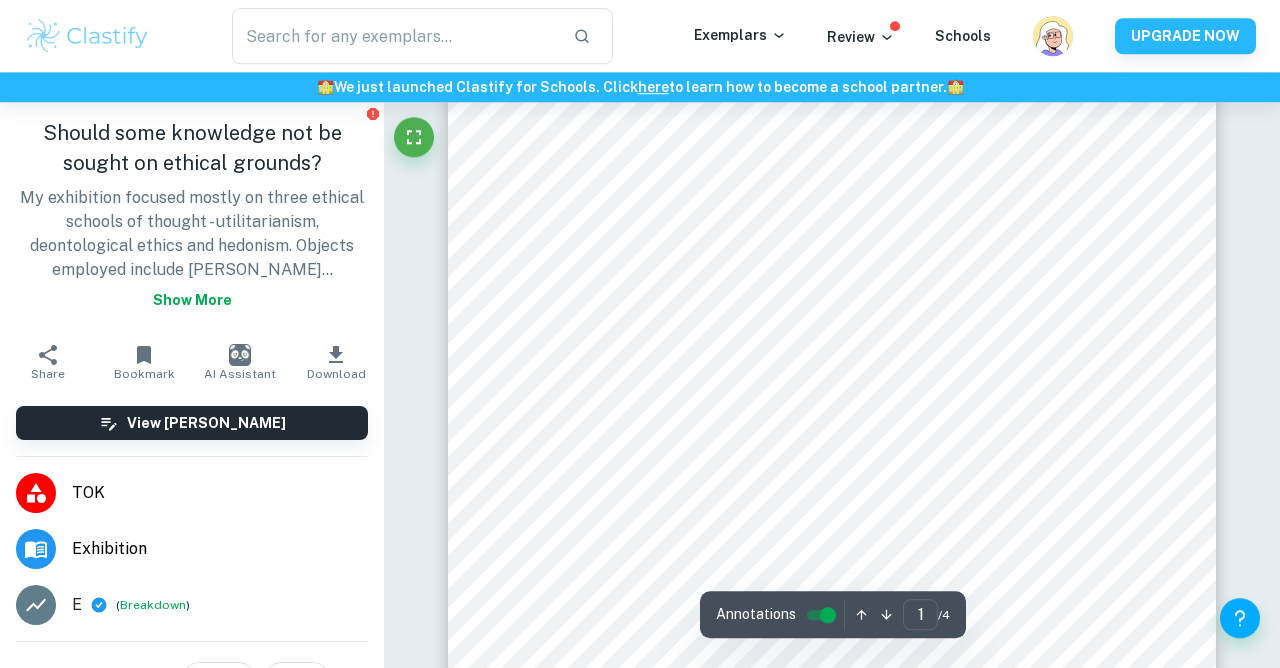 scroll, scrollTop: 128, scrollLeft: 0, axis: vertical 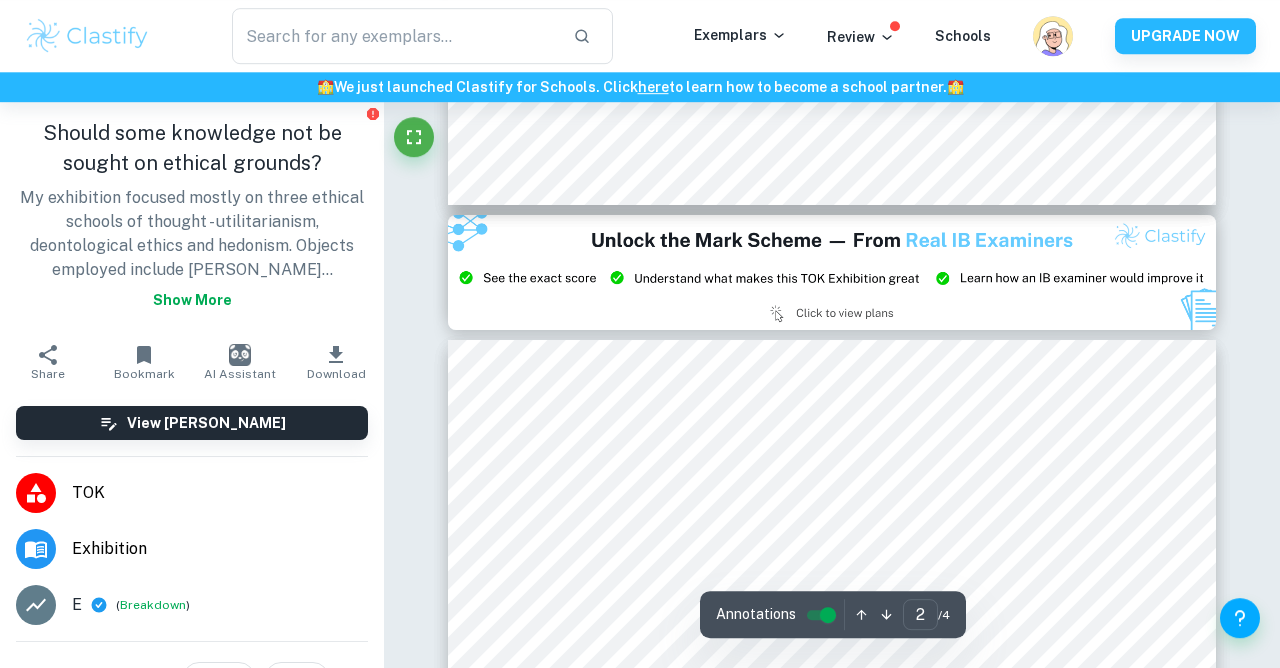 type on "3" 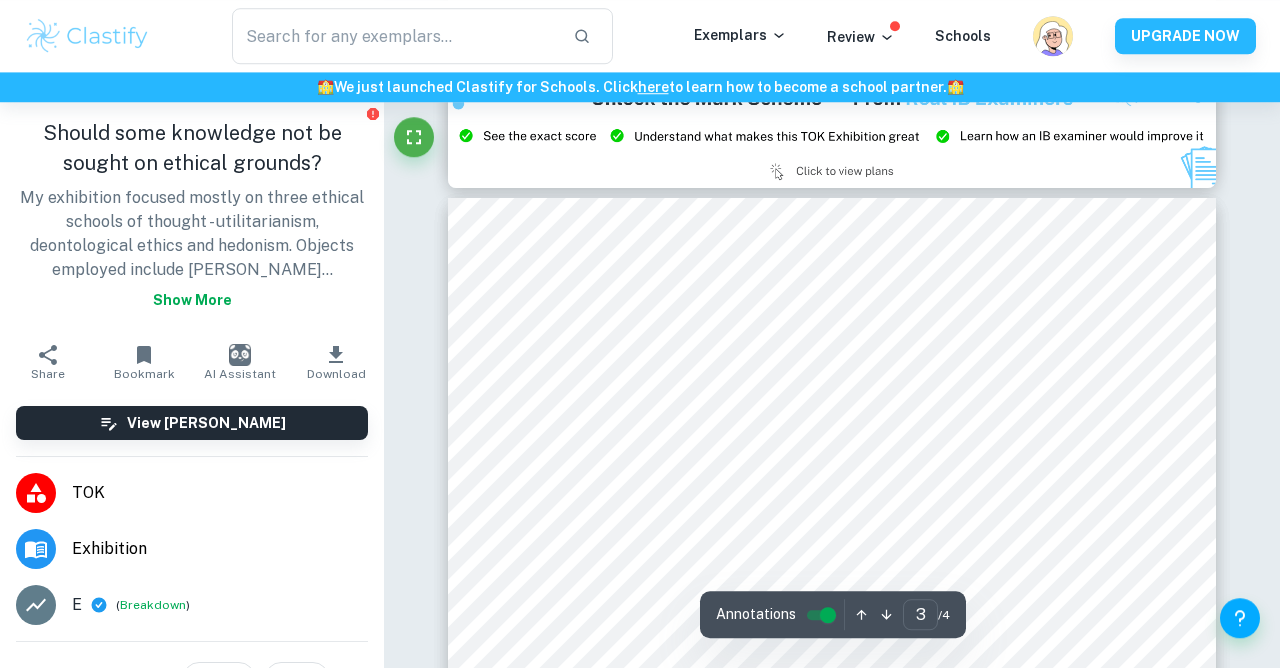 scroll, scrollTop: 2364, scrollLeft: 0, axis: vertical 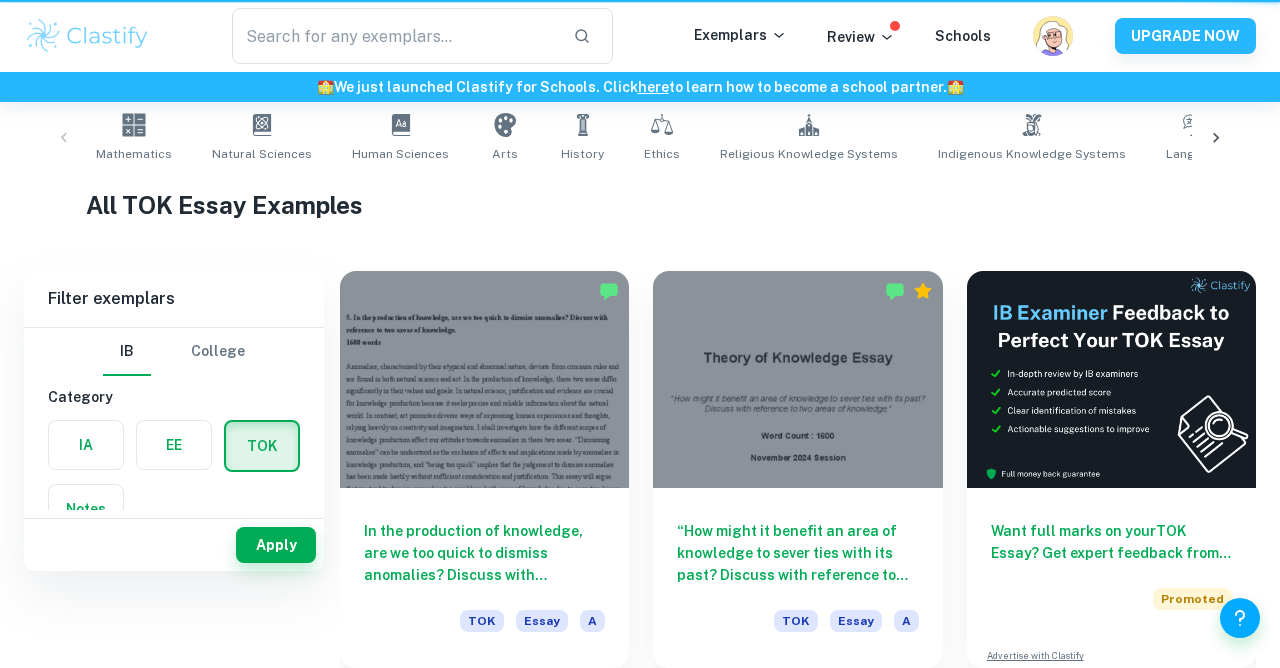 type on "Essay" 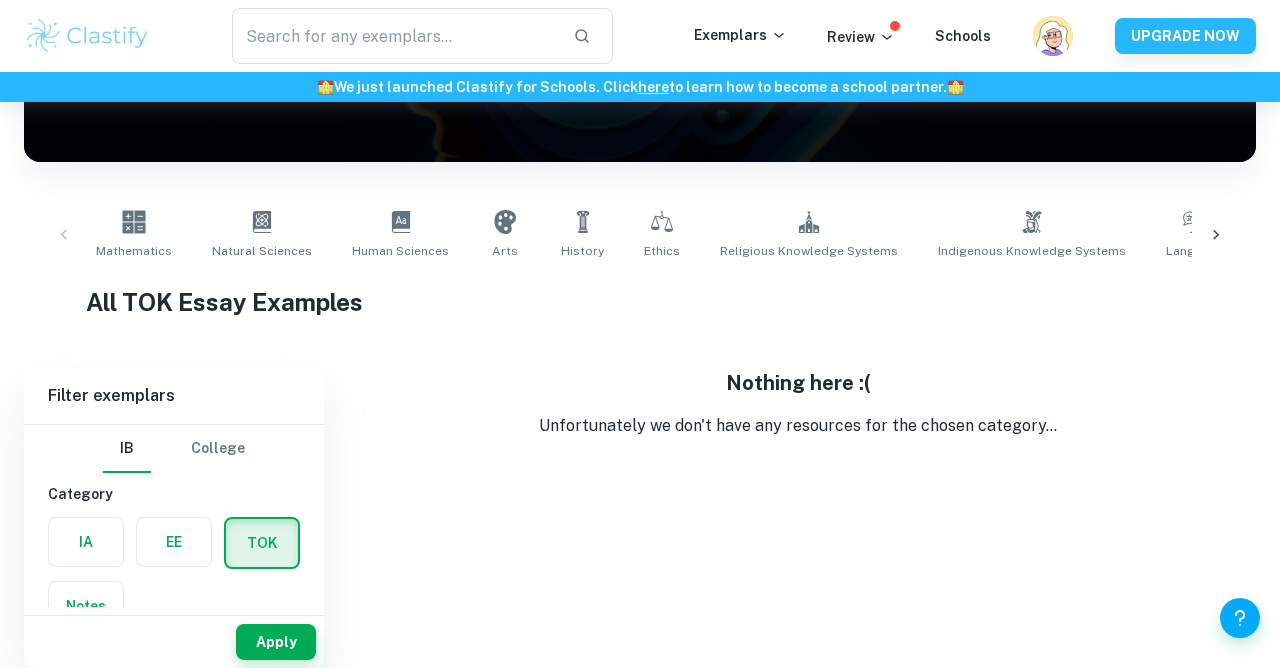 scroll, scrollTop: 306, scrollLeft: 0, axis: vertical 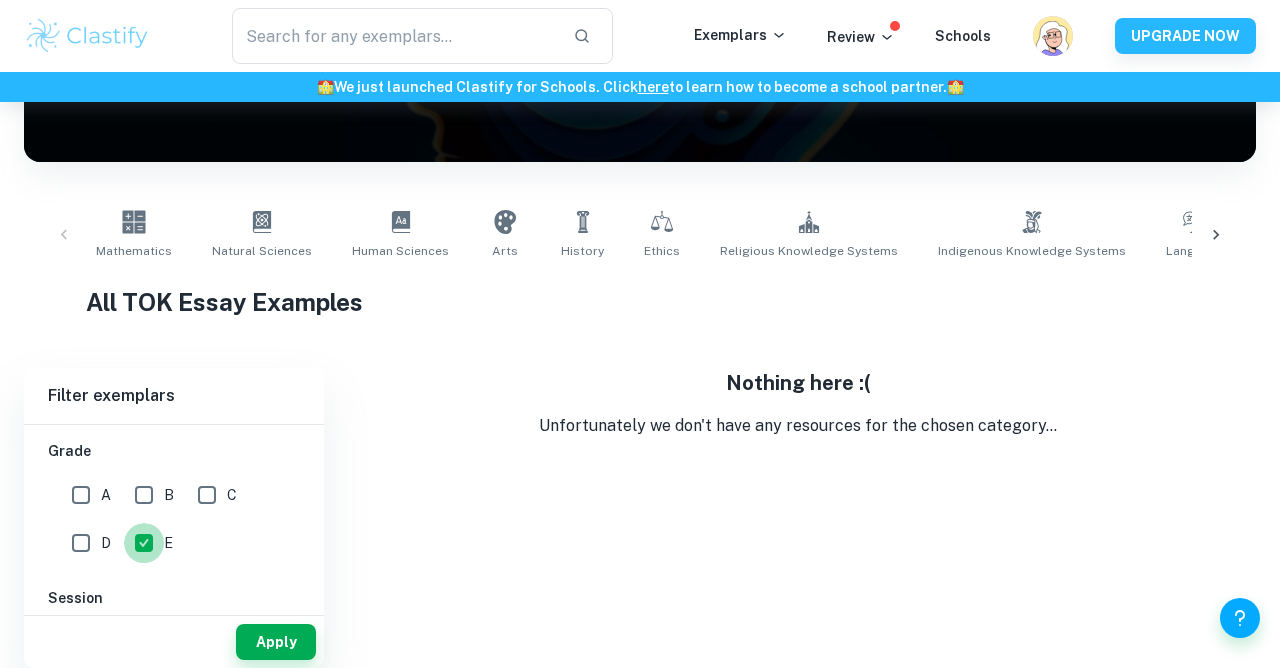 click on "E" at bounding box center [144, 543] 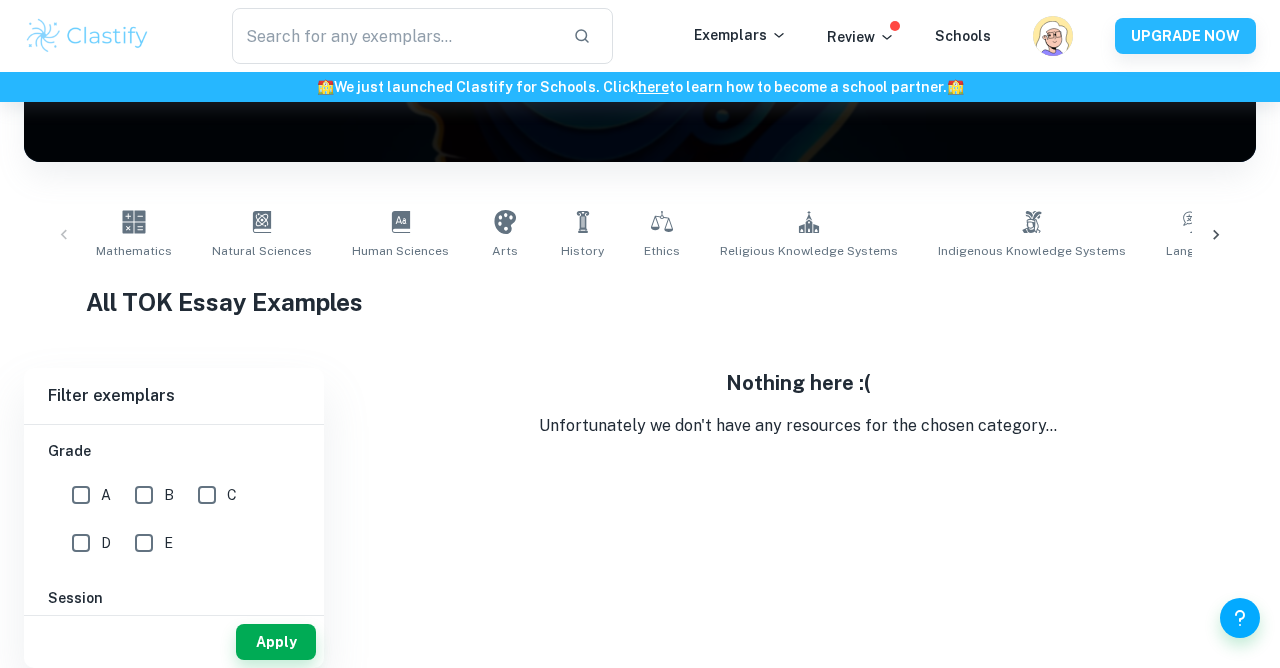 click on "D" at bounding box center [81, 543] 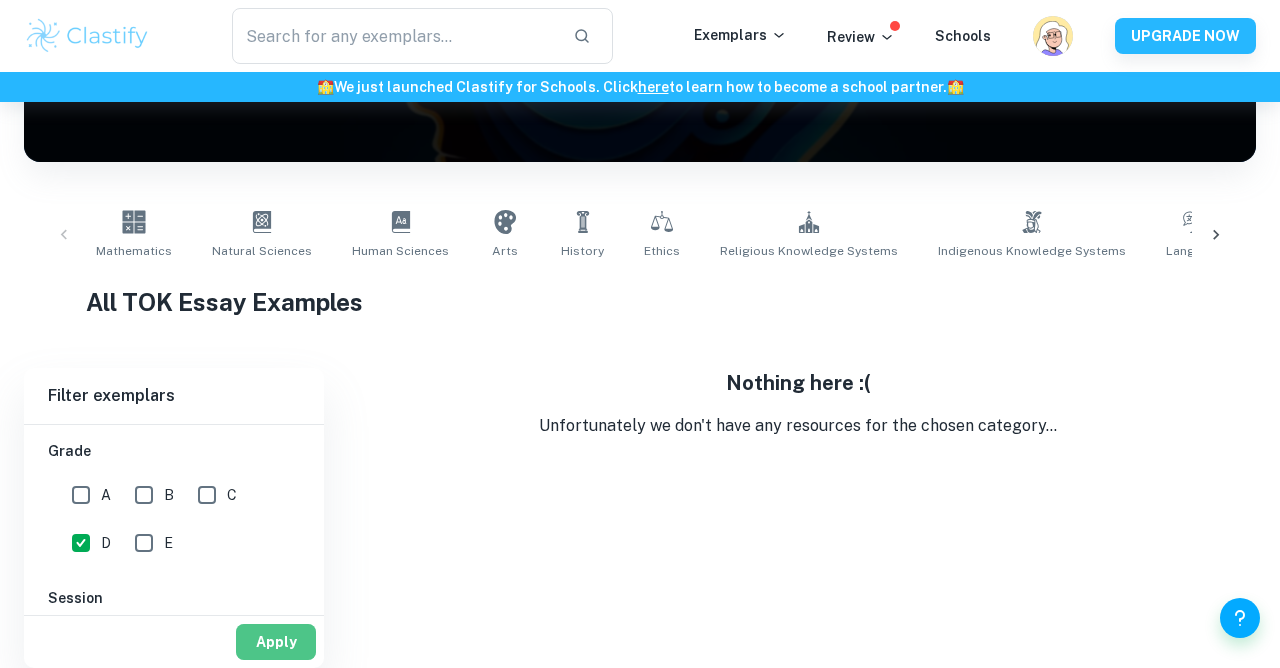 click on "Apply" at bounding box center (276, 642) 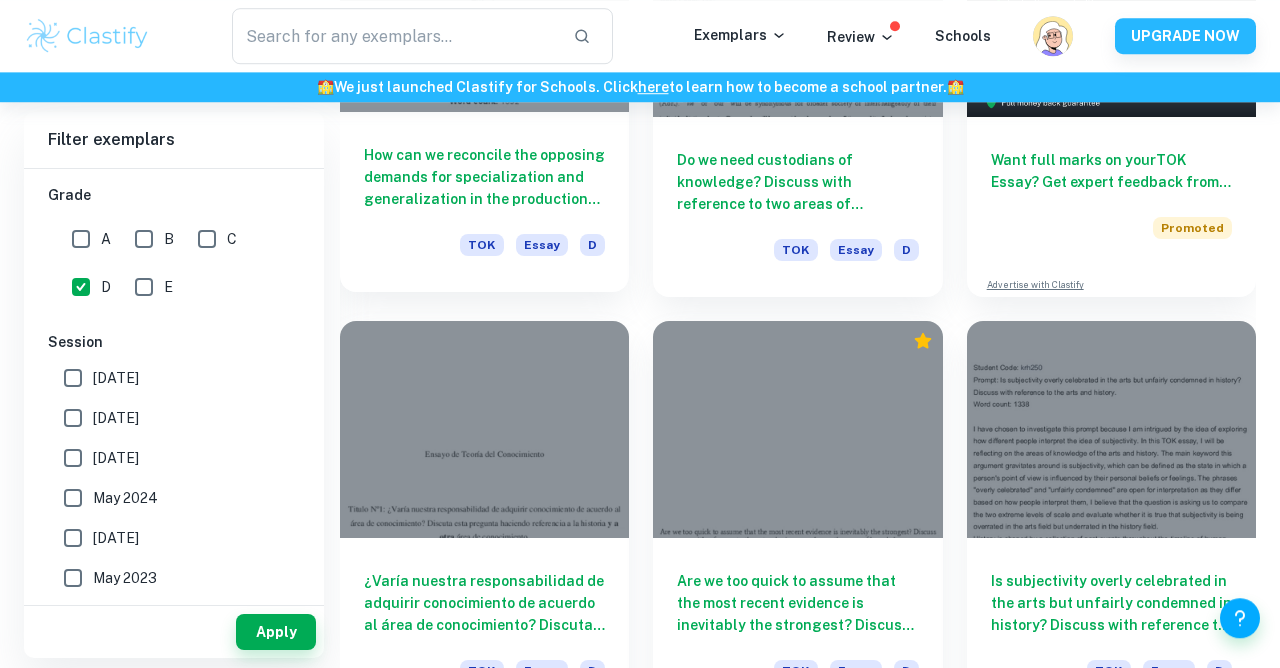scroll, scrollTop: 991, scrollLeft: 0, axis: vertical 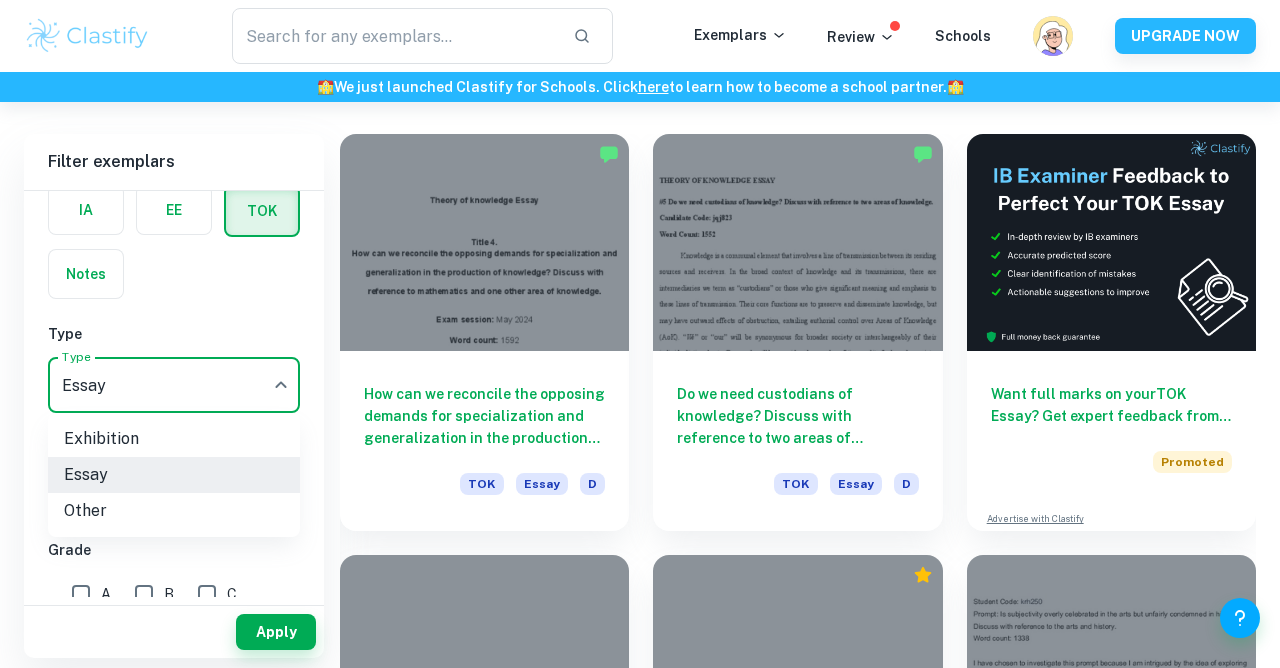 click on "We value your privacy We use cookies to enhance your browsing experience, serve personalised ads or content, and analyse our traffic. By clicking "Accept All", you consent to our use of cookies.   Cookie Policy Customise   Reject All   Accept All   Customise Consent Preferences   We use cookies to help you navigate efficiently and perform certain functions. You will find detailed information about all cookies under each consent category below. The cookies that are categorised as "Necessary" are stored on your browser as they are essential for enabling the basic functionalities of the site. ...  Show more For more information on how Google's third-party cookies operate and handle your data, see:   Google Privacy Policy Necessary Always Active Necessary cookies are required to enable the basic features of this site, such as providing secure log-in or adjusting your consent preferences. These cookies do not store any personally identifiable data. Functional Analytics Performance Advertisement Uncategorised" at bounding box center (640, -104) 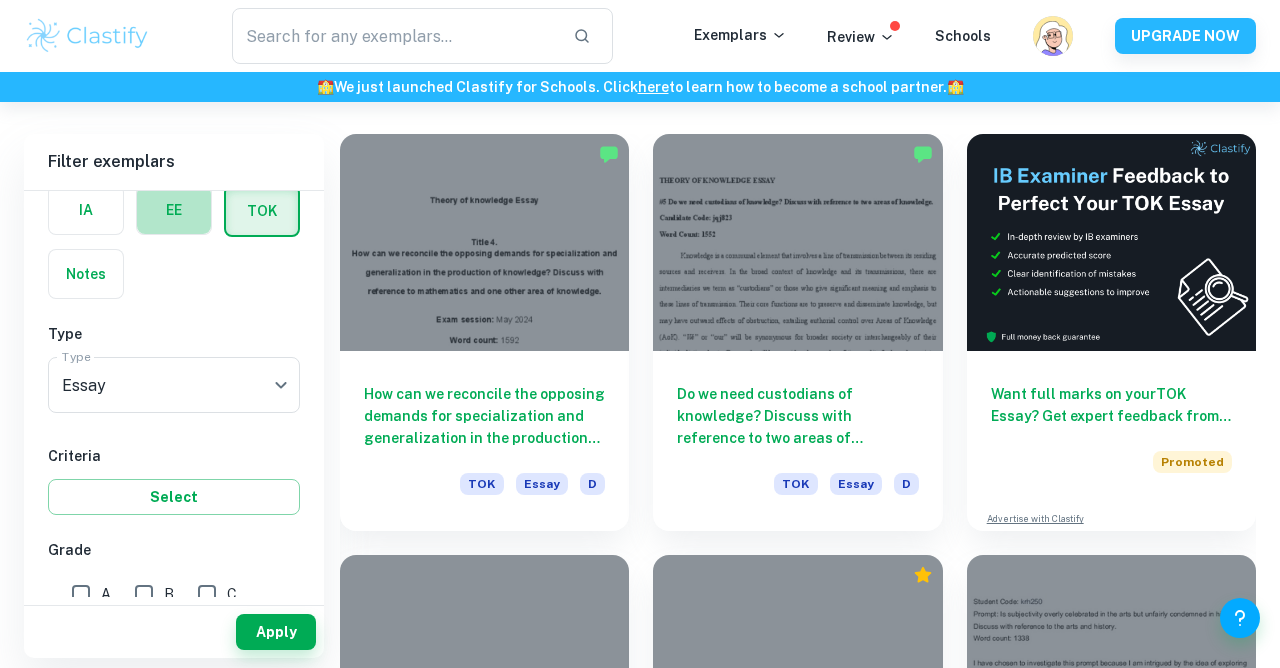click at bounding box center (174, 210) 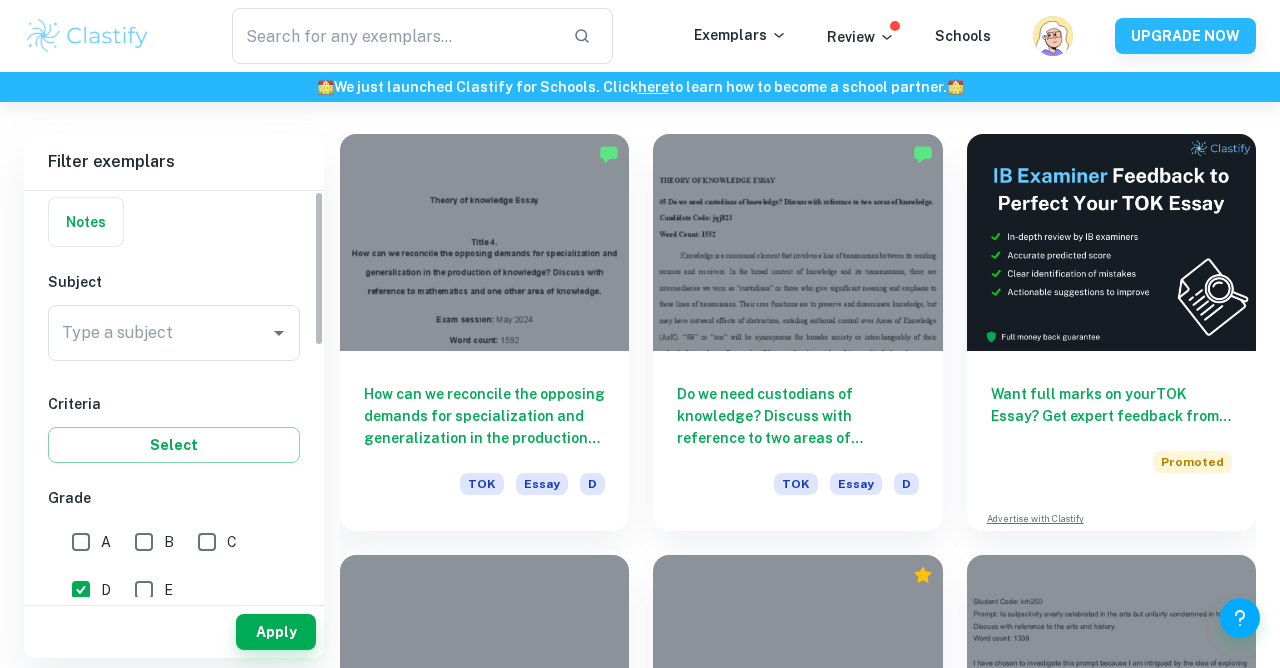 scroll, scrollTop: 0, scrollLeft: 0, axis: both 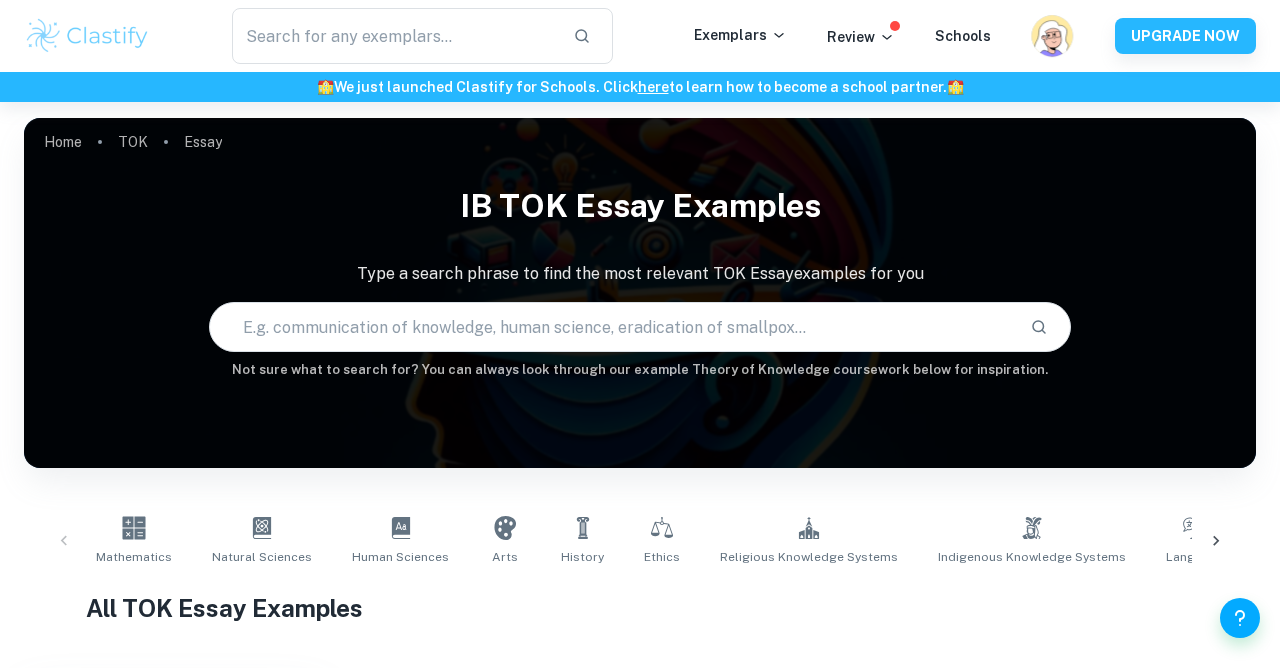 click 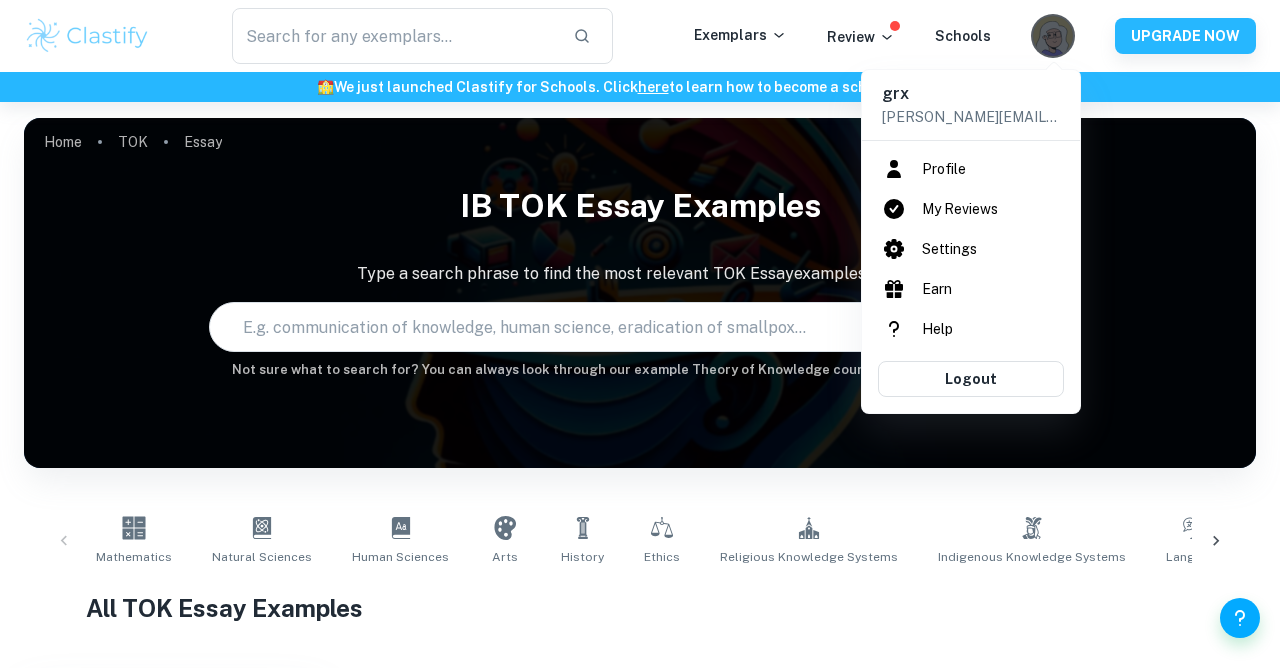click on "Profile" at bounding box center (971, 169) 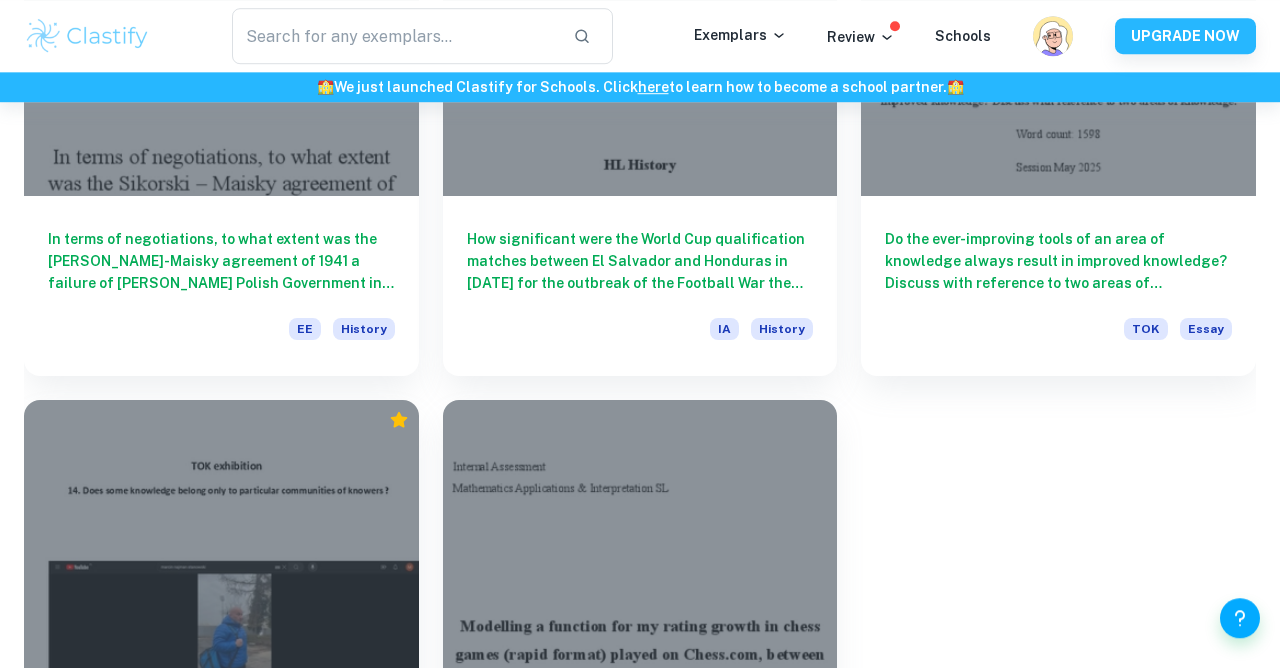 scroll, scrollTop: 891, scrollLeft: 0, axis: vertical 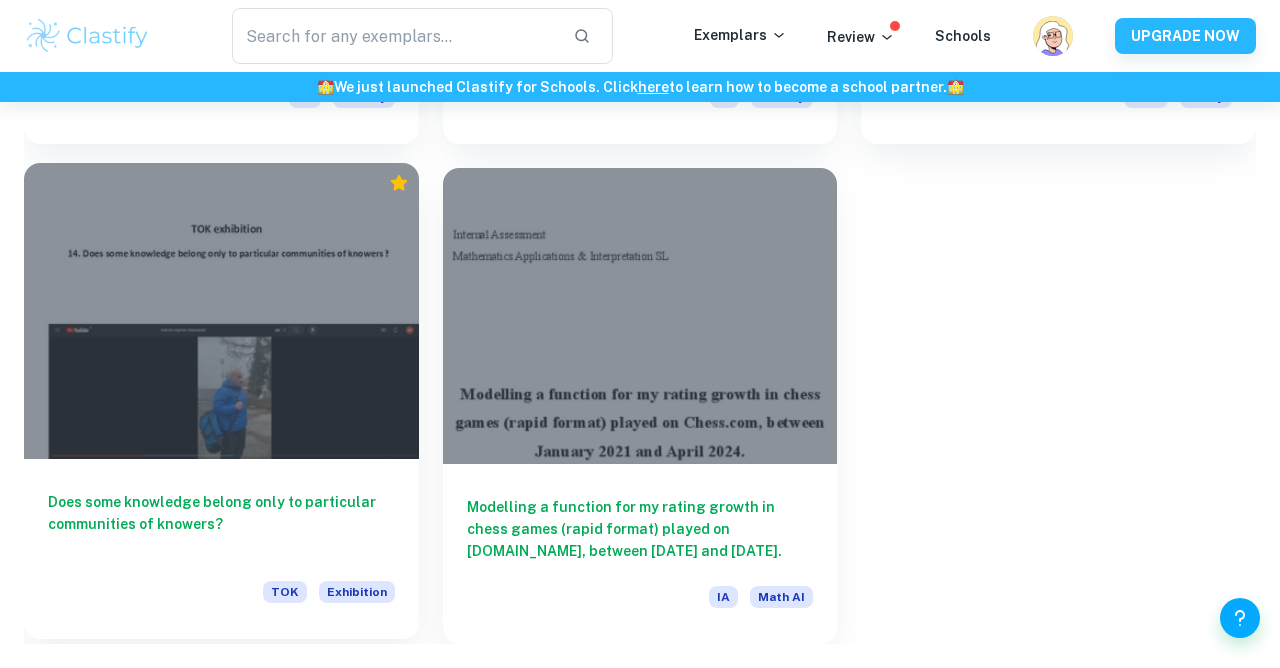 click on "Does some knowledge belong only to particular communities of knowers?" at bounding box center (221, 524) 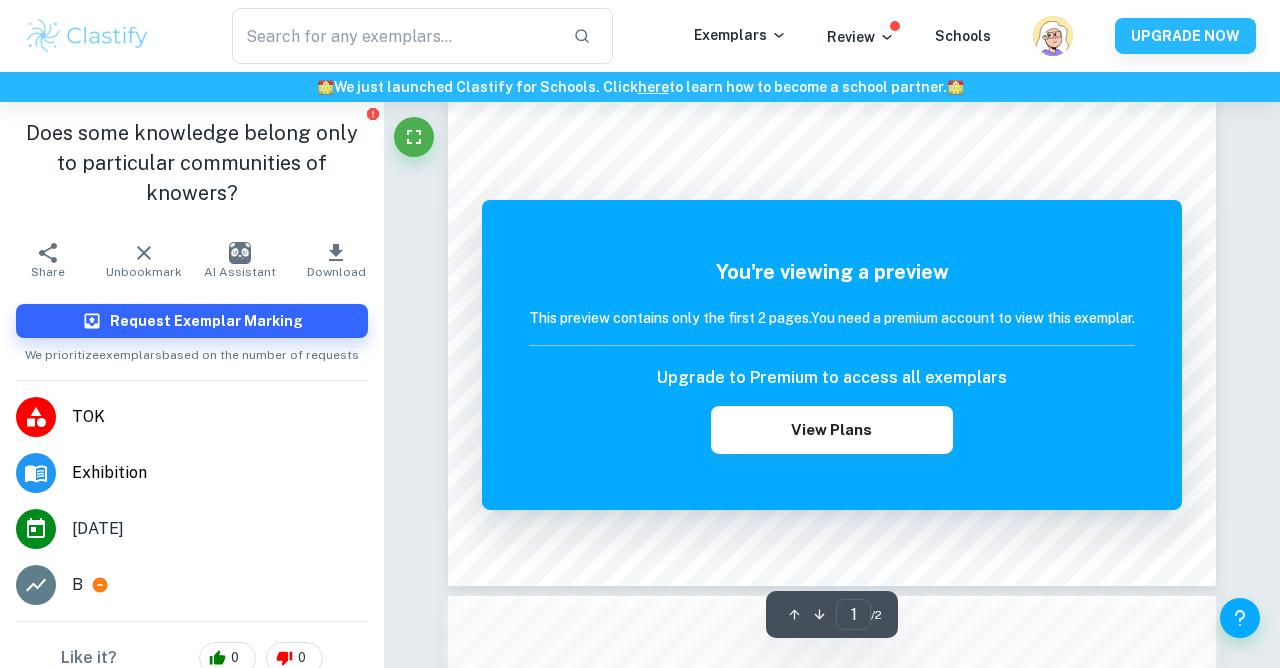 scroll, scrollTop: 0, scrollLeft: 0, axis: both 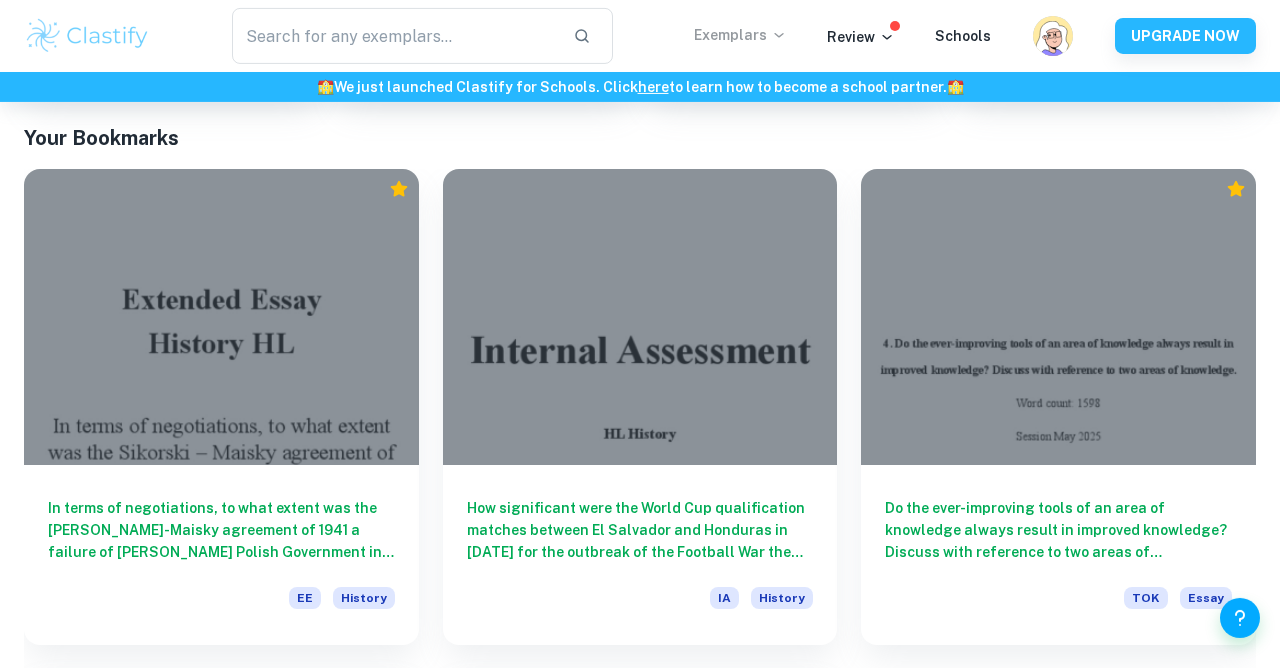 click on "Exemplars" at bounding box center (740, 35) 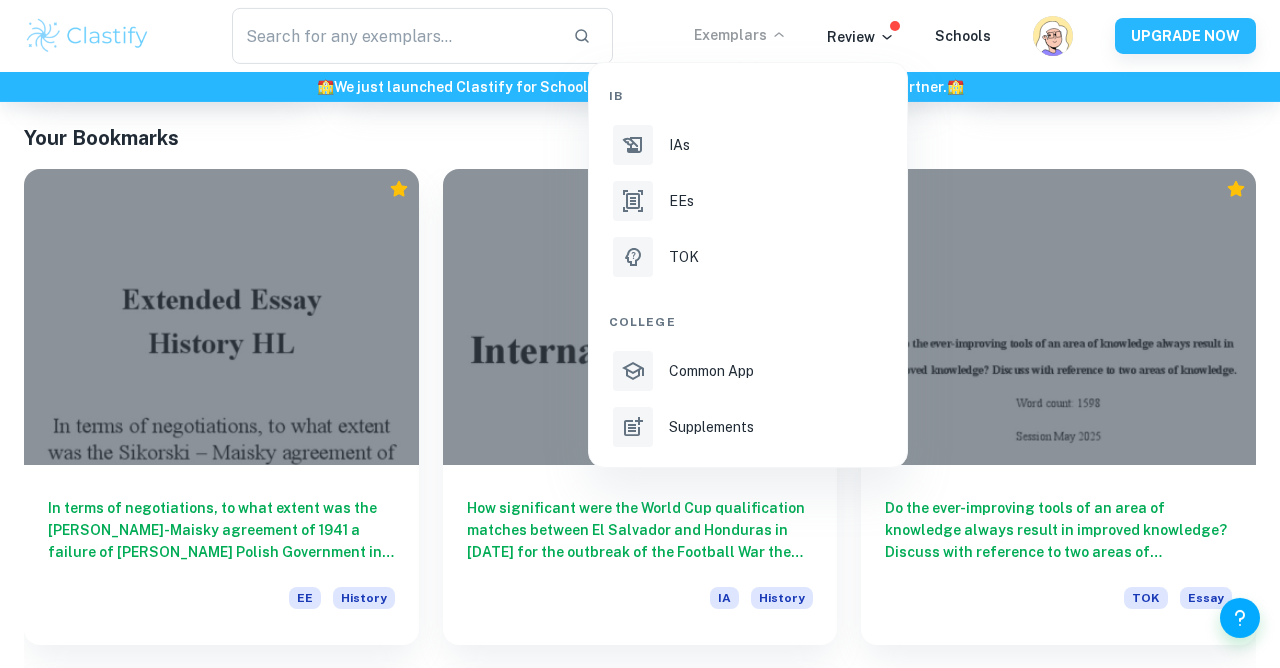 scroll, scrollTop: 393, scrollLeft: 0, axis: vertical 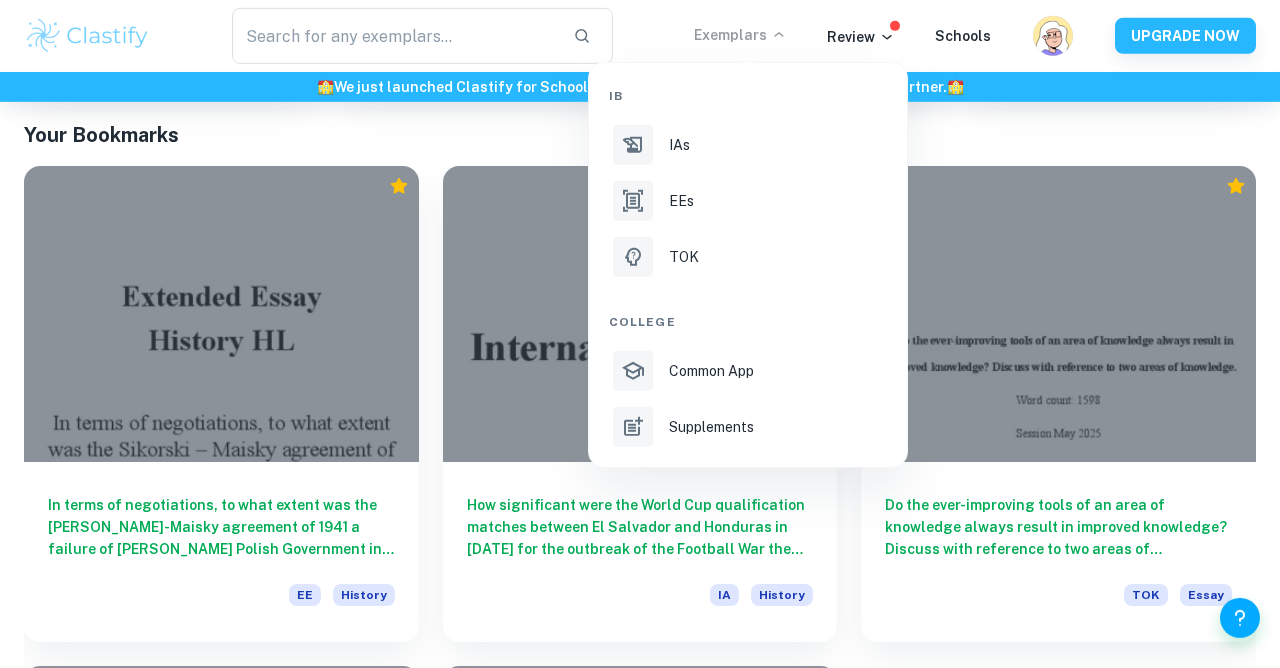 click at bounding box center [640, 334] 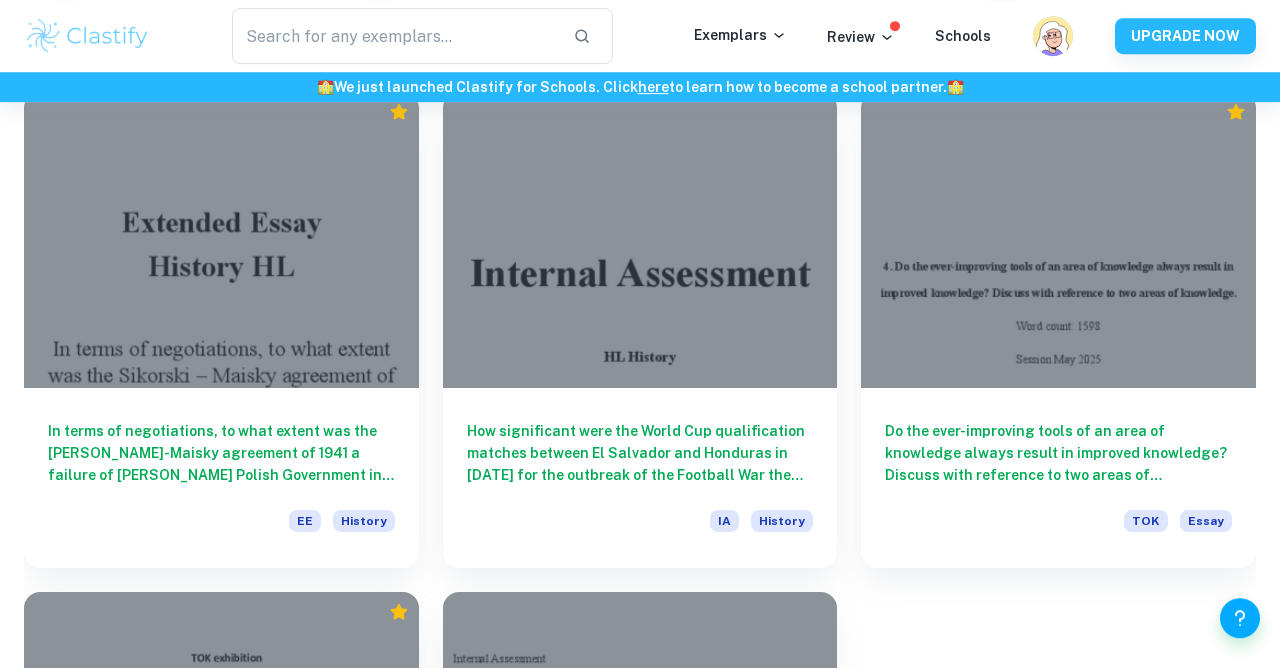 scroll, scrollTop: 489, scrollLeft: 0, axis: vertical 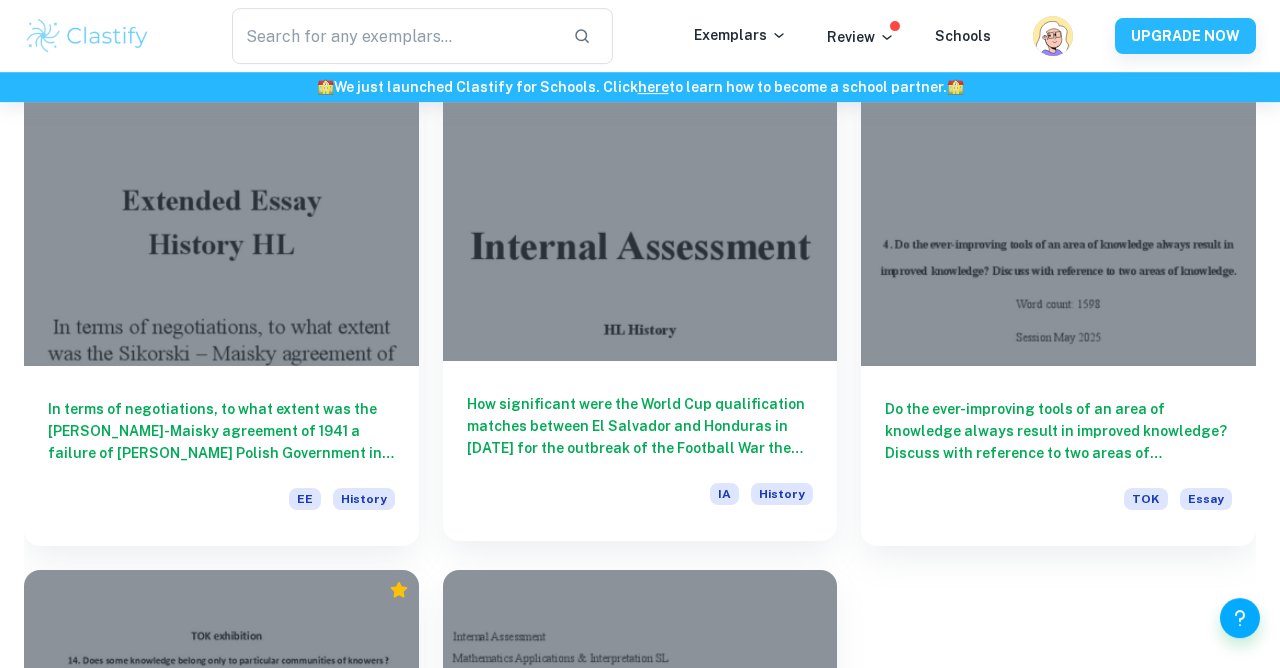 click on "How significant were the World Cup qualification matches between El Salvador and Honduras in [DATE] for the outbreak of the Football War the same year?" at bounding box center (640, 426) 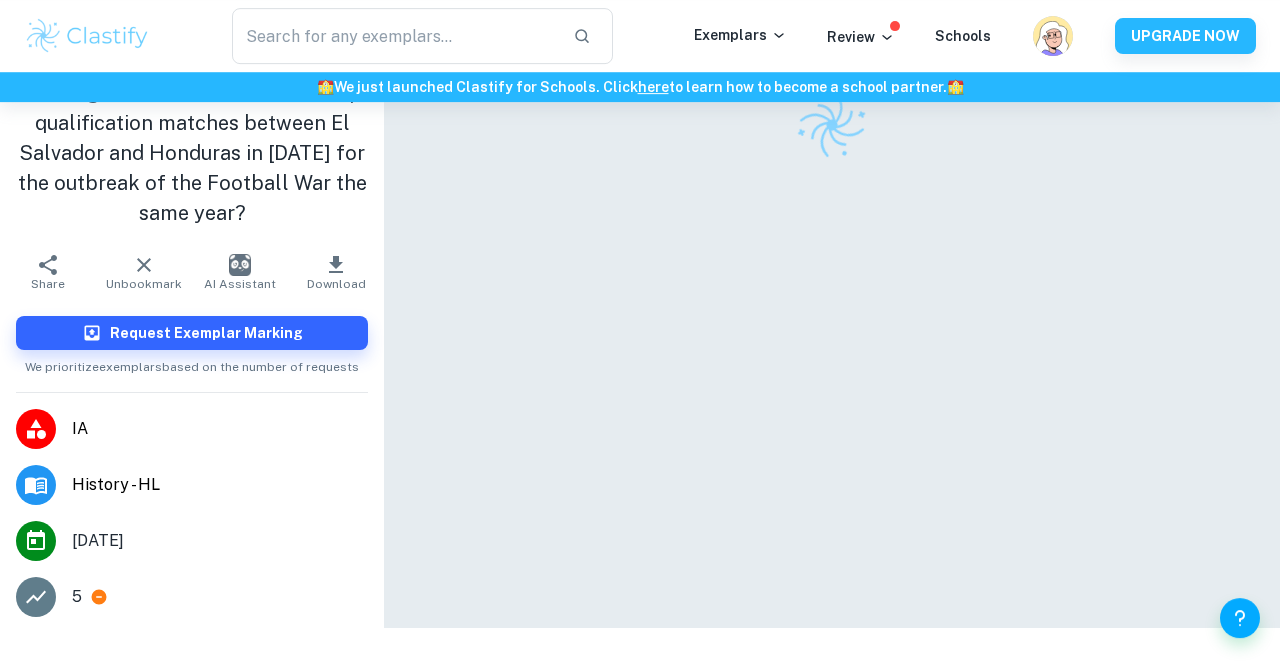 scroll, scrollTop: 0, scrollLeft: 0, axis: both 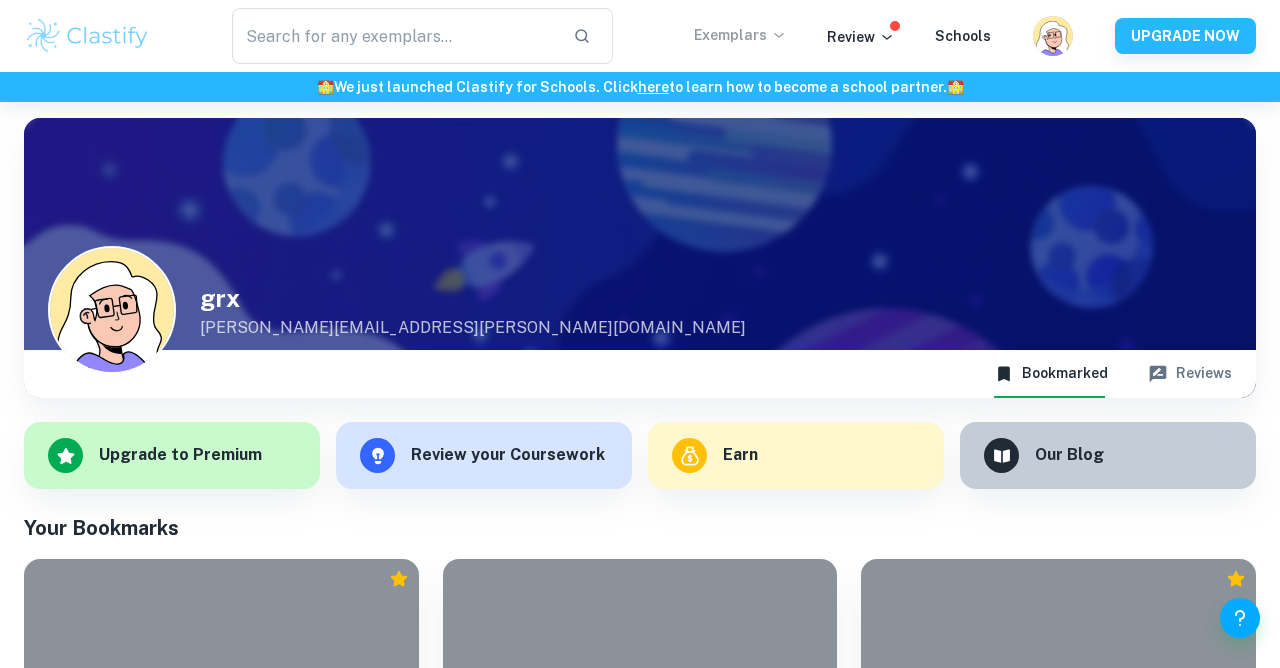 click 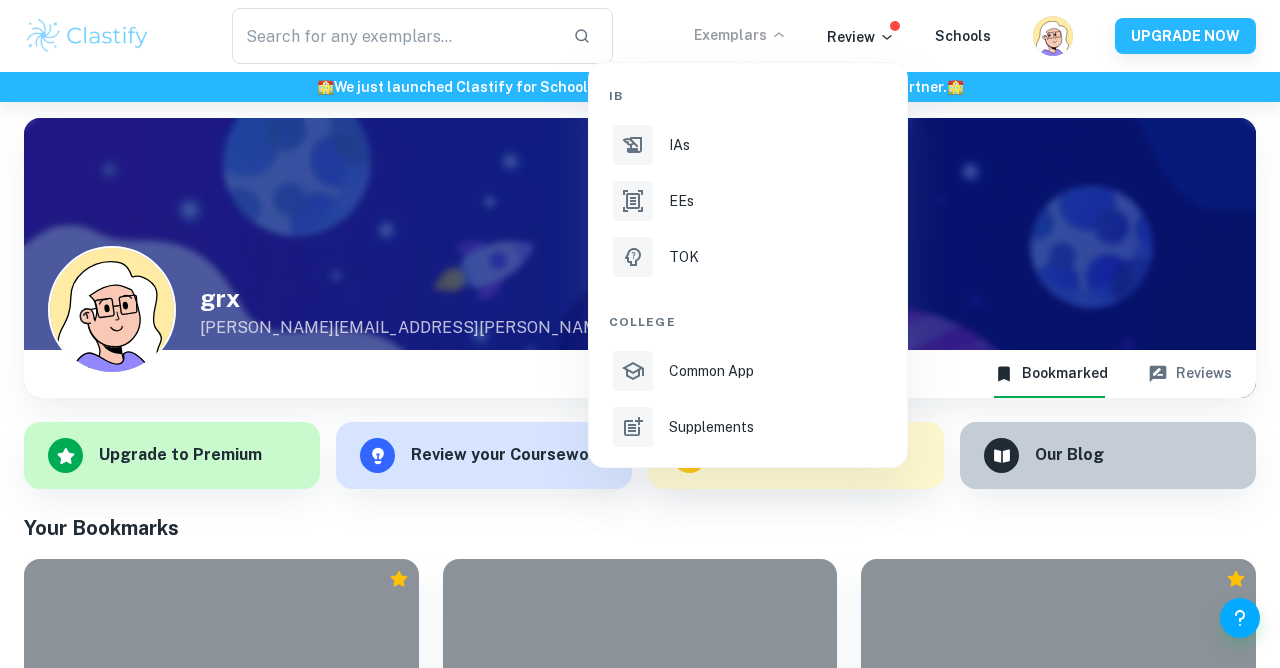 click at bounding box center [640, 334] 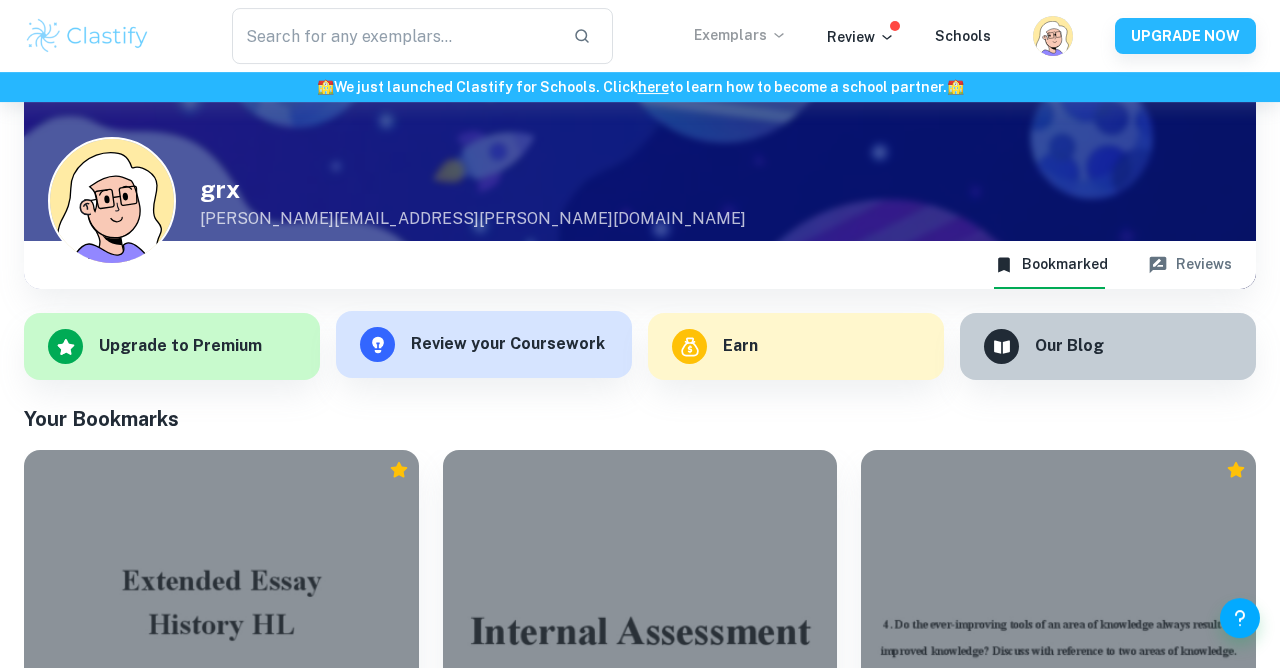 scroll, scrollTop: 0, scrollLeft: 0, axis: both 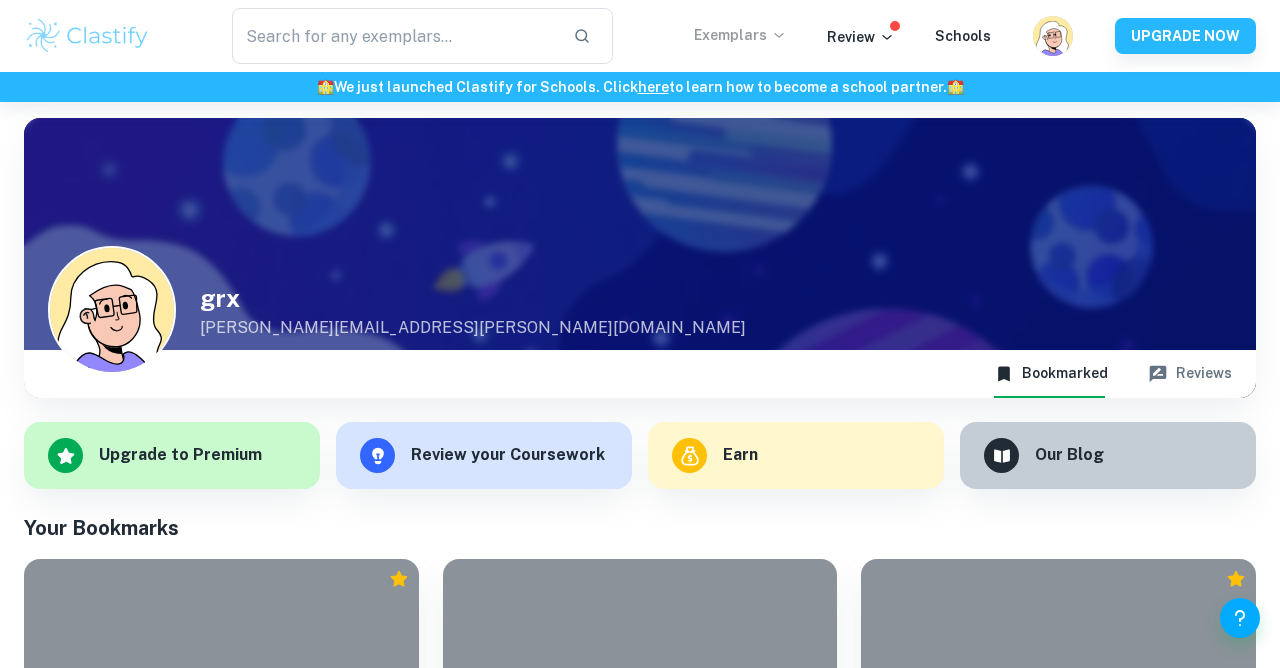 click on "Exemplars" at bounding box center (740, 35) 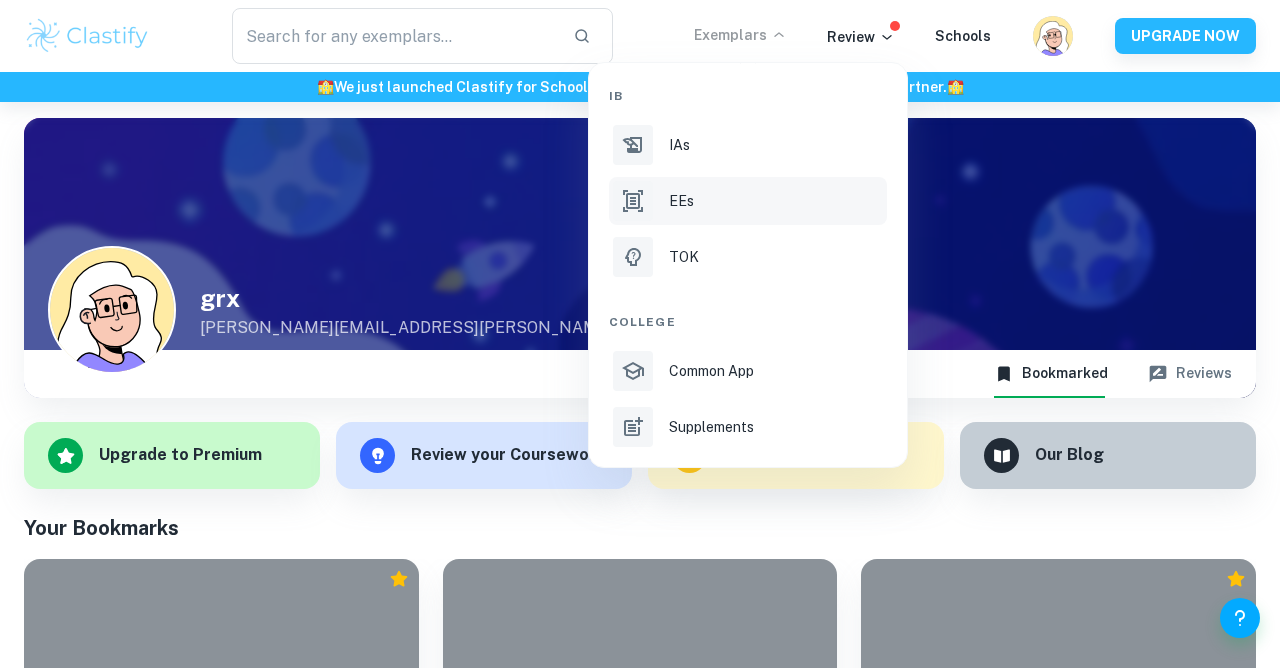 click on "EEs" at bounding box center [681, 201] 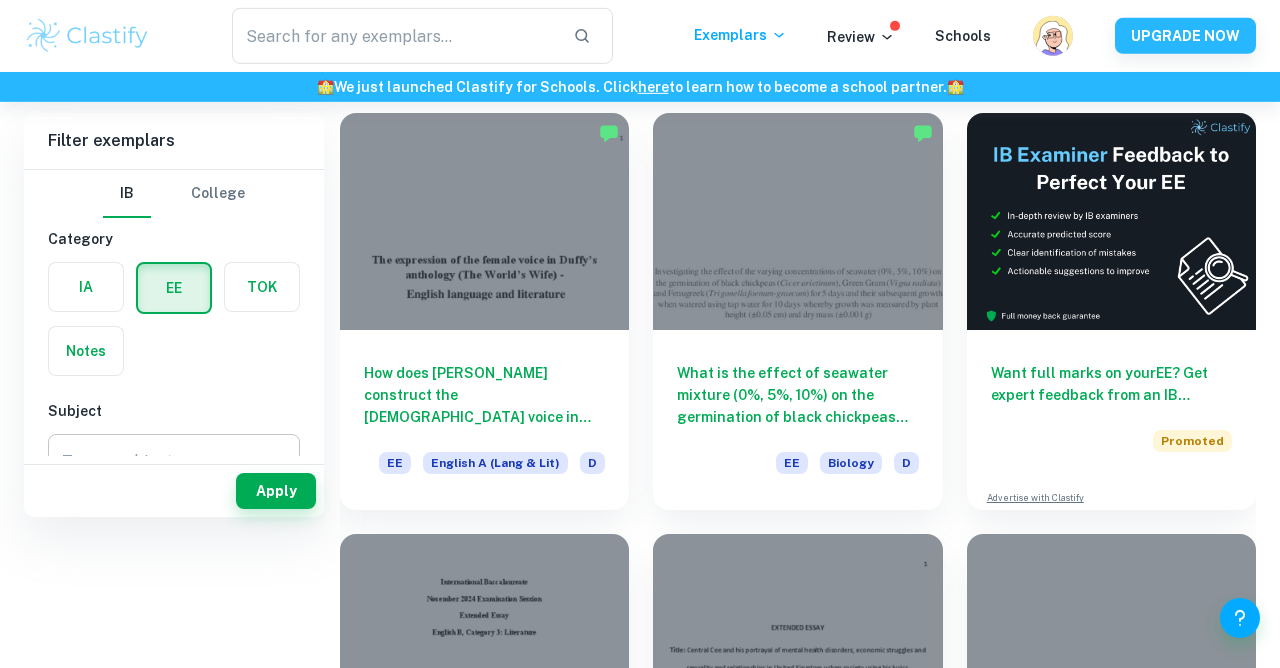 scroll, scrollTop: 0, scrollLeft: 0, axis: both 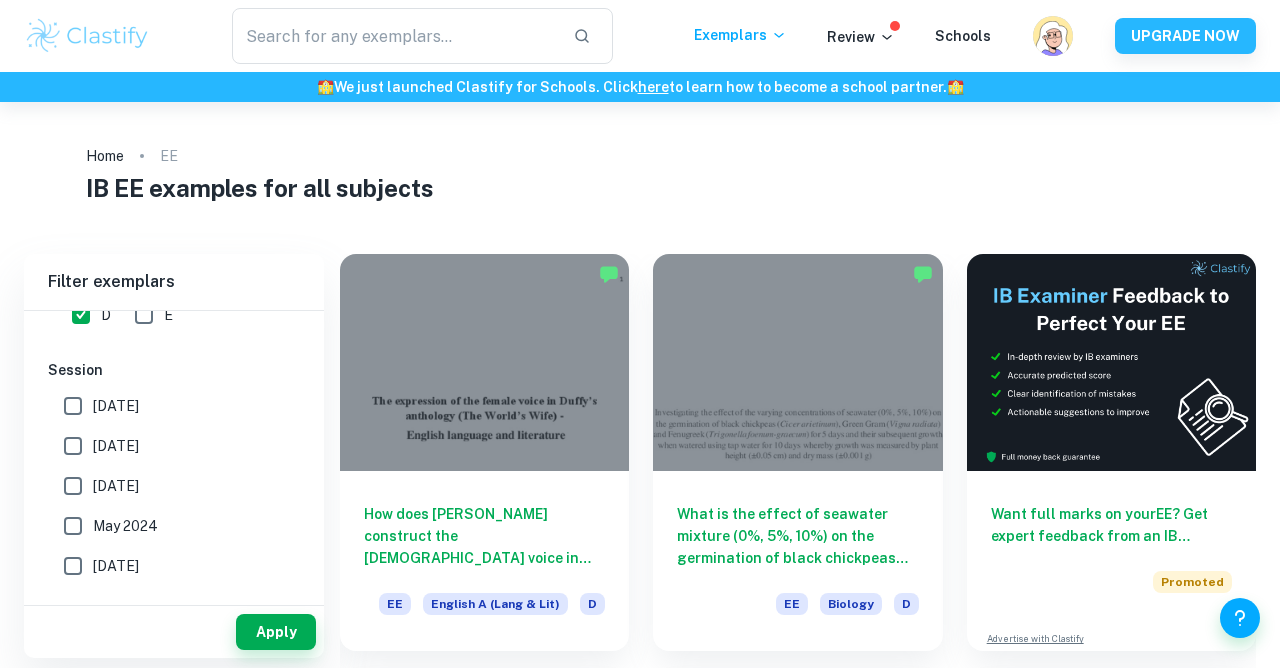click on "[DATE]" at bounding box center (116, 446) 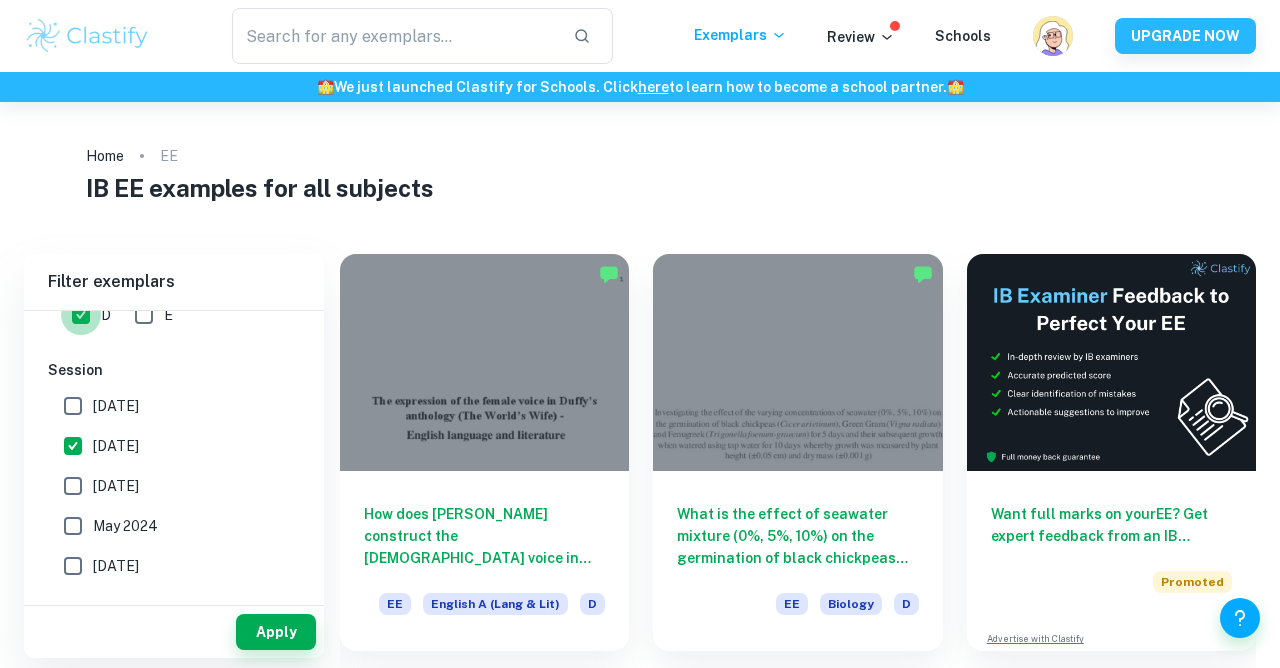 click on "D" at bounding box center (81, 315) 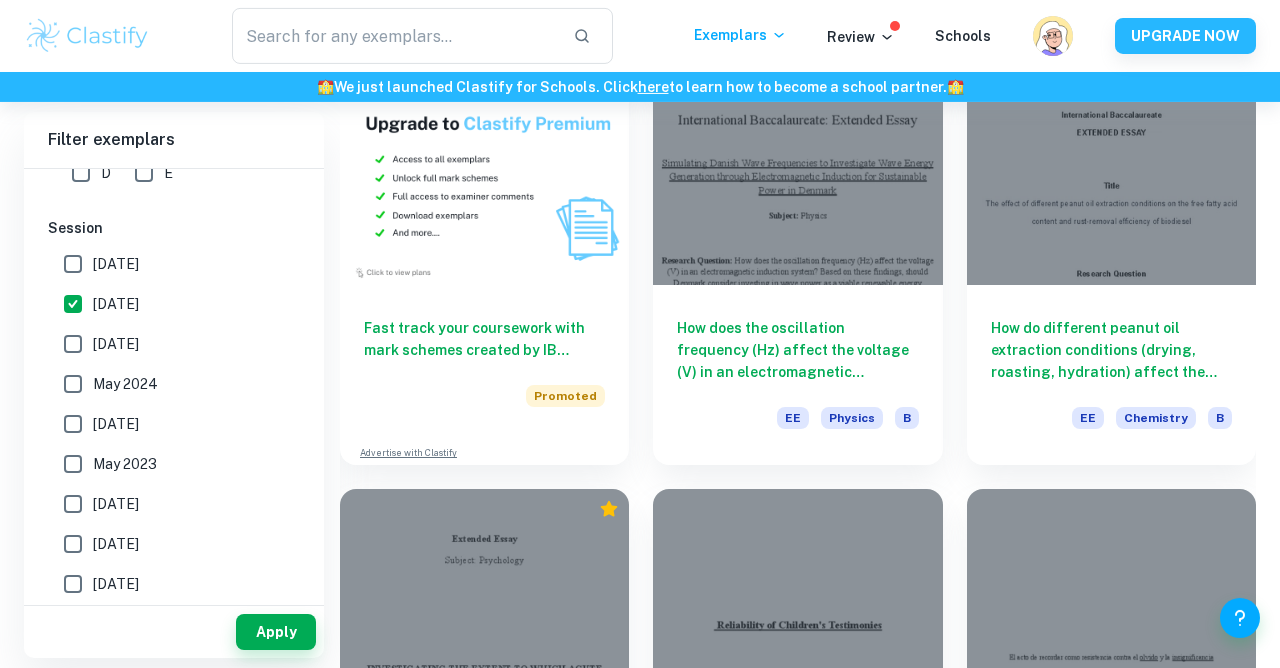 scroll, scrollTop: 1424, scrollLeft: 0, axis: vertical 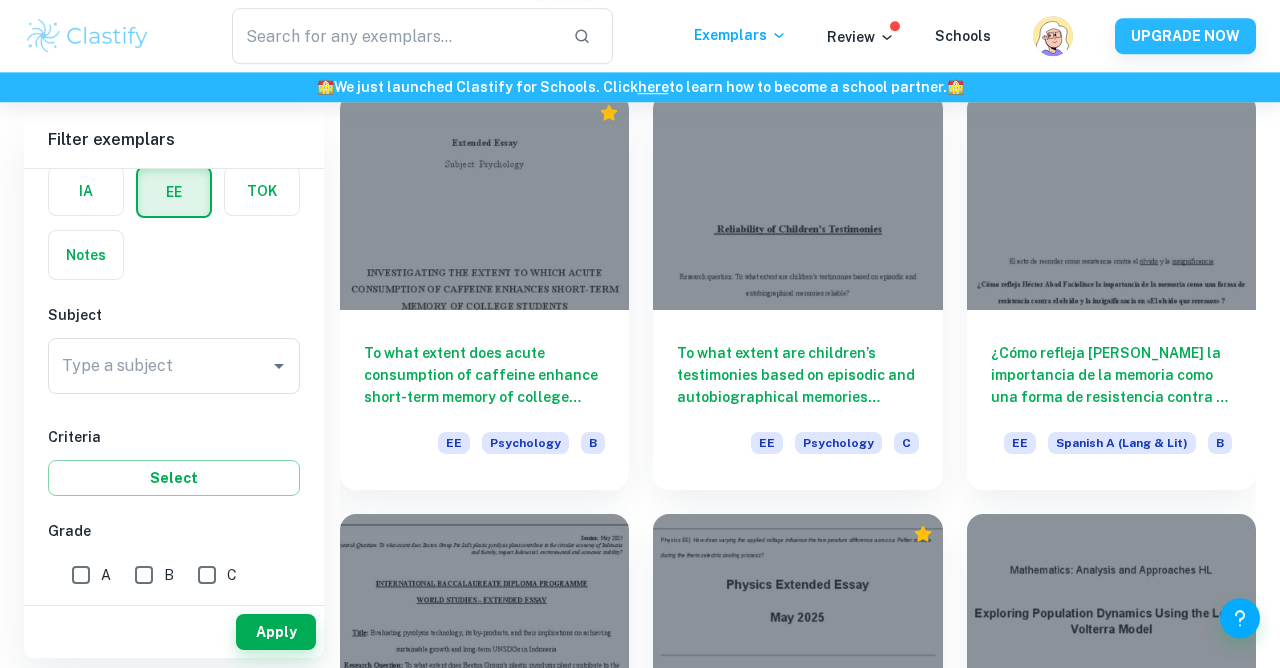 click on "A" at bounding box center [81, 575] 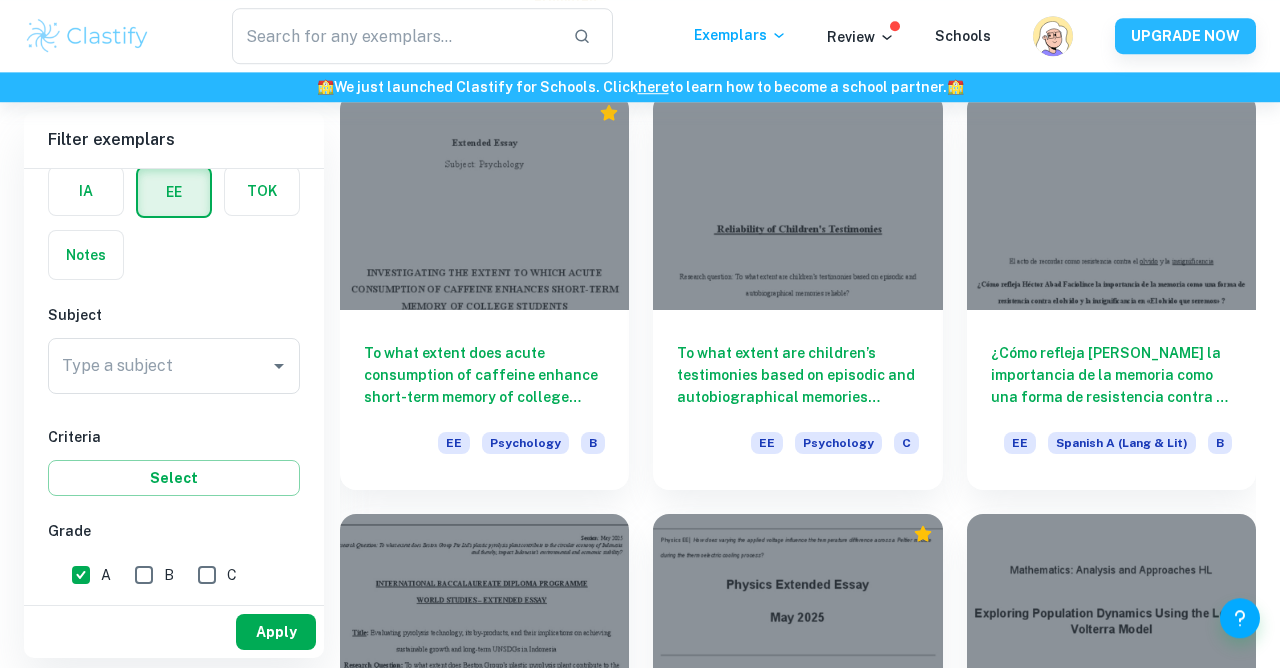 click on "Apply" at bounding box center (276, 632) 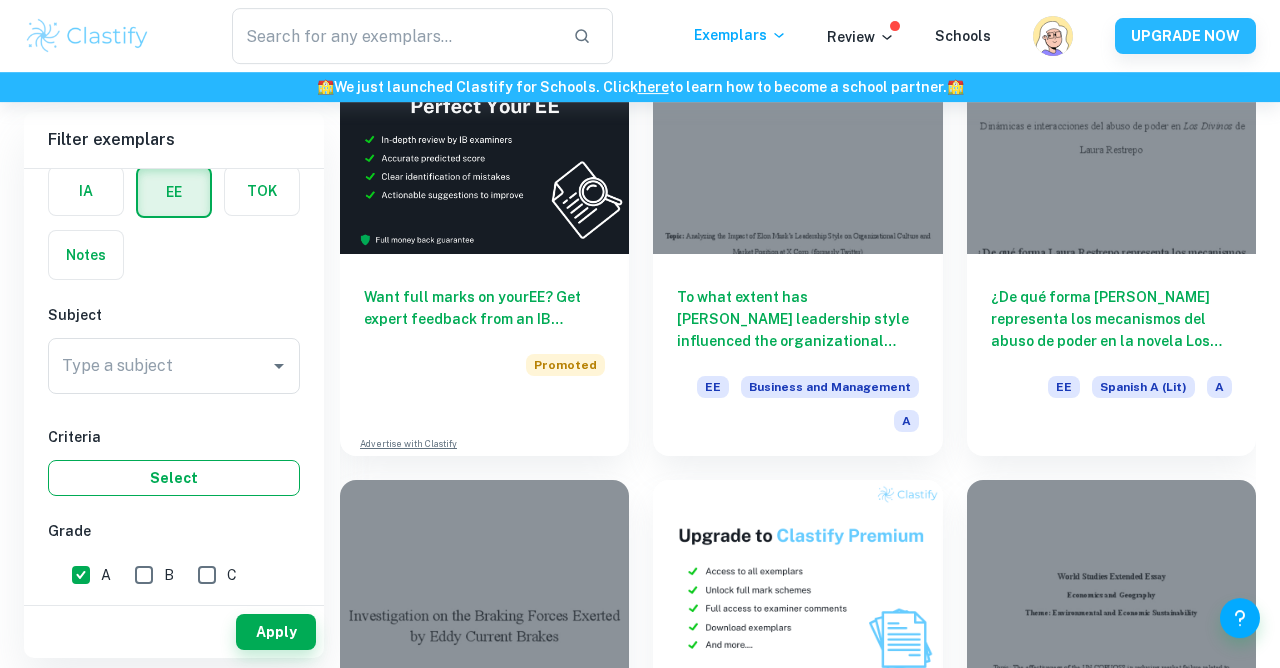 scroll, scrollTop: 2784, scrollLeft: 0, axis: vertical 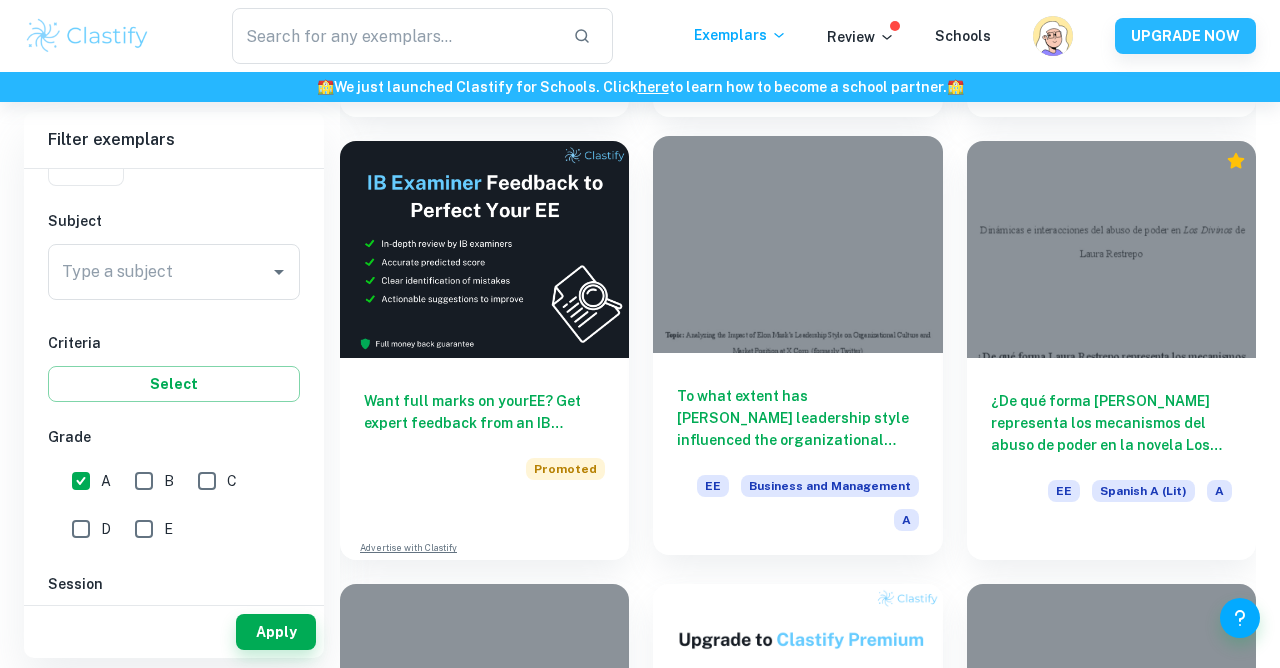 click on "To what extent has [PERSON_NAME] leadership style influenced the organizational culture and market position of X Corp. (formerly Twitter) since his acquisition?" at bounding box center [797, 418] 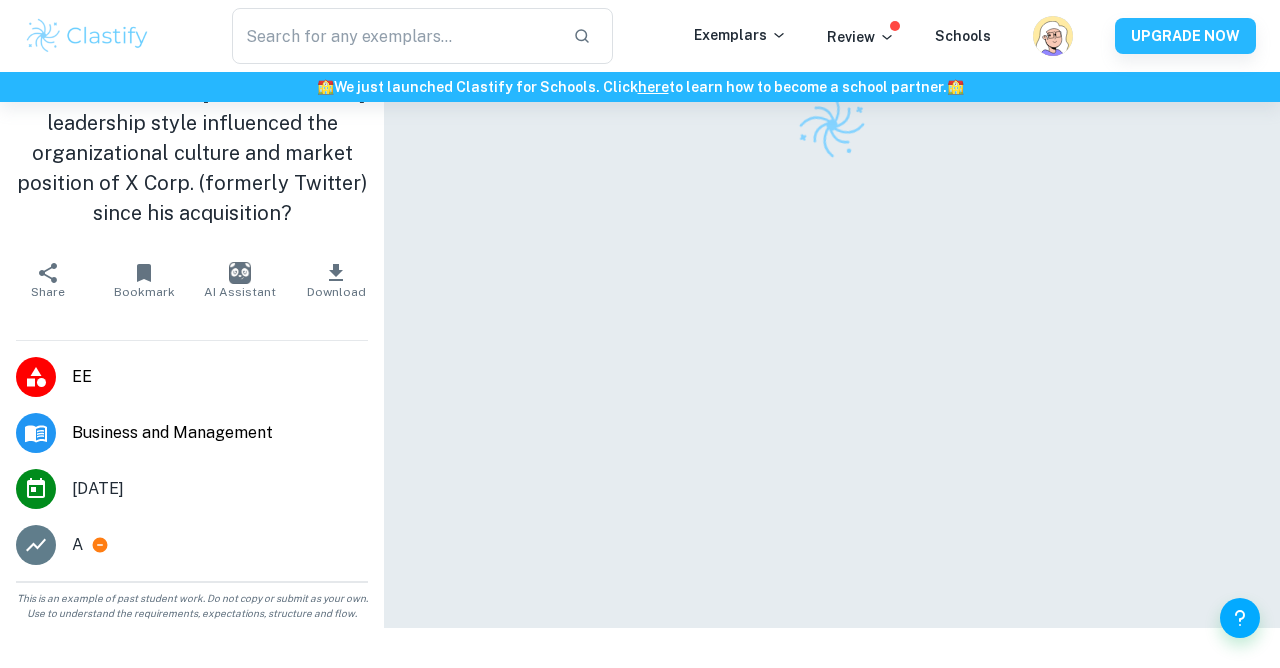 scroll, scrollTop: 0, scrollLeft: 0, axis: both 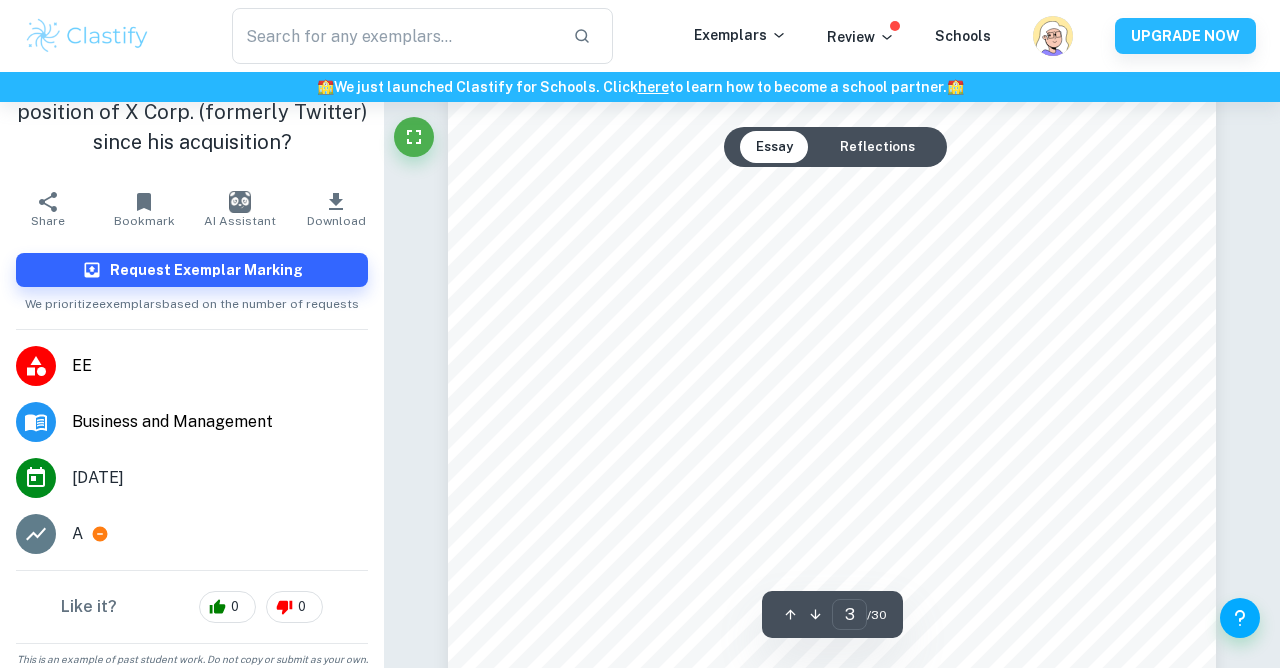 click on "Reflections" at bounding box center (877, 147) 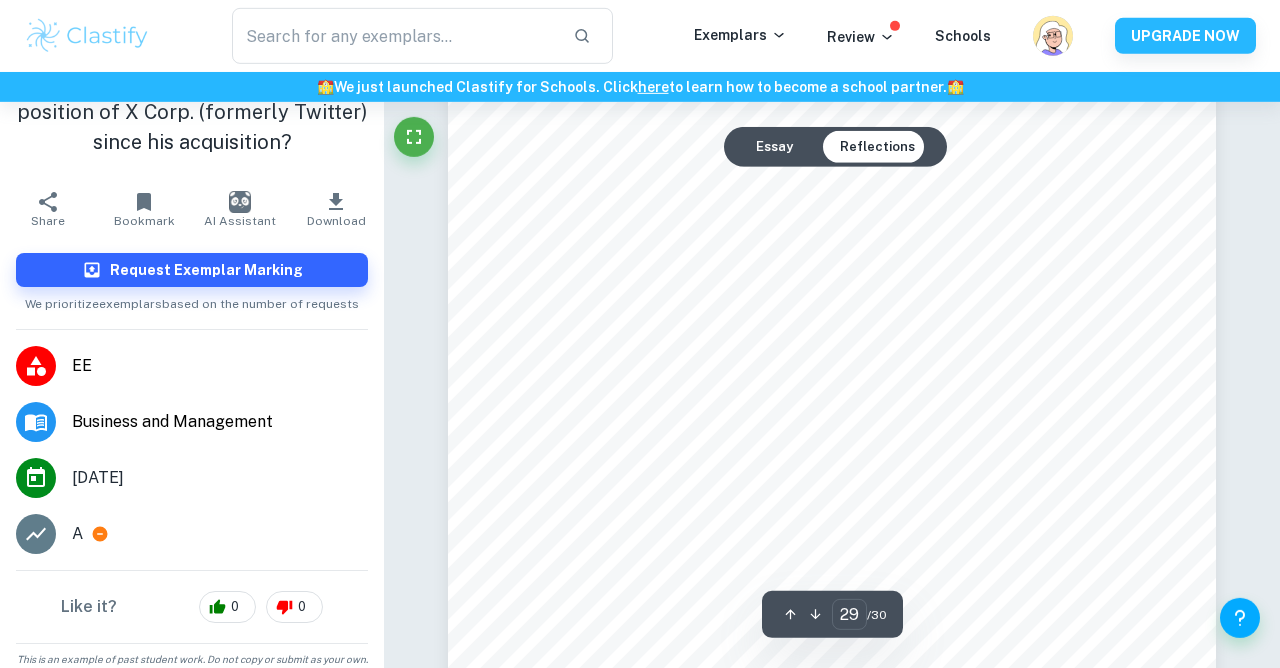 scroll, scrollTop: 28482, scrollLeft: 0, axis: vertical 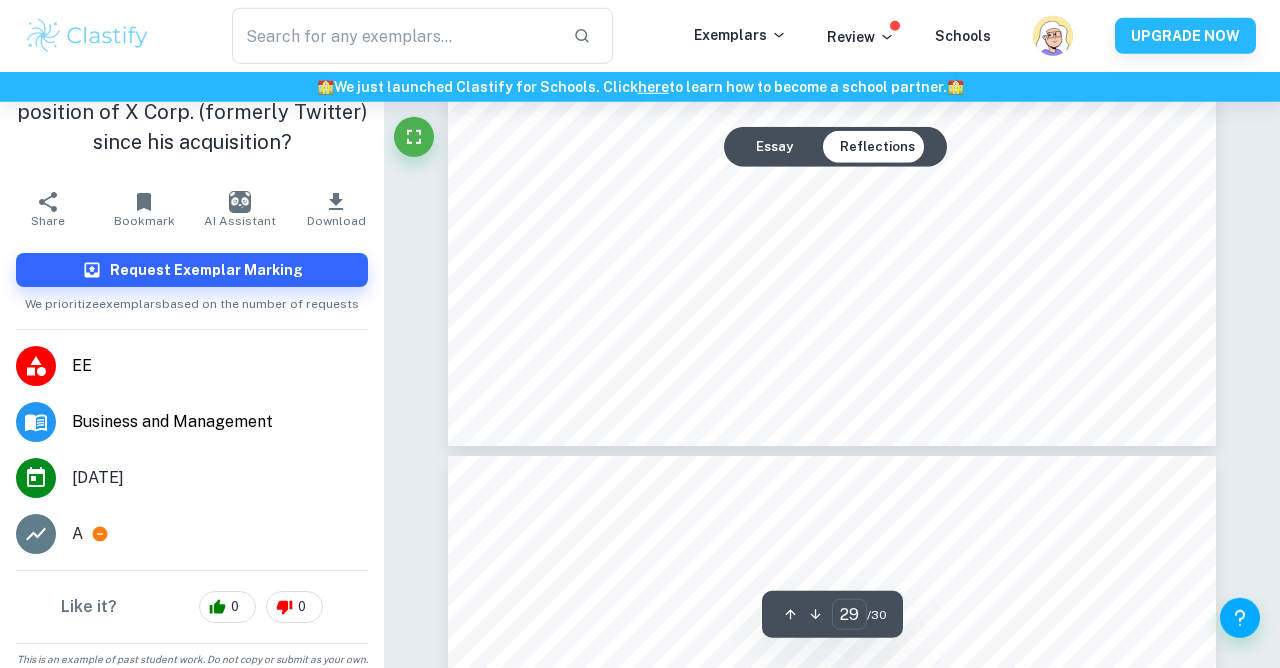 type on "30" 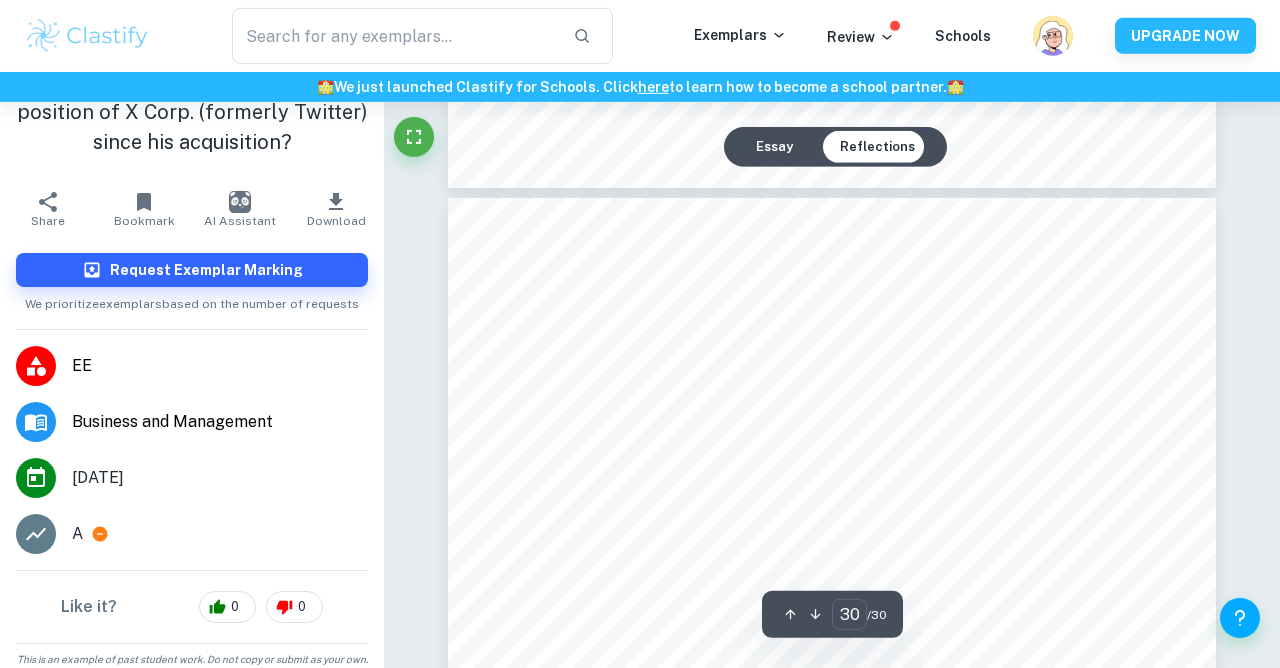 scroll, scrollTop: 29346, scrollLeft: 0, axis: vertical 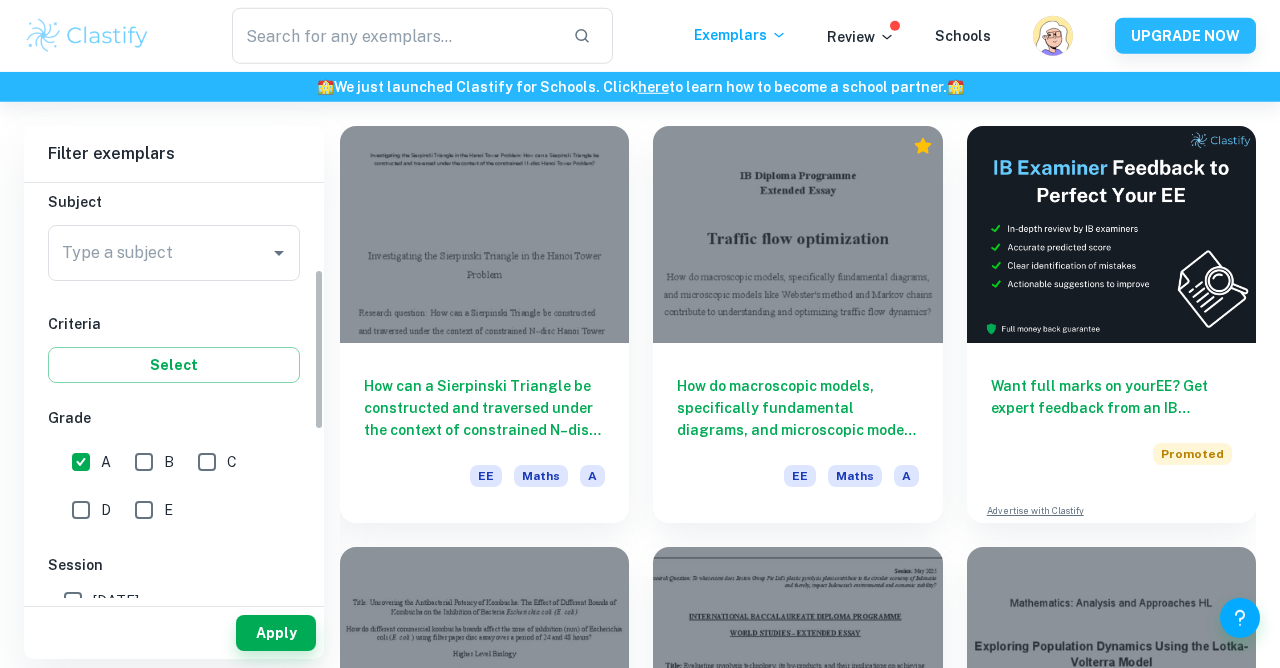 click on "B" at bounding box center [144, 462] 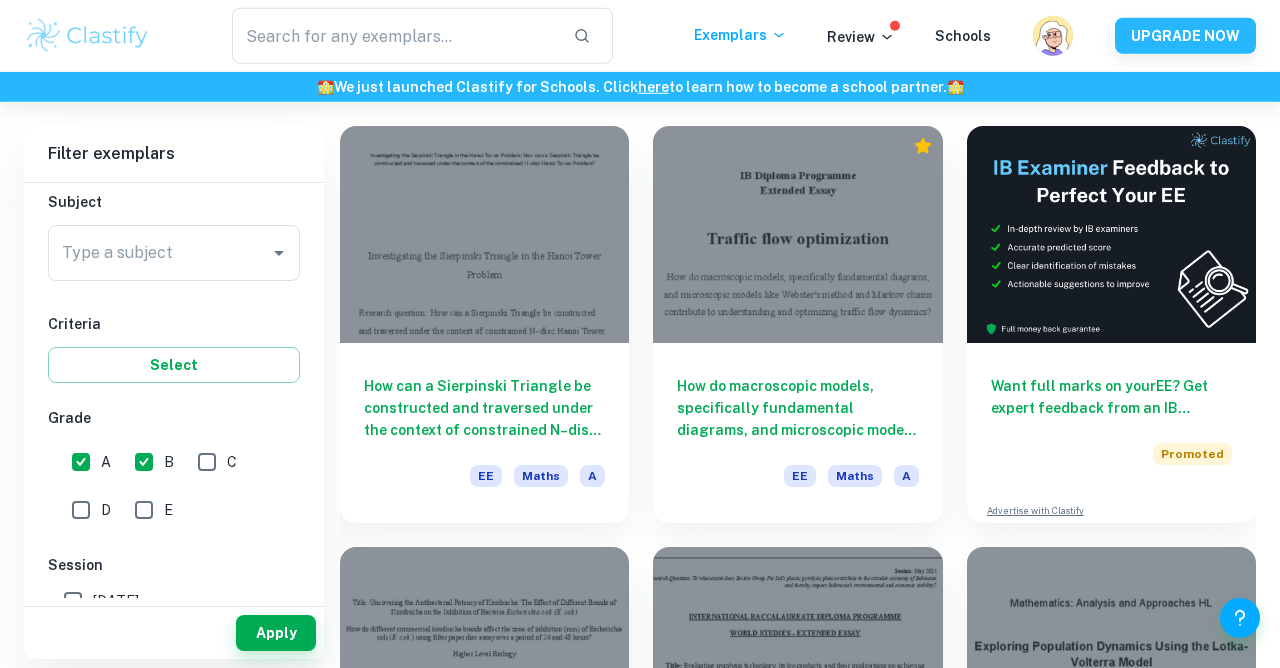 drag, startPoint x: 82, startPoint y: 470, endPoint x: 131, endPoint y: 484, distance: 50.96077 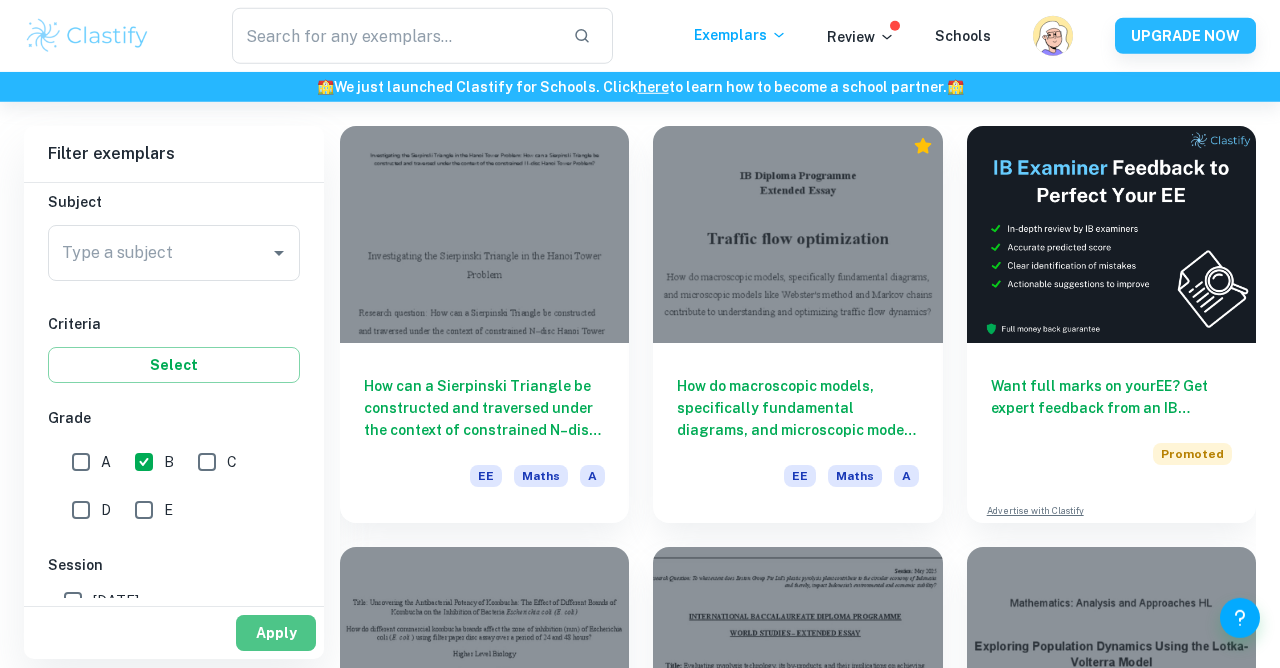 click on "Apply" at bounding box center [276, 633] 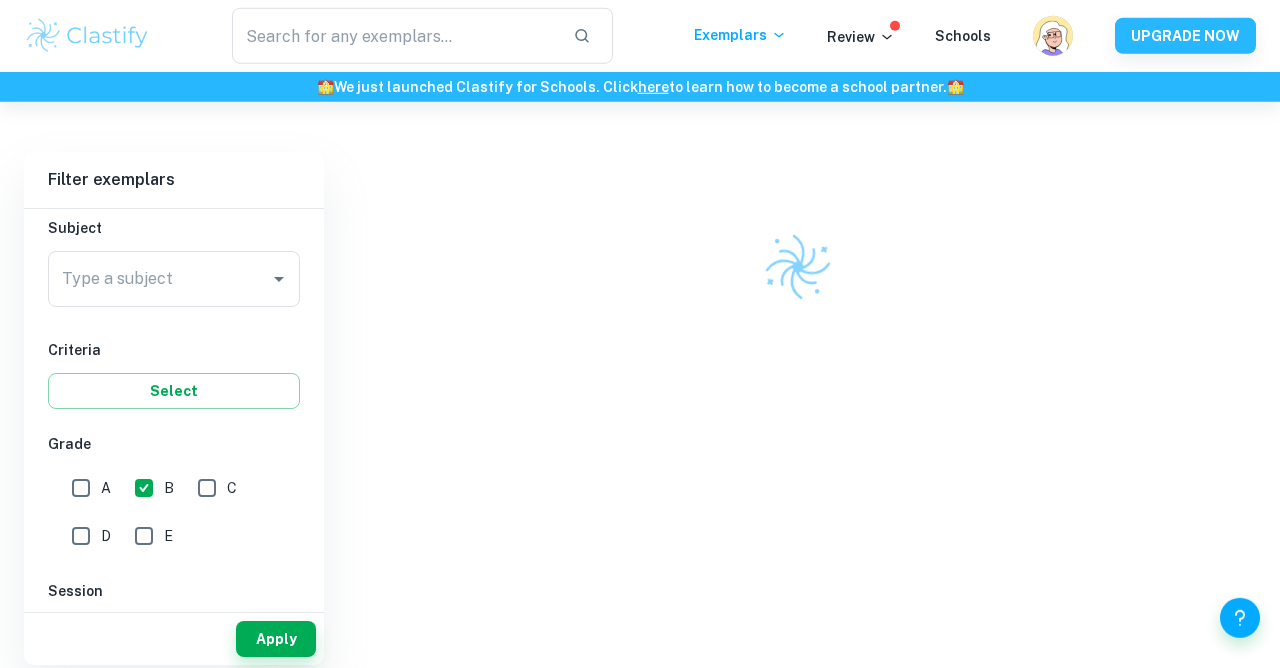 scroll, scrollTop: 102, scrollLeft: 0, axis: vertical 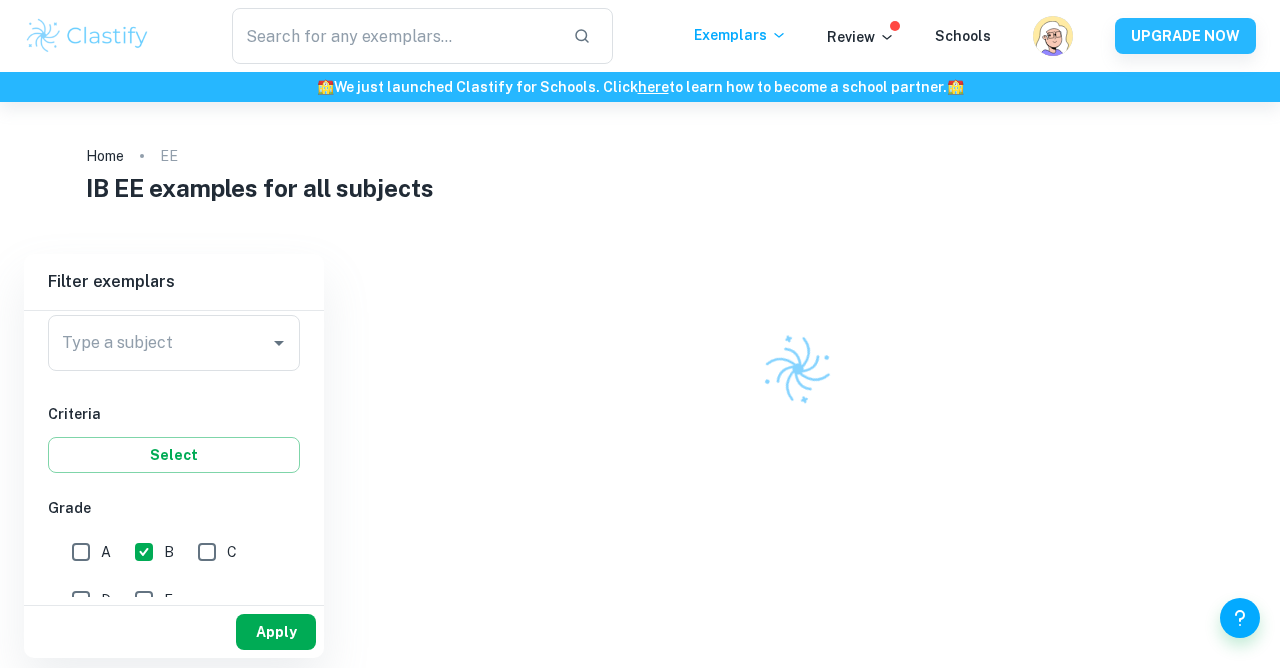 click on "Apply" at bounding box center (276, 632) 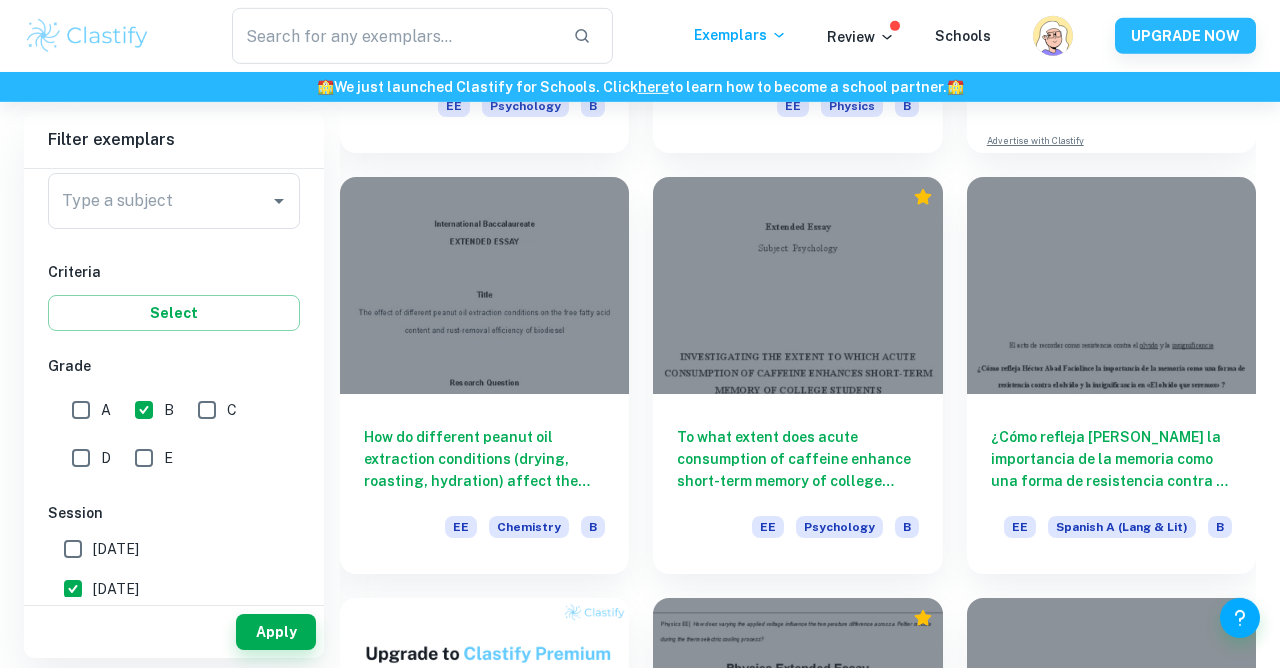 scroll, scrollTop: 499, scrollLeft: 0, axis: vertical 